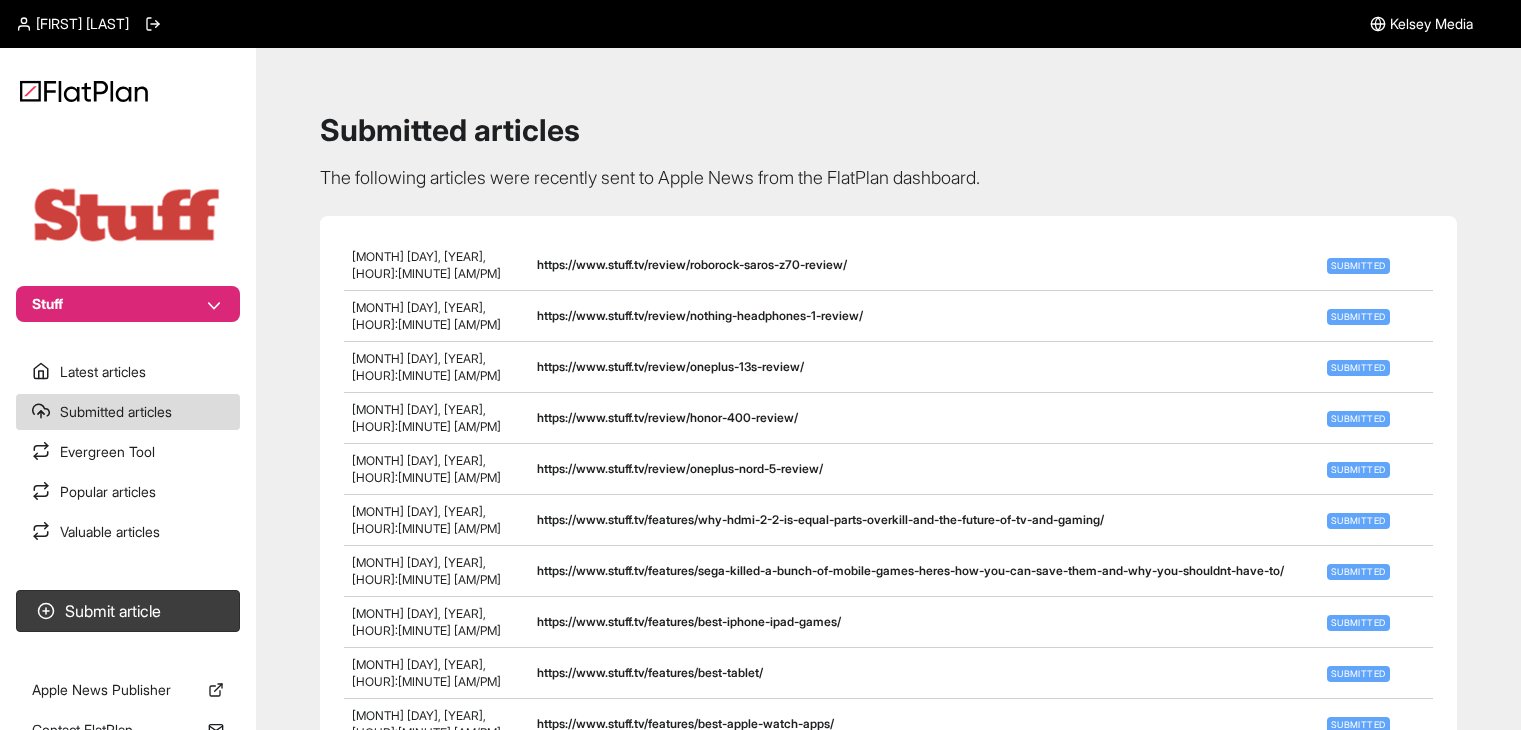 scroll, scrollTop: 36, scrollLeft: 0, axis: vertical 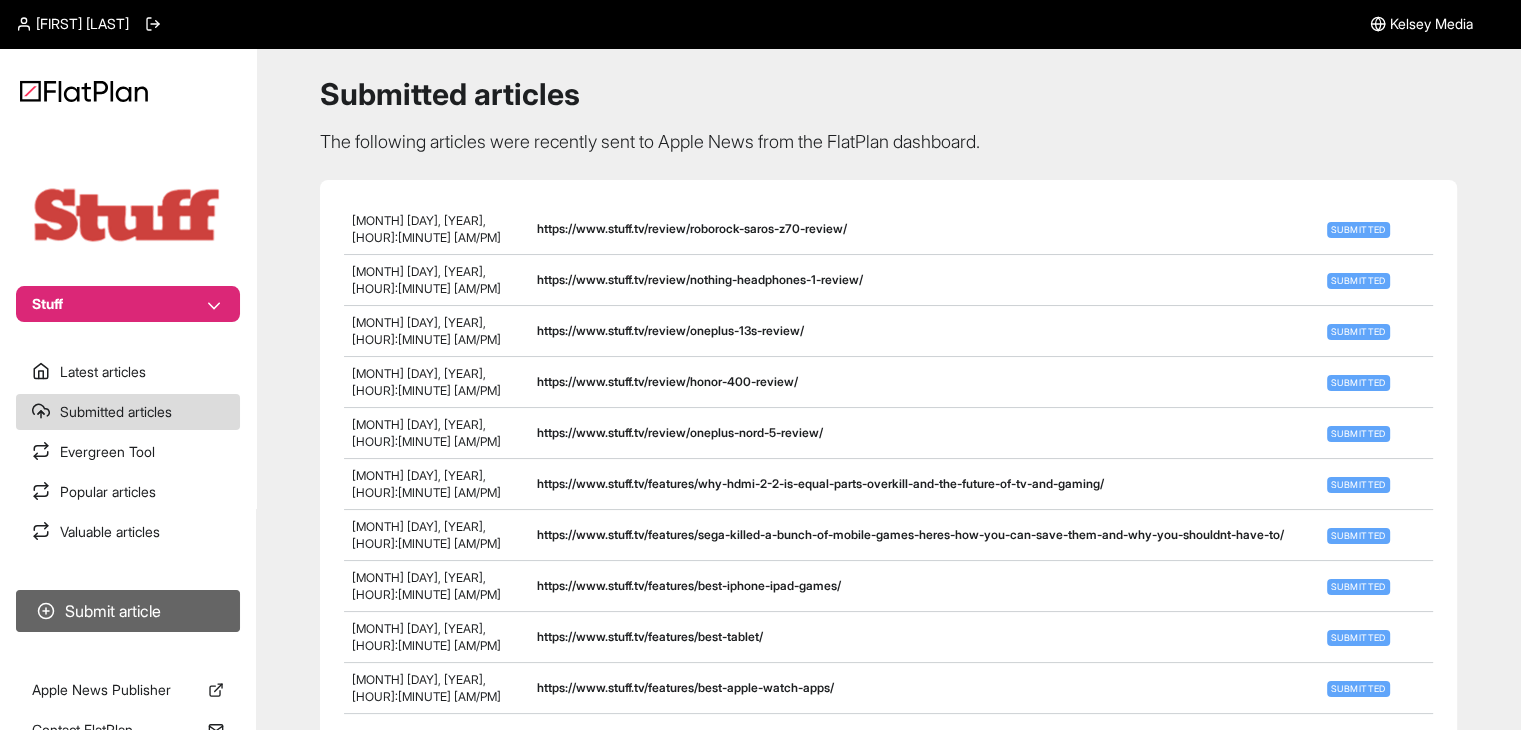 click on "Submit article" at bounding box center [128, 611] 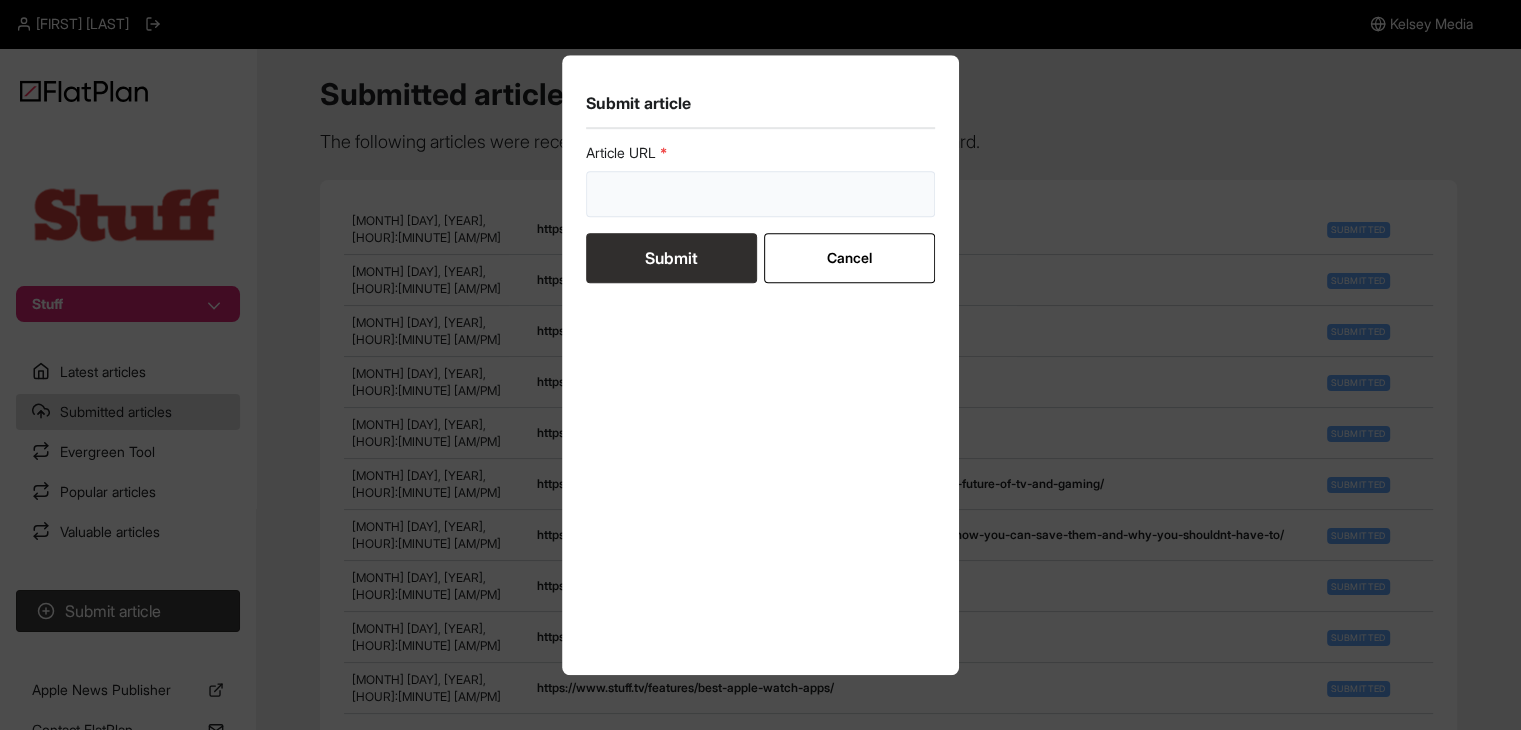 click at bounding box center (761, 194) 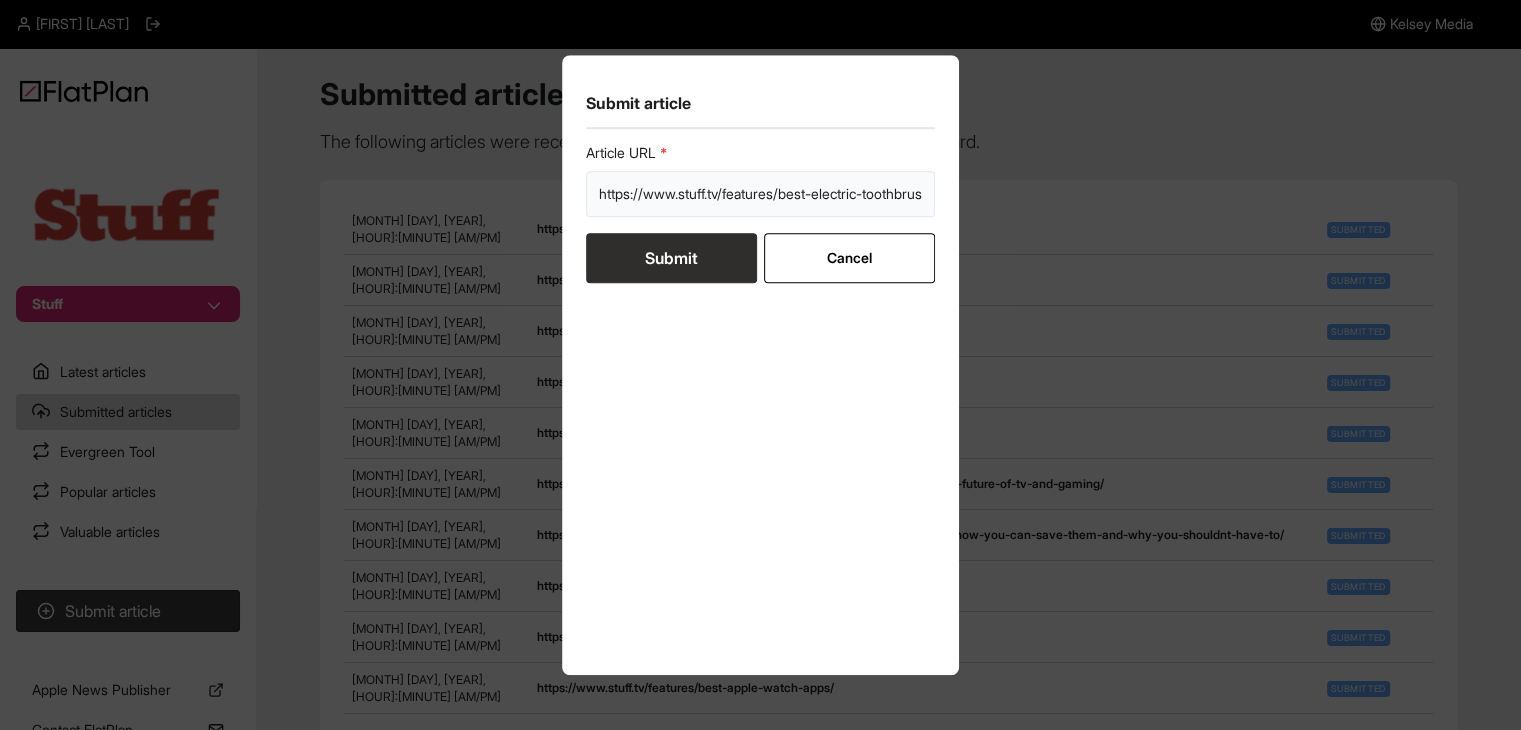 scroll, scrollTop: 0, scrollLeft: 37, axis: horizontal 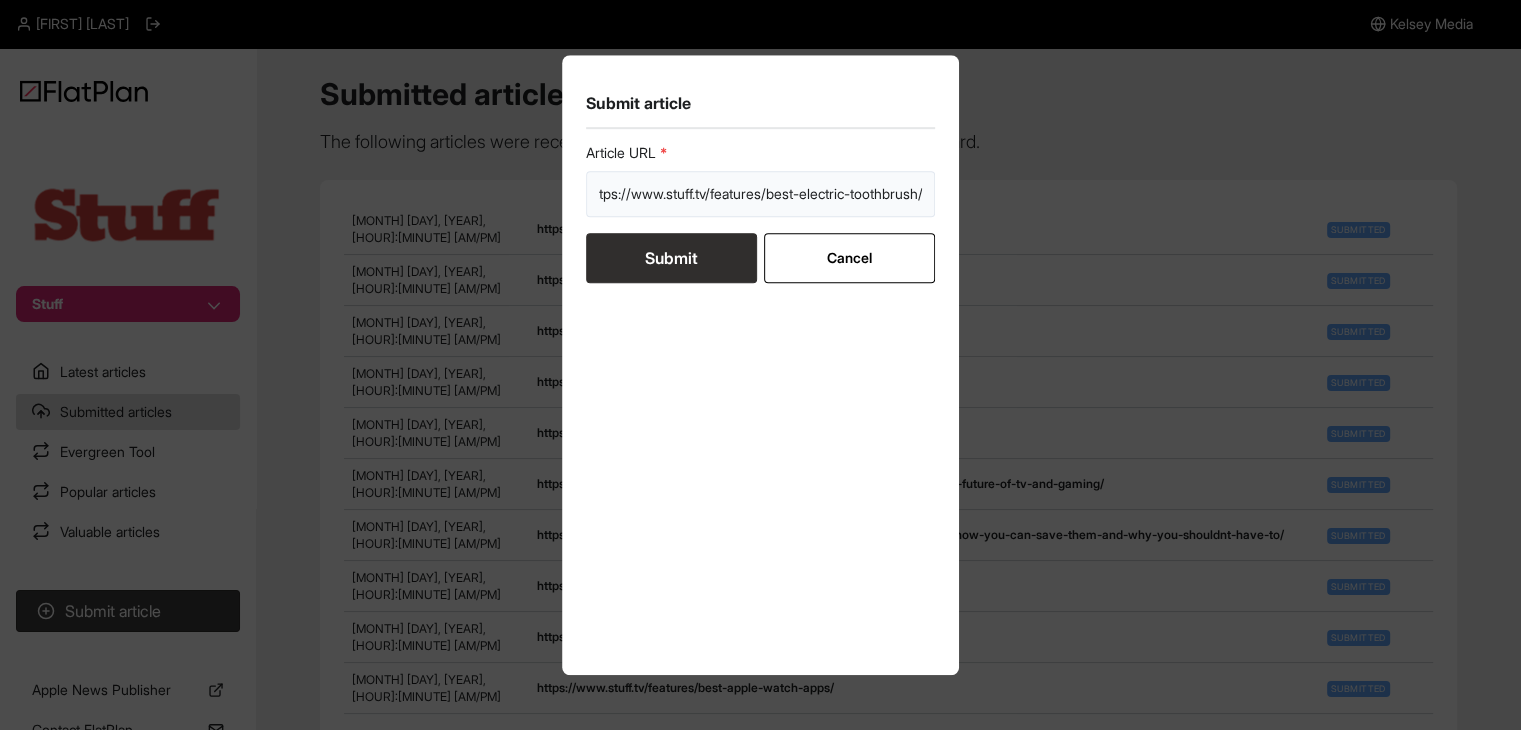 type on "https://www.stuff.tv/features/best-electric-toothbrush/" 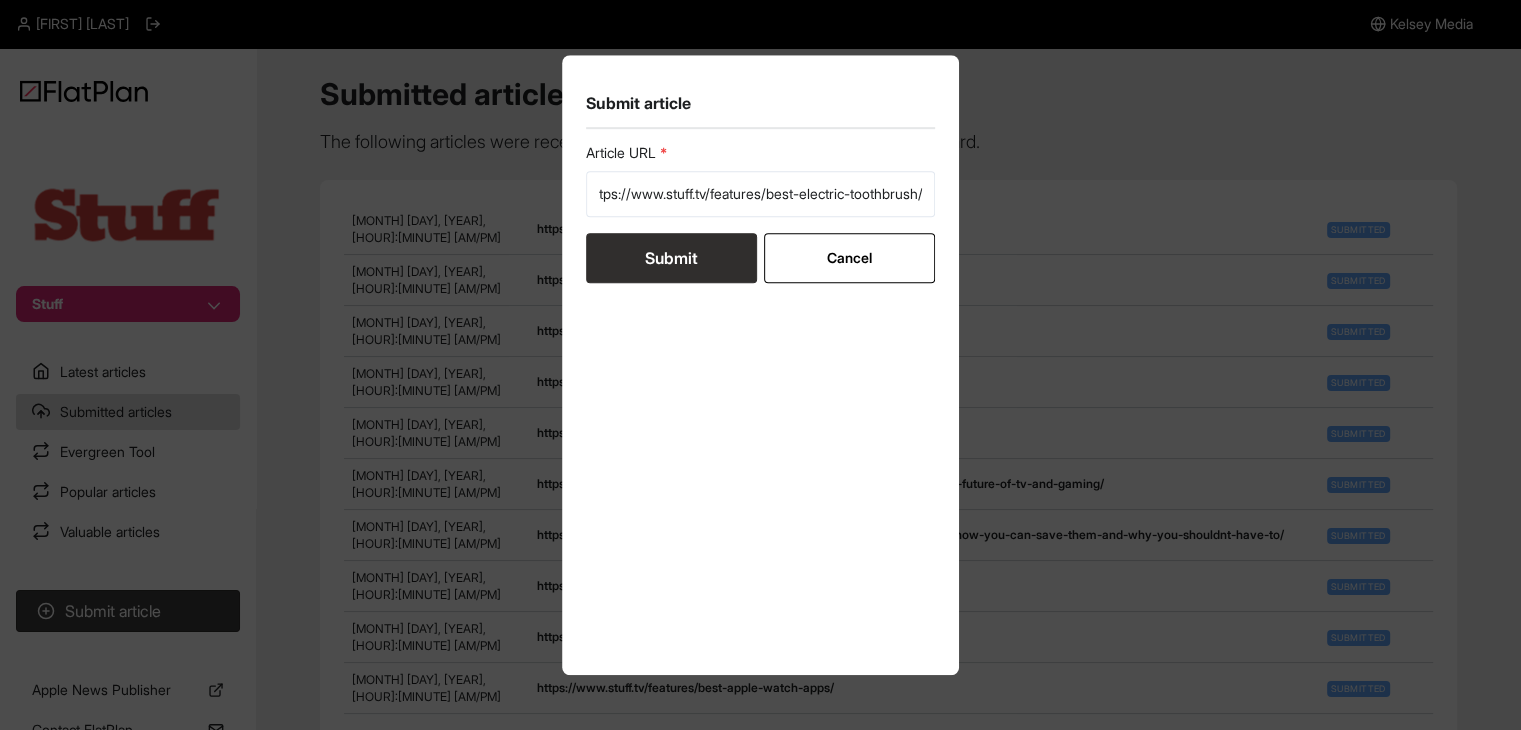 scroll, scrollTop: 0, scrollLeft: 0, axis: both 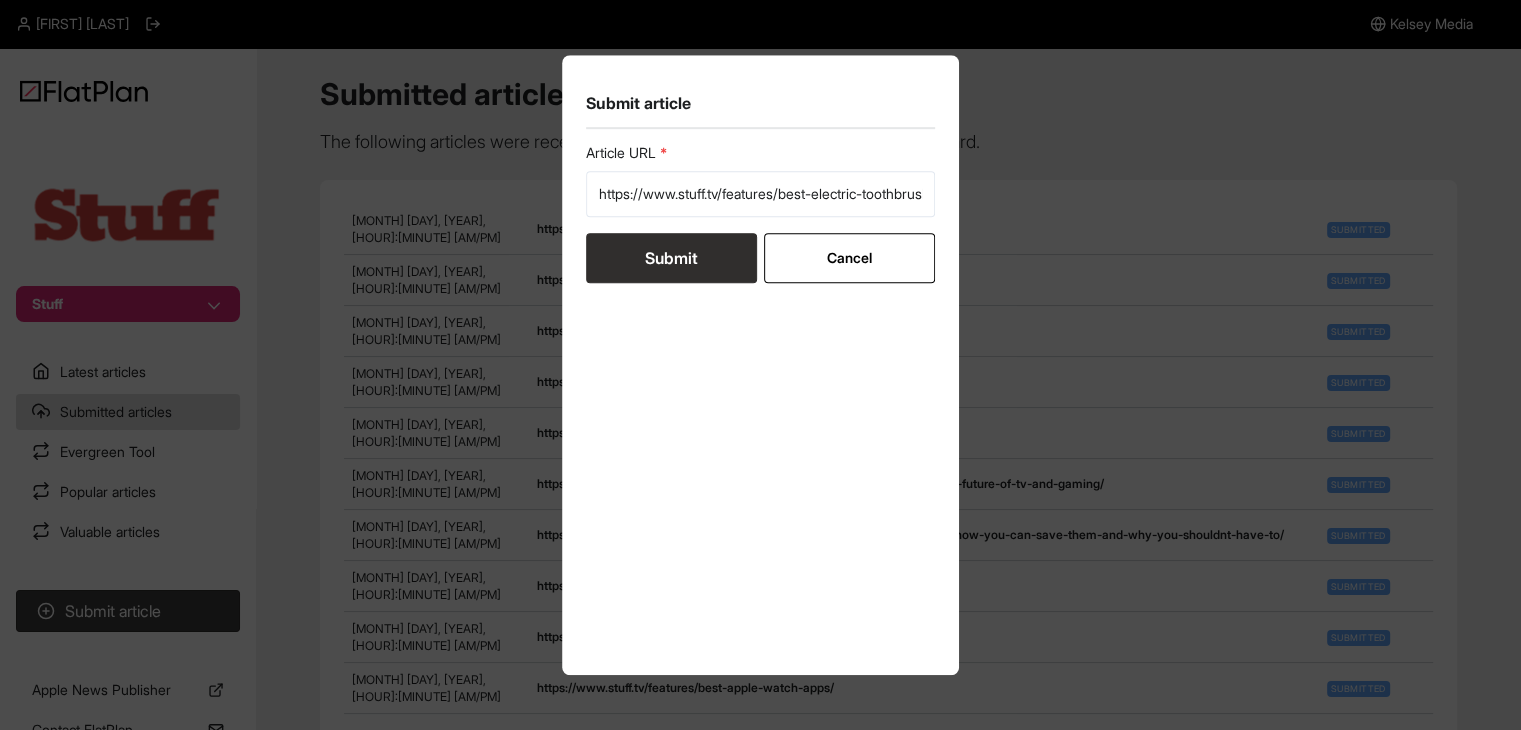 click on "Submit" at bounding box center (671, 258) 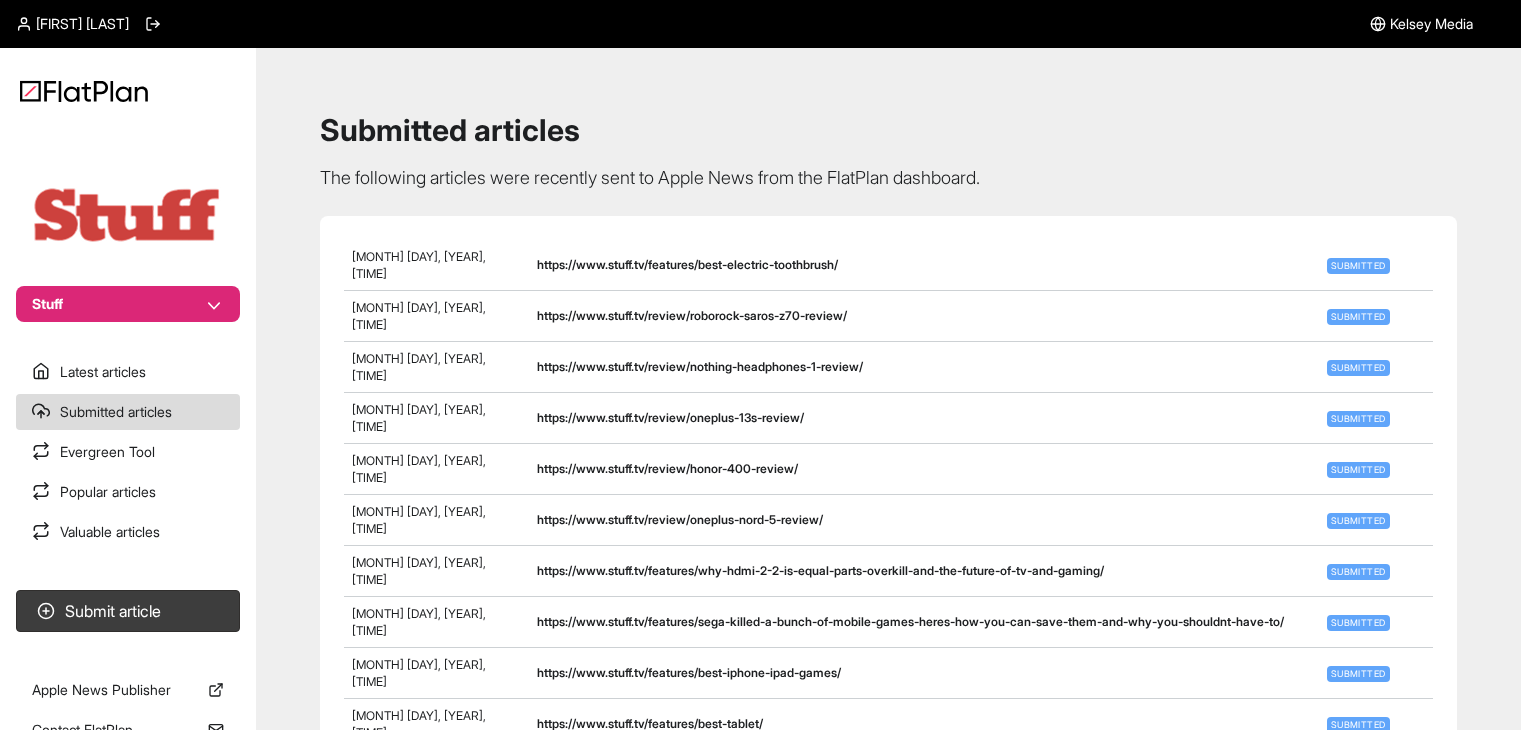scroll, scrollTop: 36, scrollLeft: 0, axis: vertical 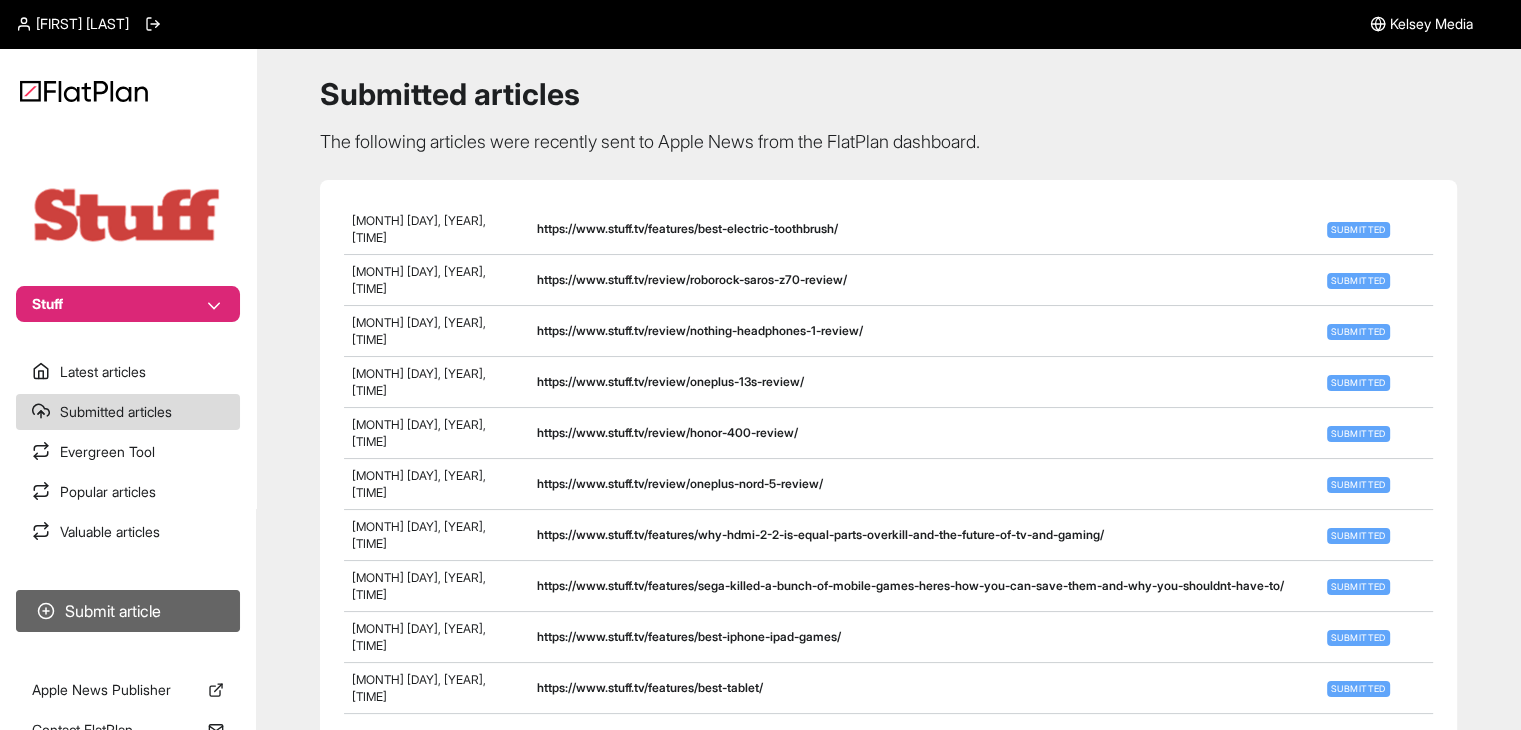 click on "Submit article" at bounding box center [128, 611] 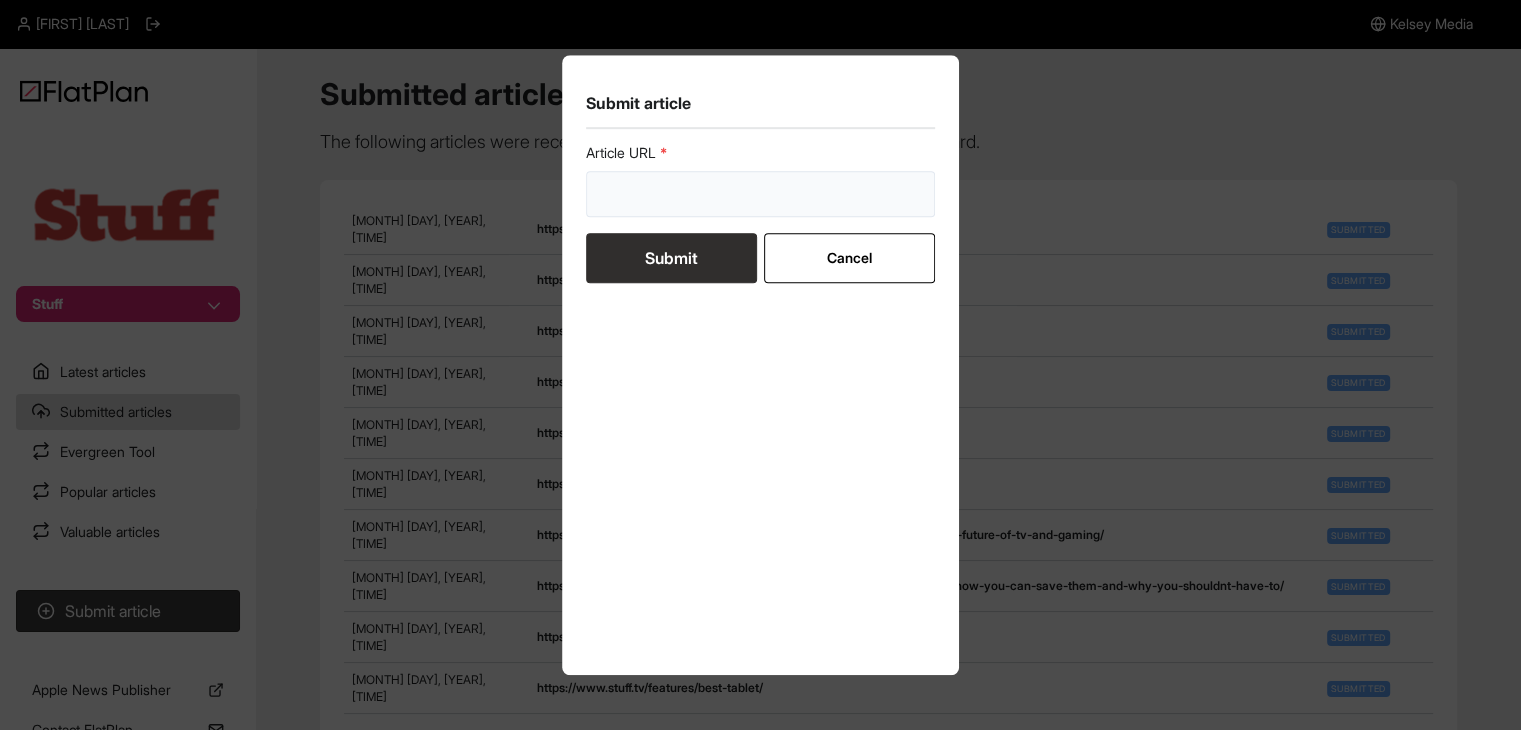 click at bounding box center [761, 194] 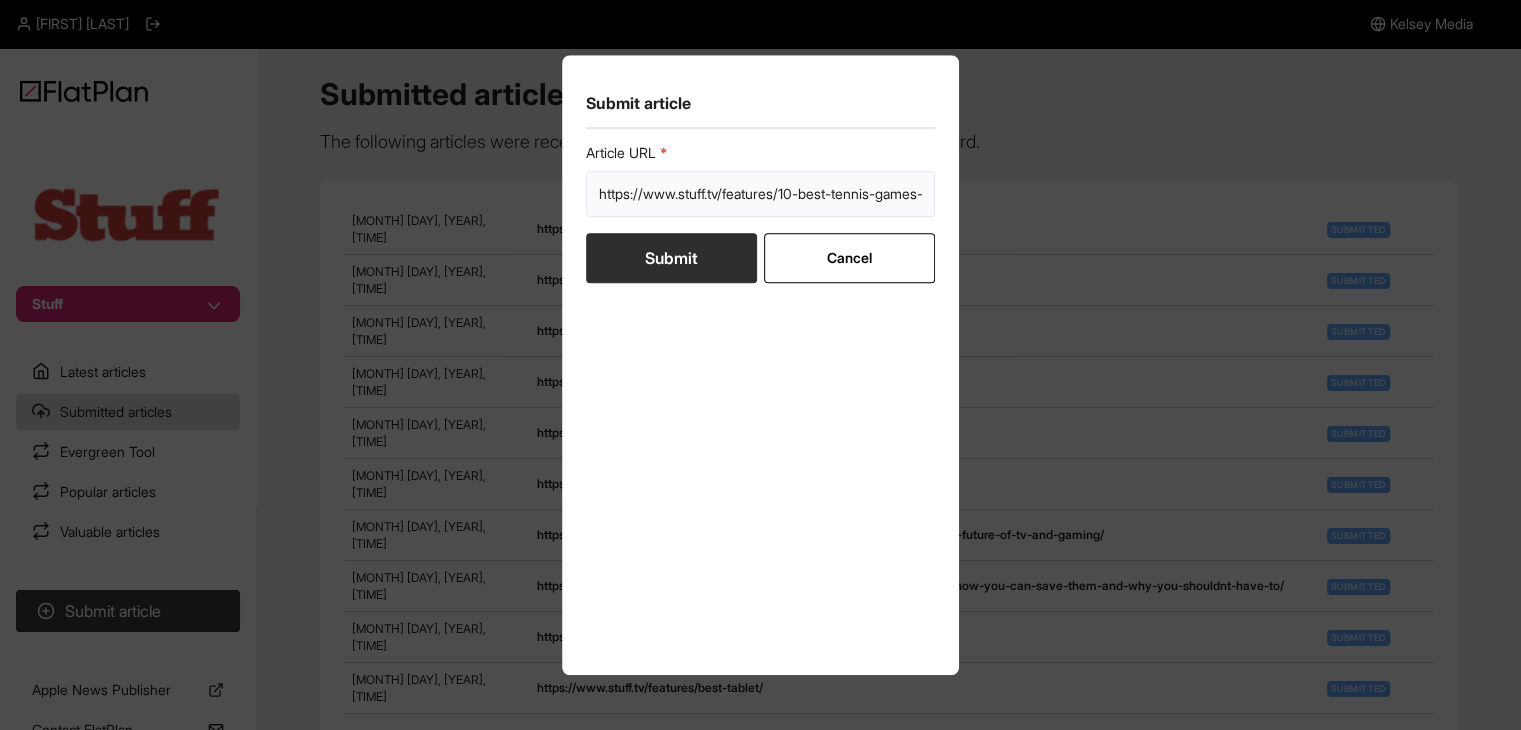 click on "https://www.stuff.tv/features/10-best-tennis-games-ever/" at bounding box center (761, 194) 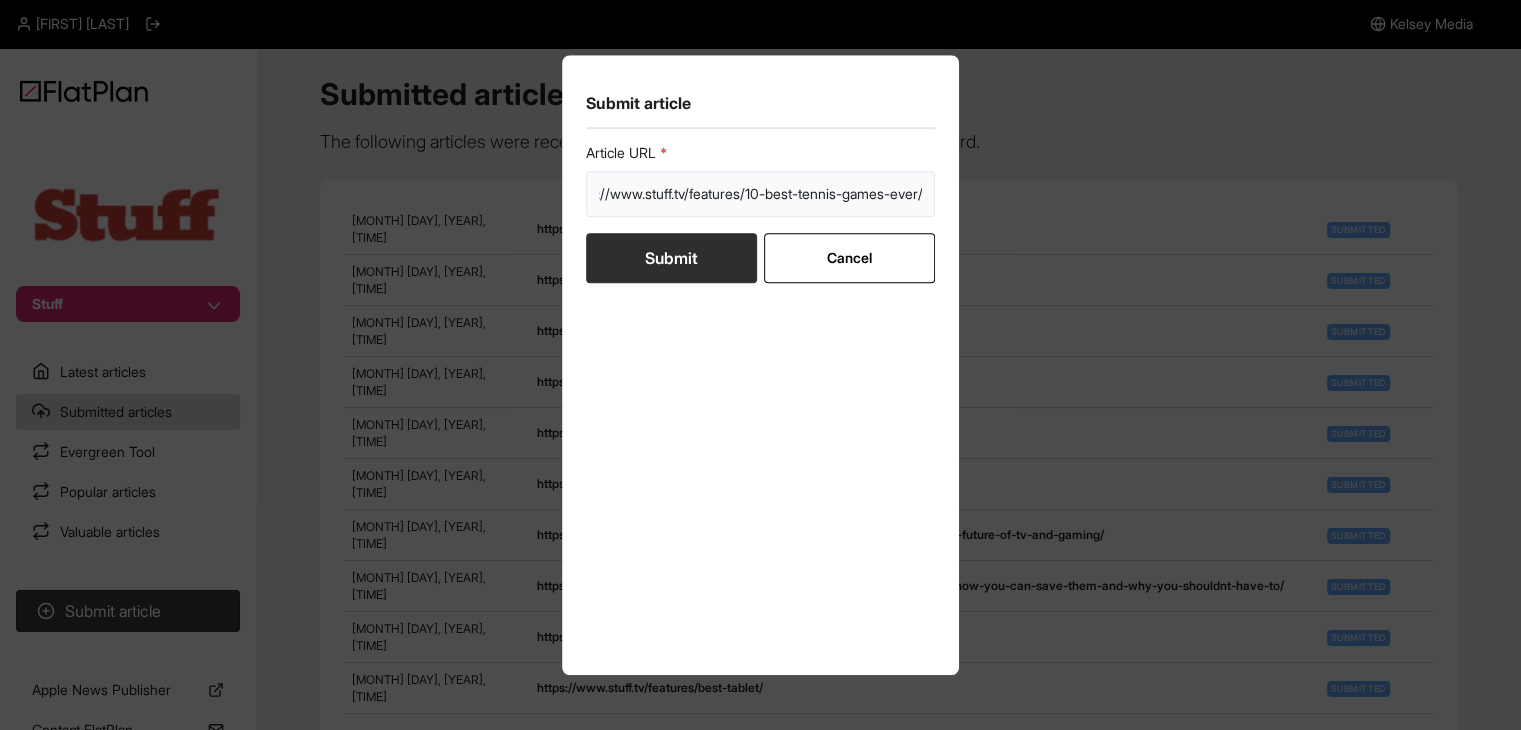 paste on "https://www.stuff.tv/features/10-best-tennis-games-ever/" 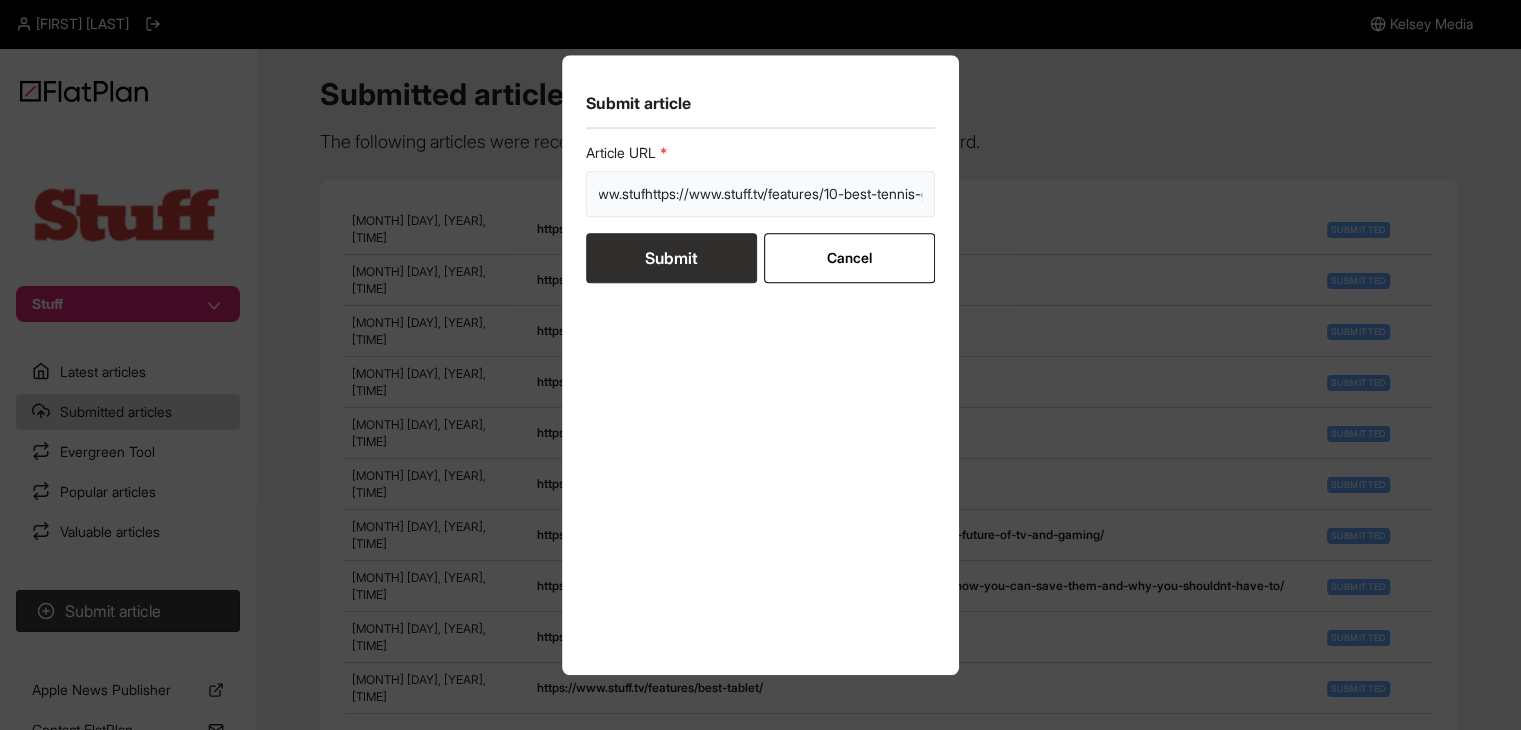 scroll, scrollTop: 0, scrollLeft: 168, axis: horizontal 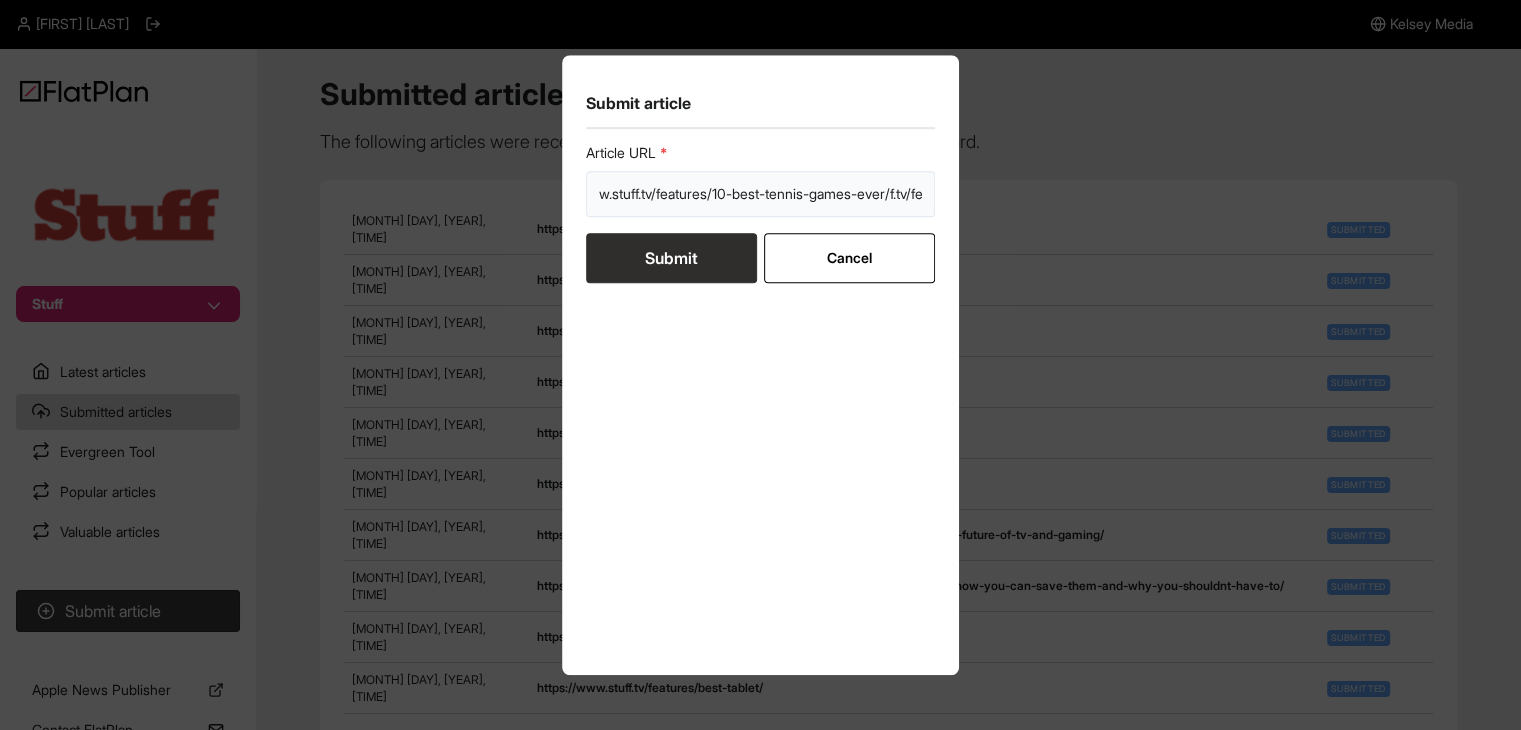 click on "https://www.stufhttps://www.stuff.tv/features/10-best-tennis-games-ever/f.tv/features/10-best-tennis-games-ever/" at bounding box center [761, 194] 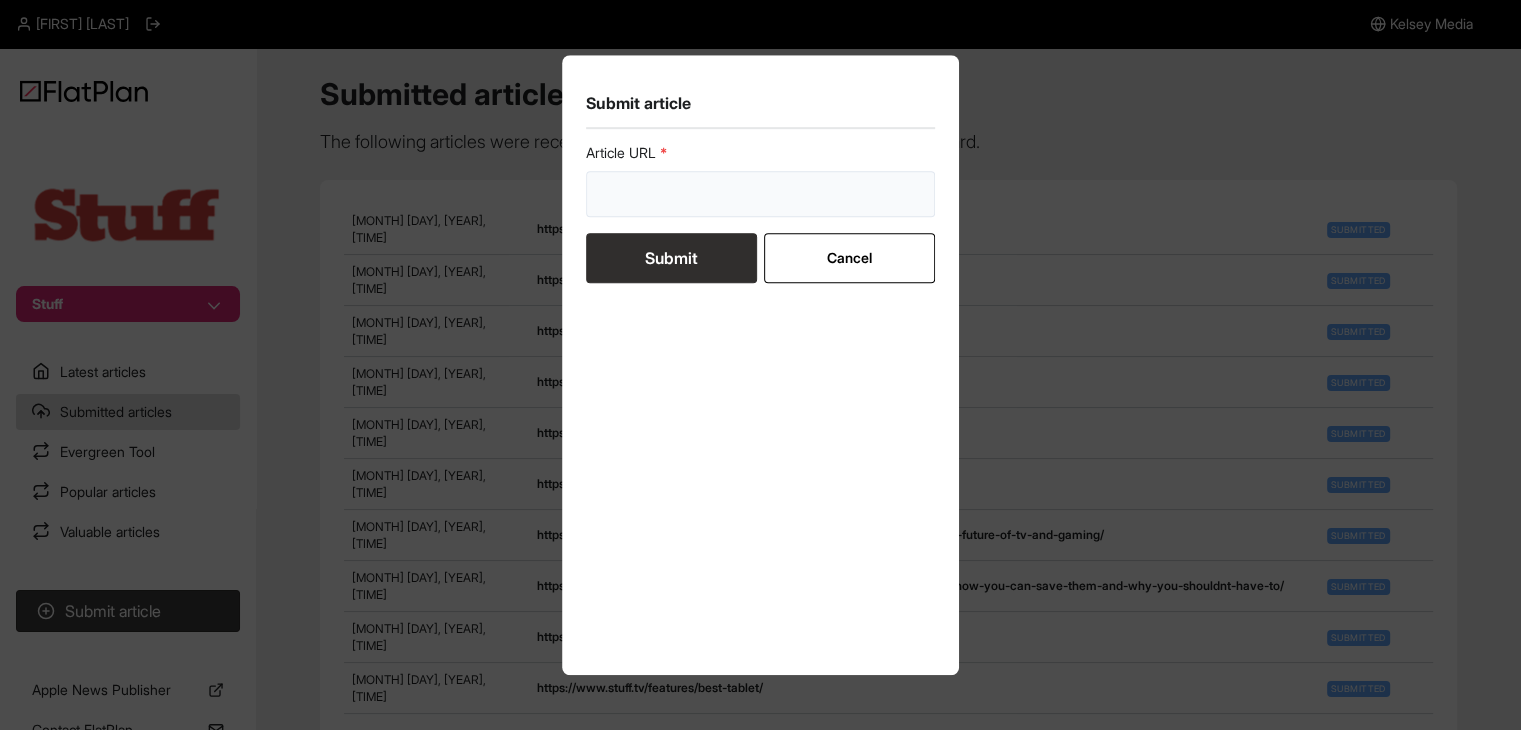 scroll, scrollTop: 0, scrollLeft: 0, axis: both 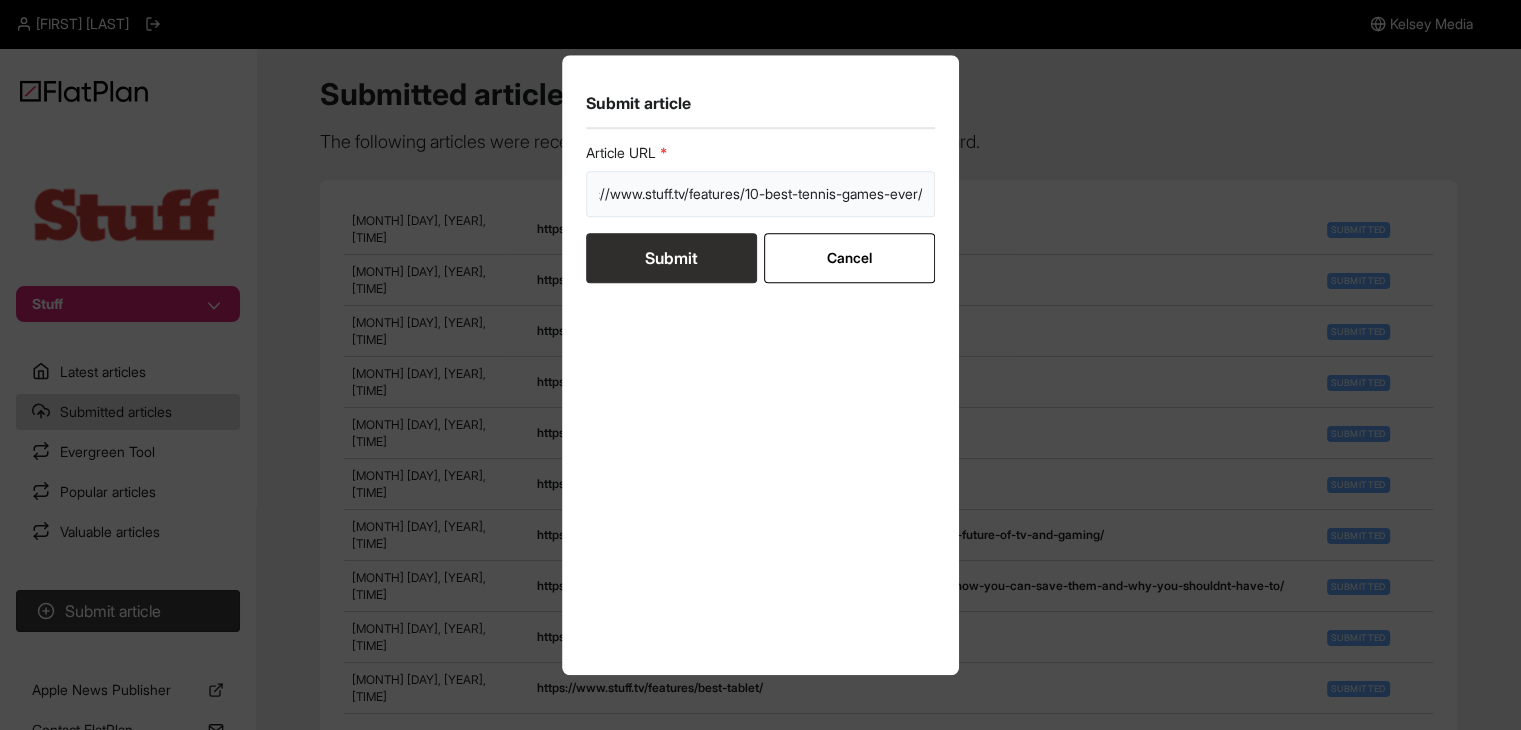 type on "https://www.stuff.tv/features/10-best-tennis-games-ever/" 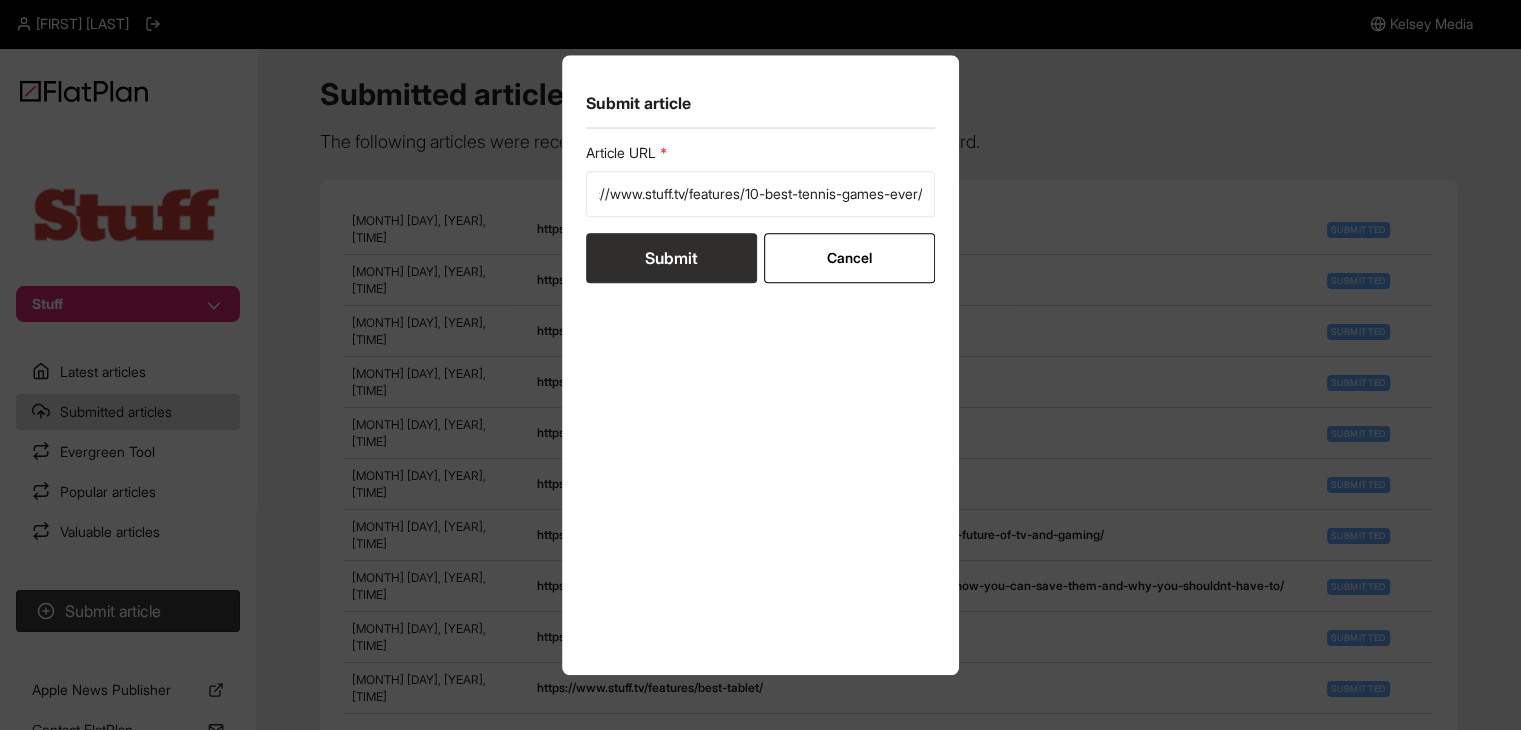 click on "Submit" at bounding box center (671, 258) 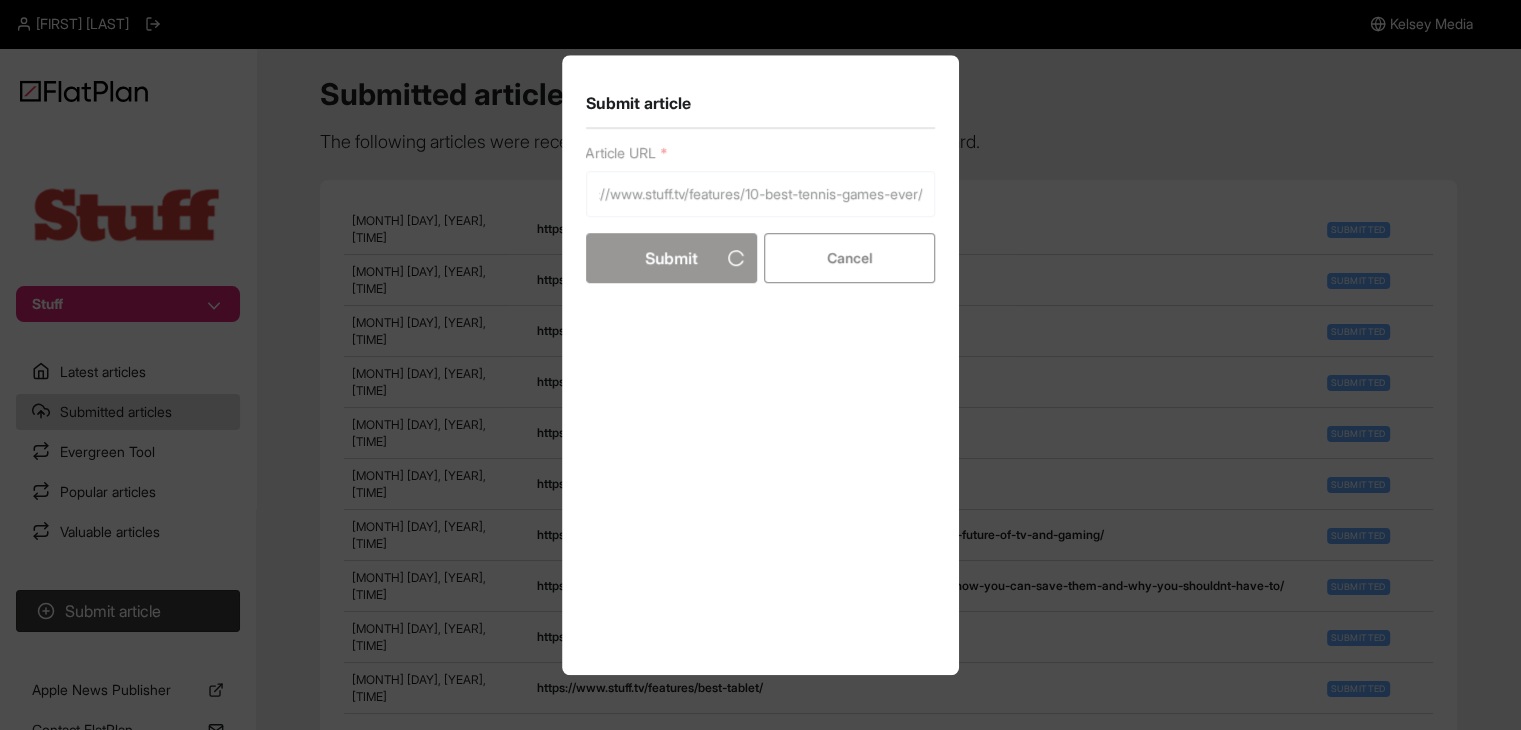 scroll, scrollTop: 0, scrollLeft: 0, axis: both 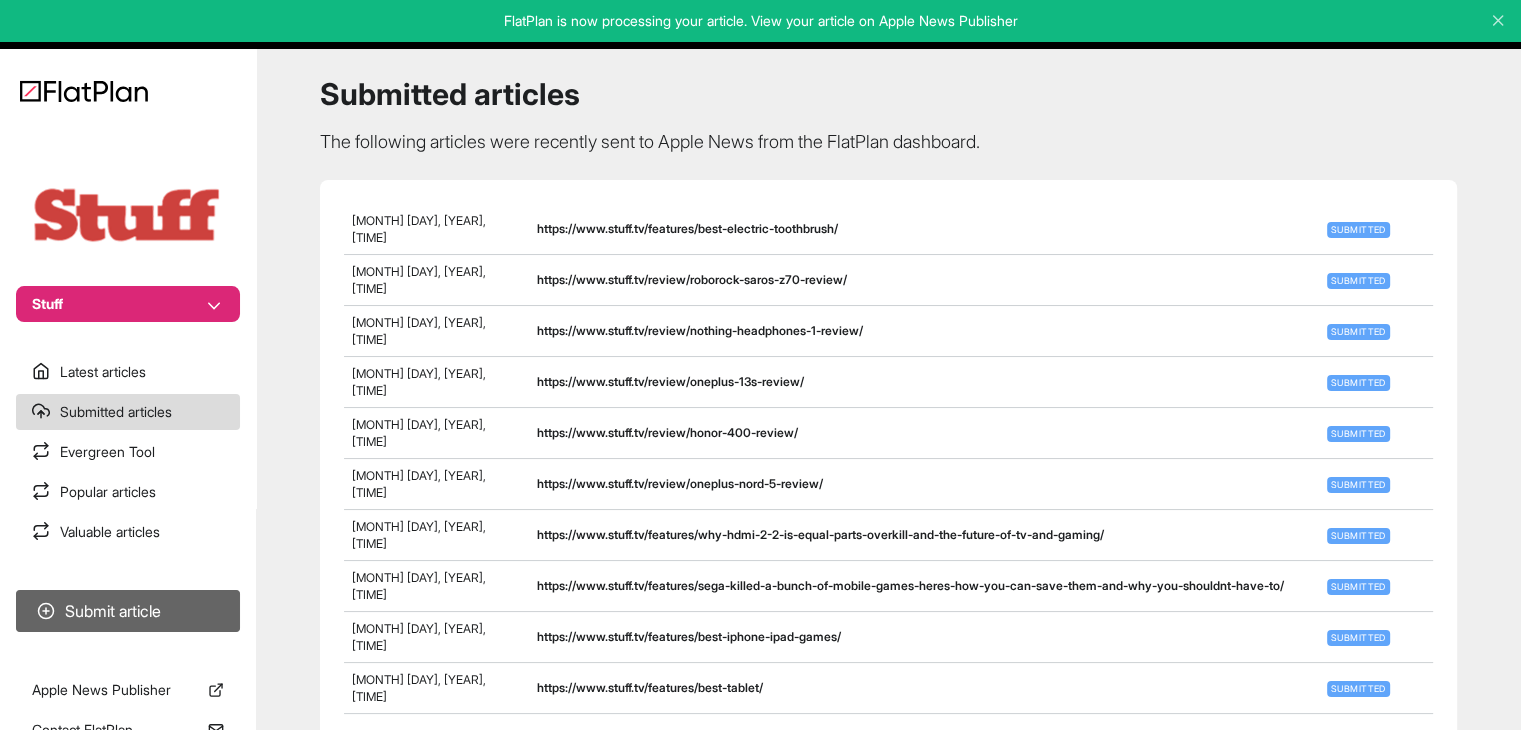 click on "Submit article" at bounding box center (128, 611) 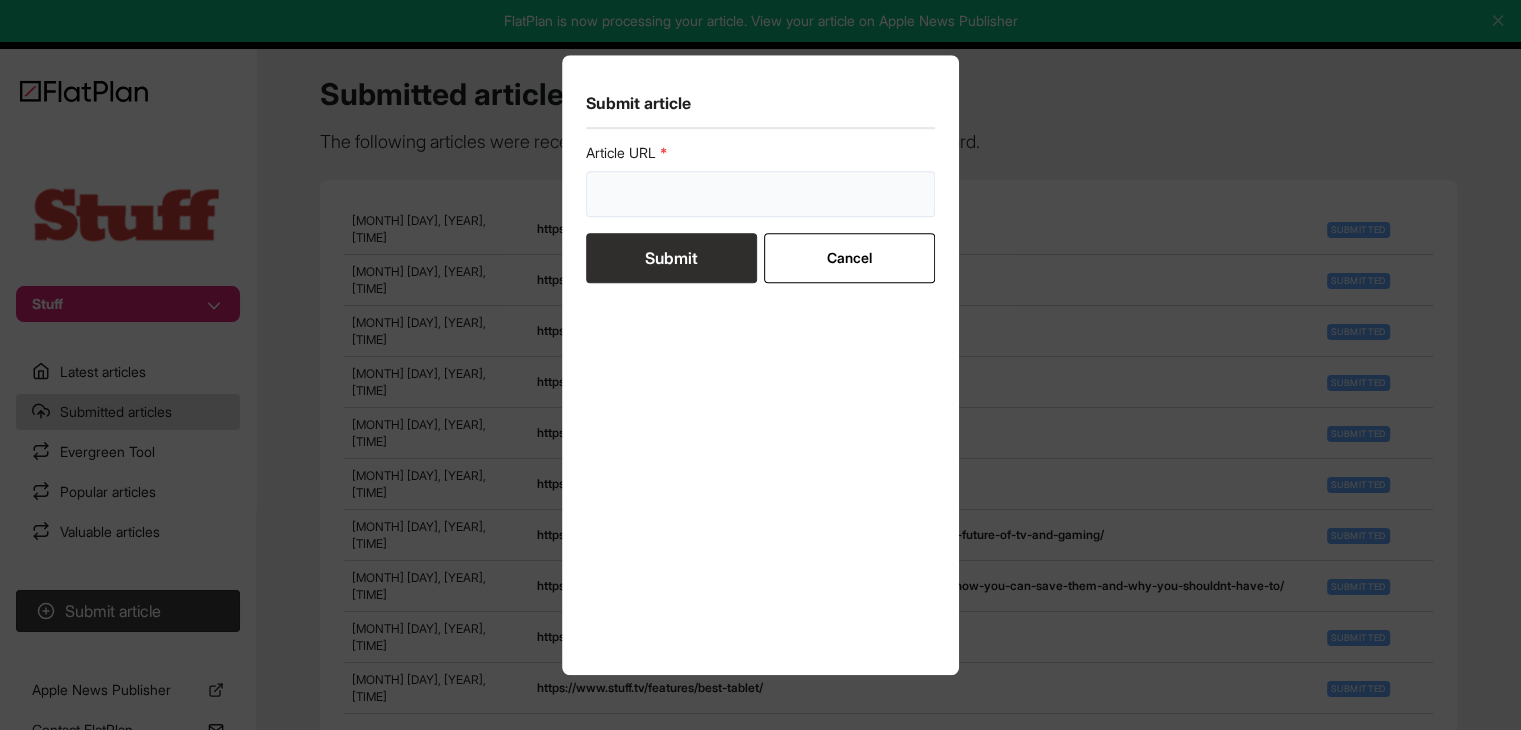 click at bounding box center (761, 194) 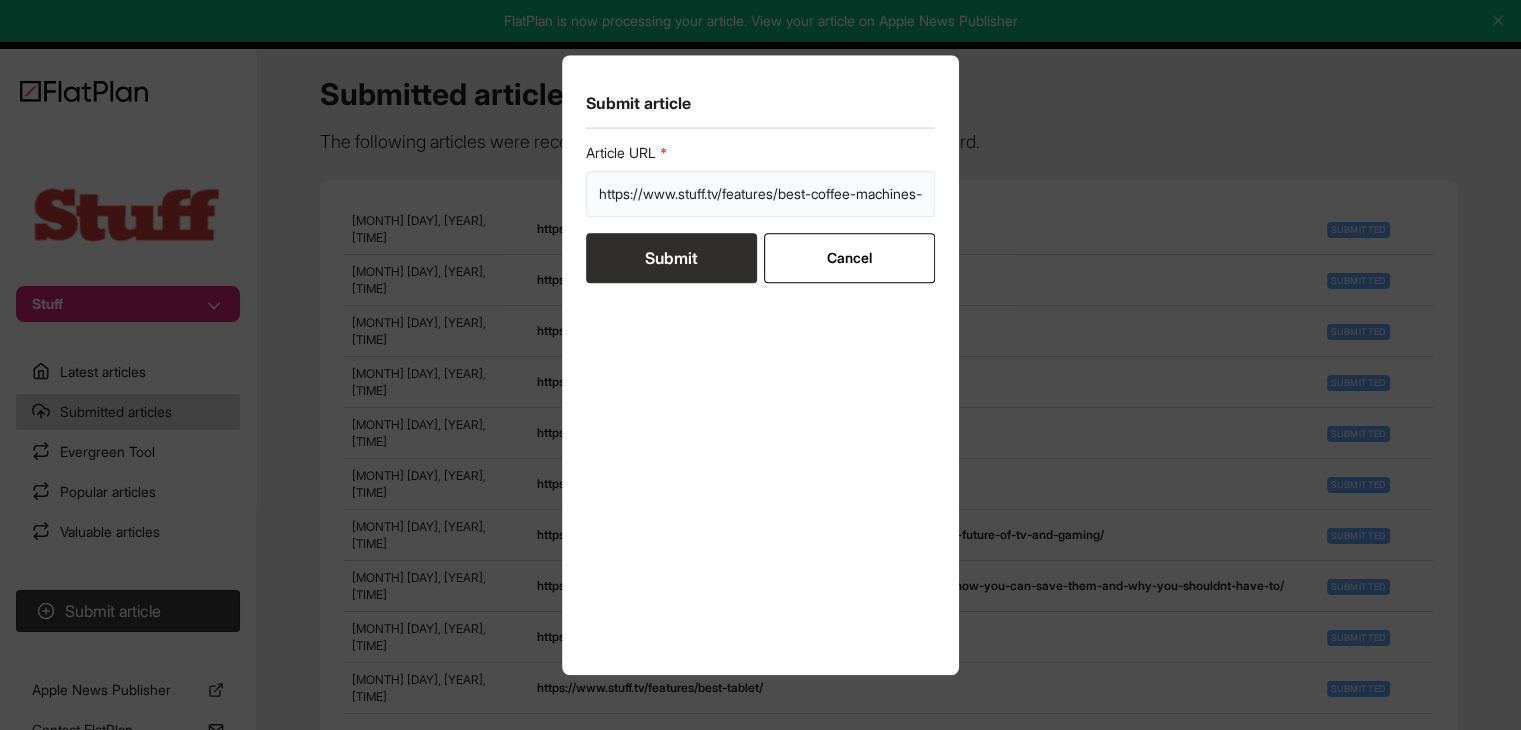 scroll, scrollTop: 0, scrollLeft: 126, axis: horizontal 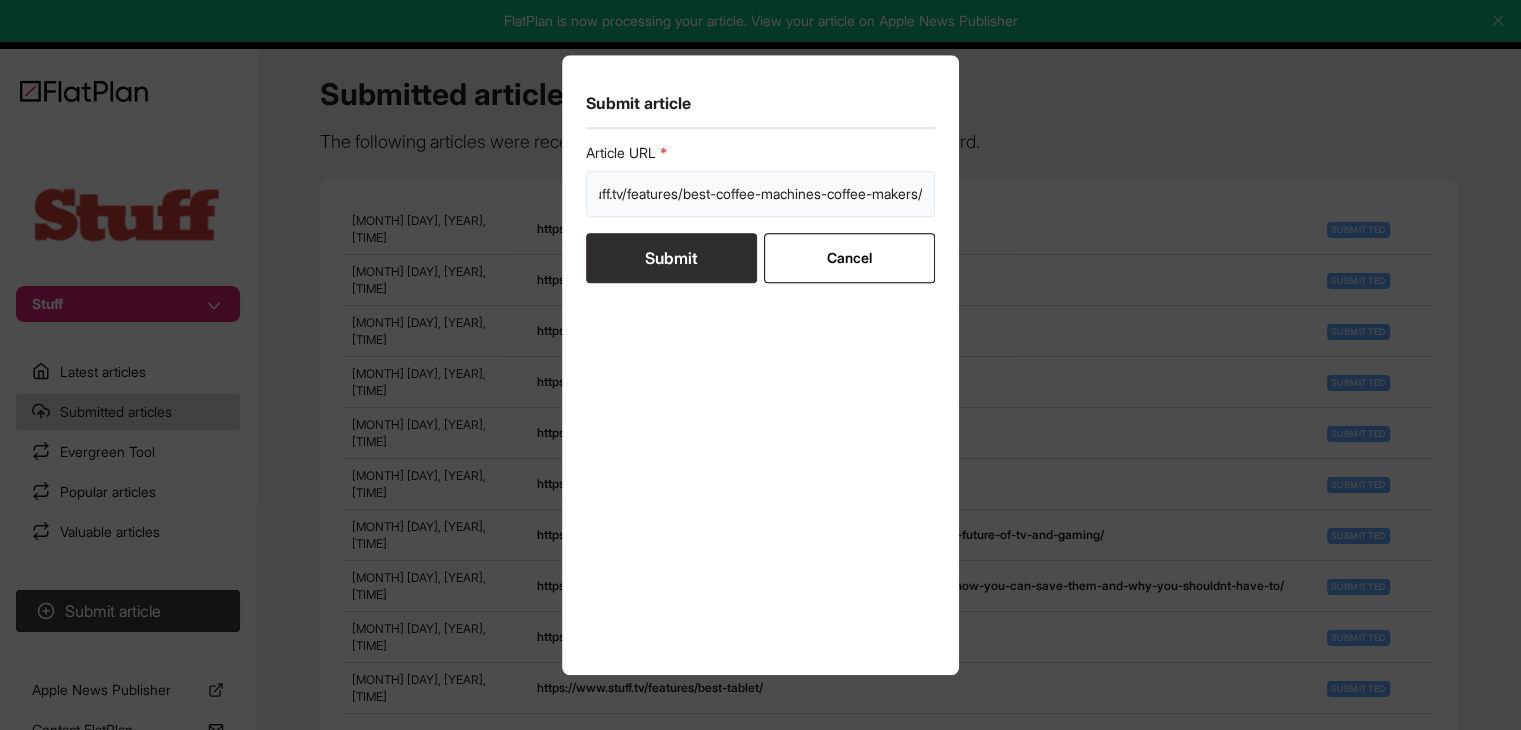 type on "https://www.stuff.tv/features/best-coffee-machines-coffee-makers/" 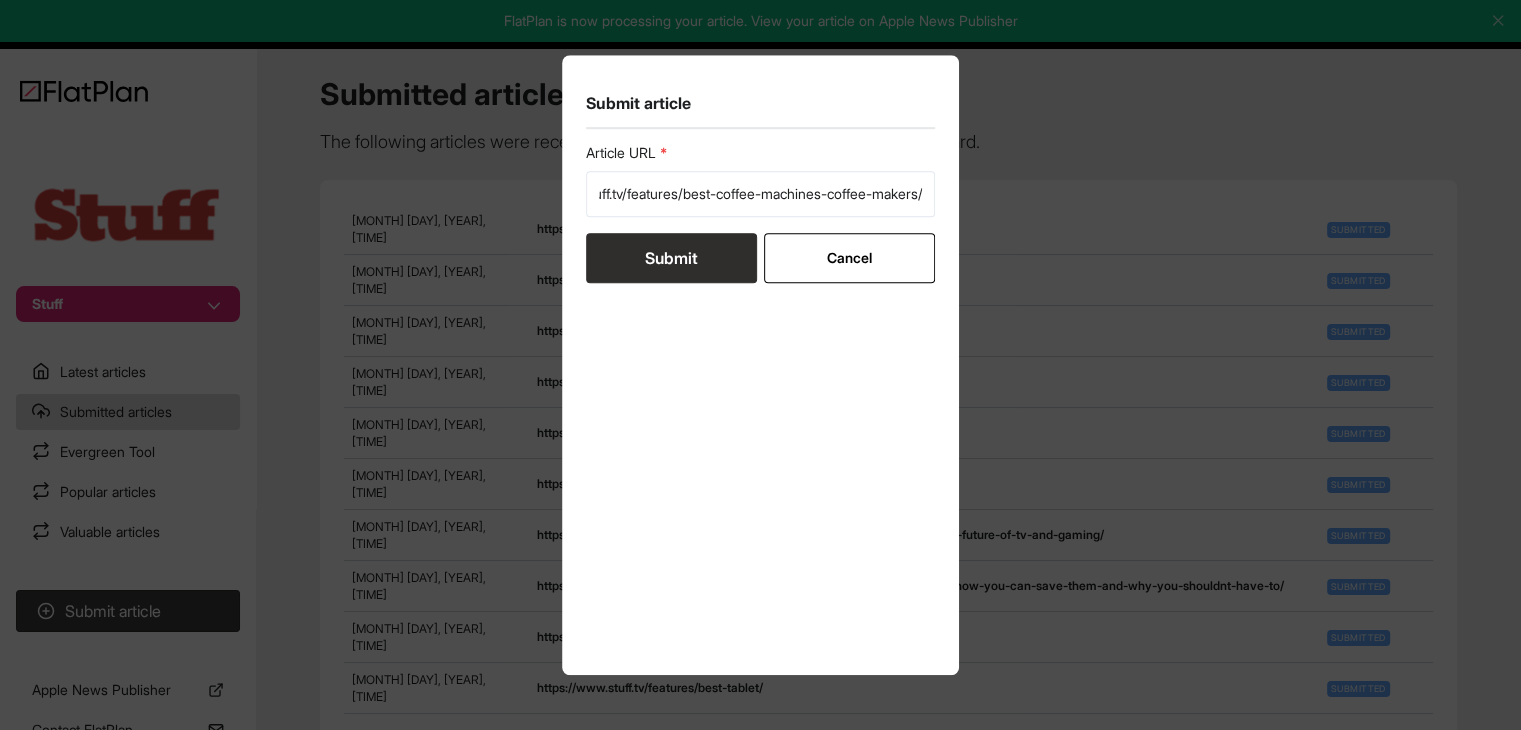 click on "Submit" at bounding box center (671, 258) 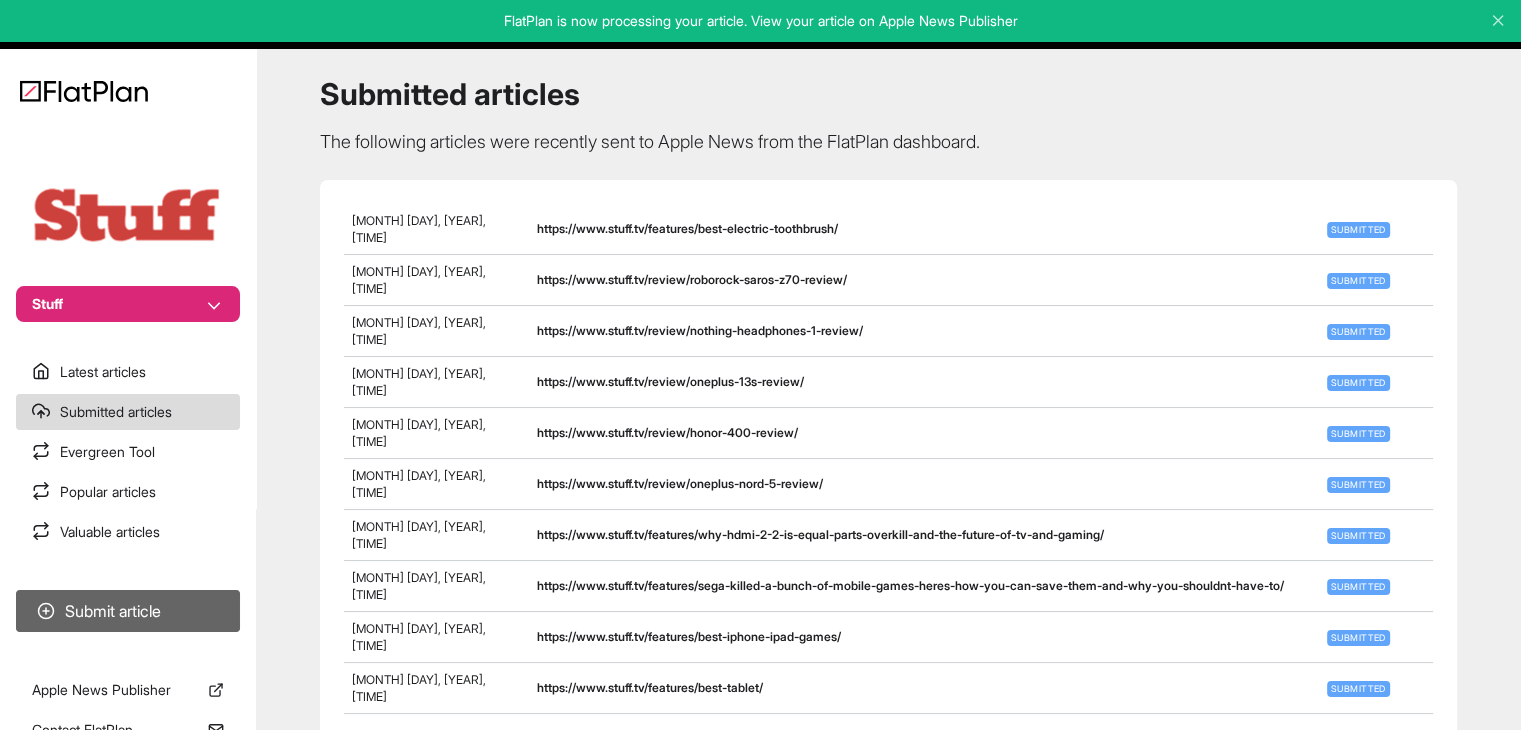 click on "Submit article" at bounding box center [128, 611] 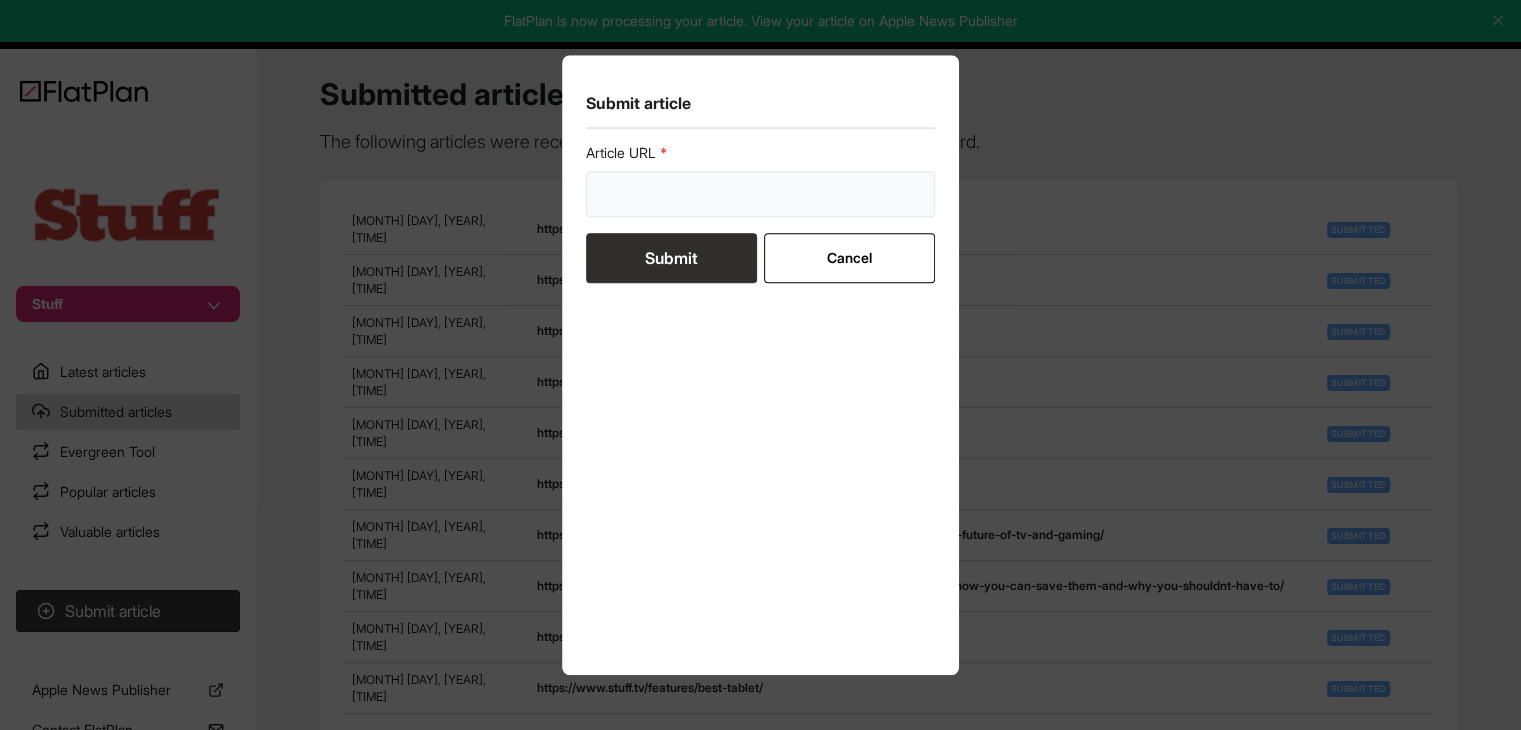 click at bounding box center (761, 194) 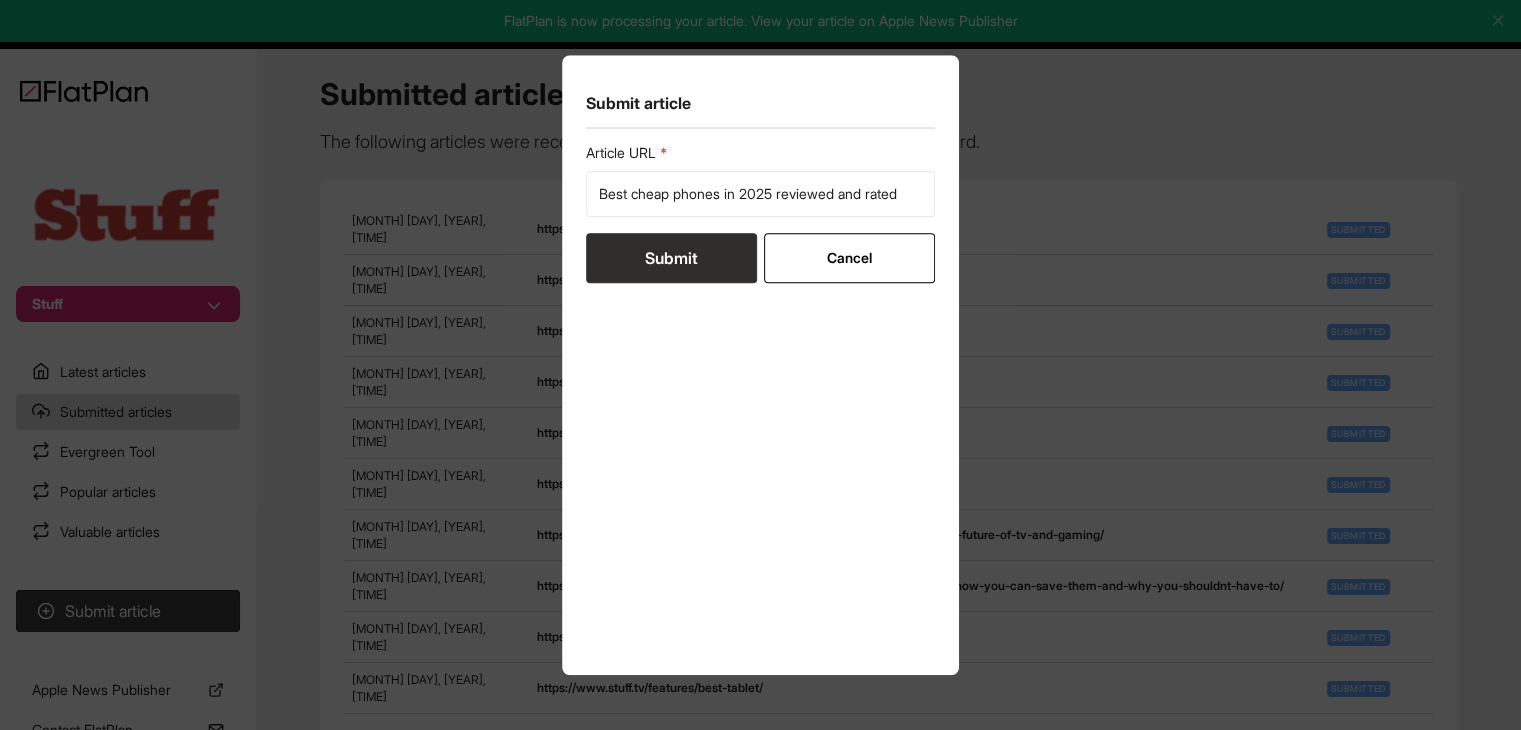 click on "Article URL Best cheap phones in 2025 reviewed and rated Submit Cancel" at bounding box center (761, 213) 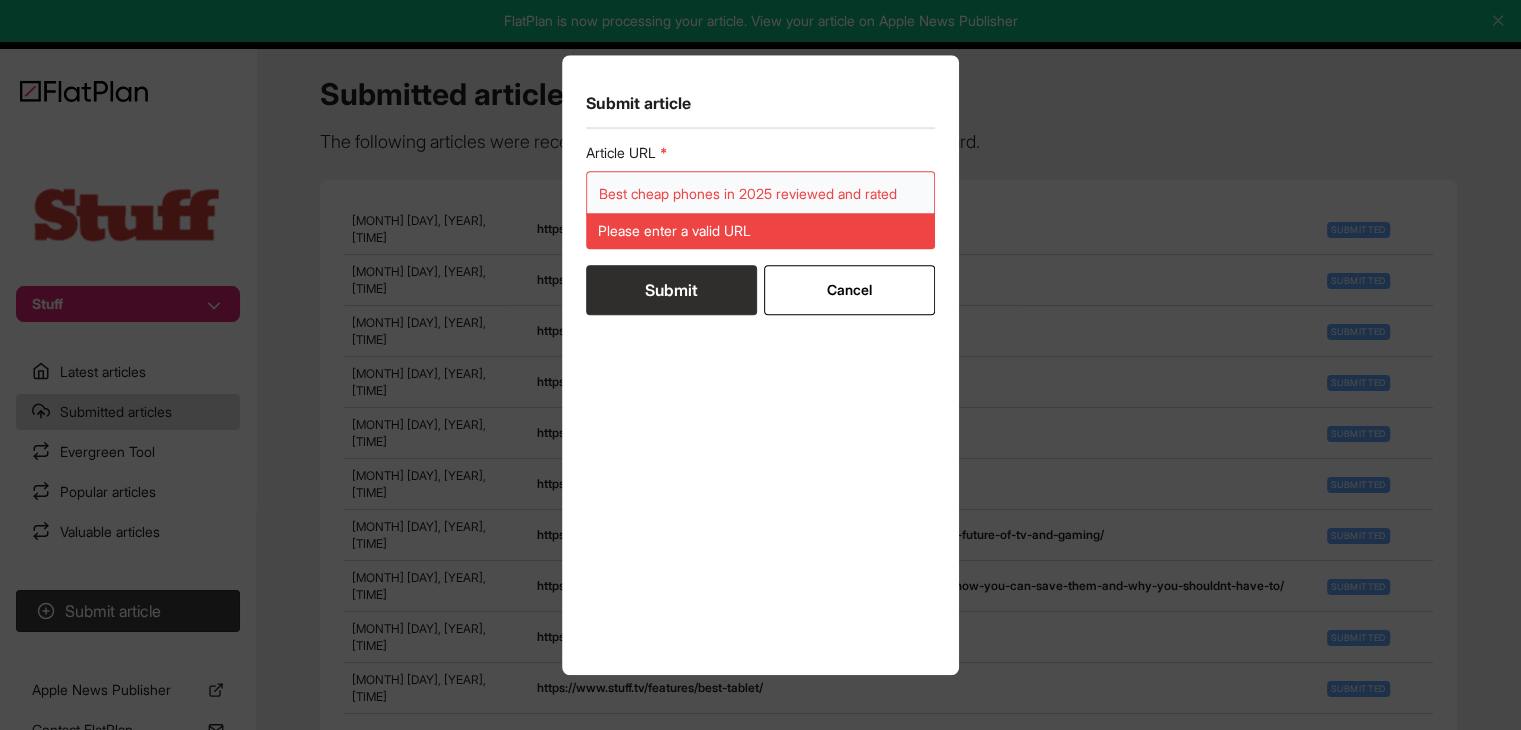 click on "Best cheap phones in 2025 reviewed and rated" at bounding box center (761, 194) 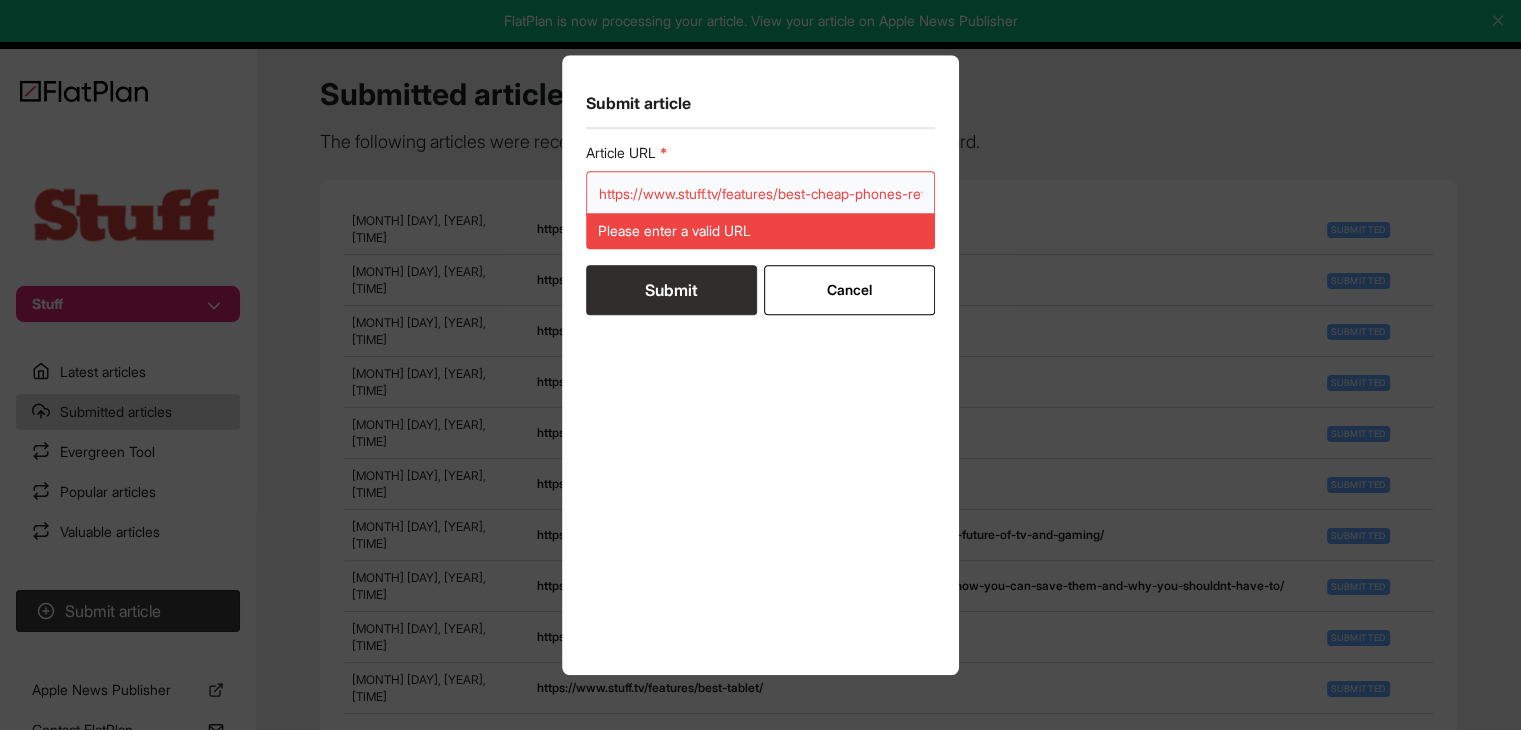 scroll, scrollTop: 0, scrollLeft: 73, axis: horizontal 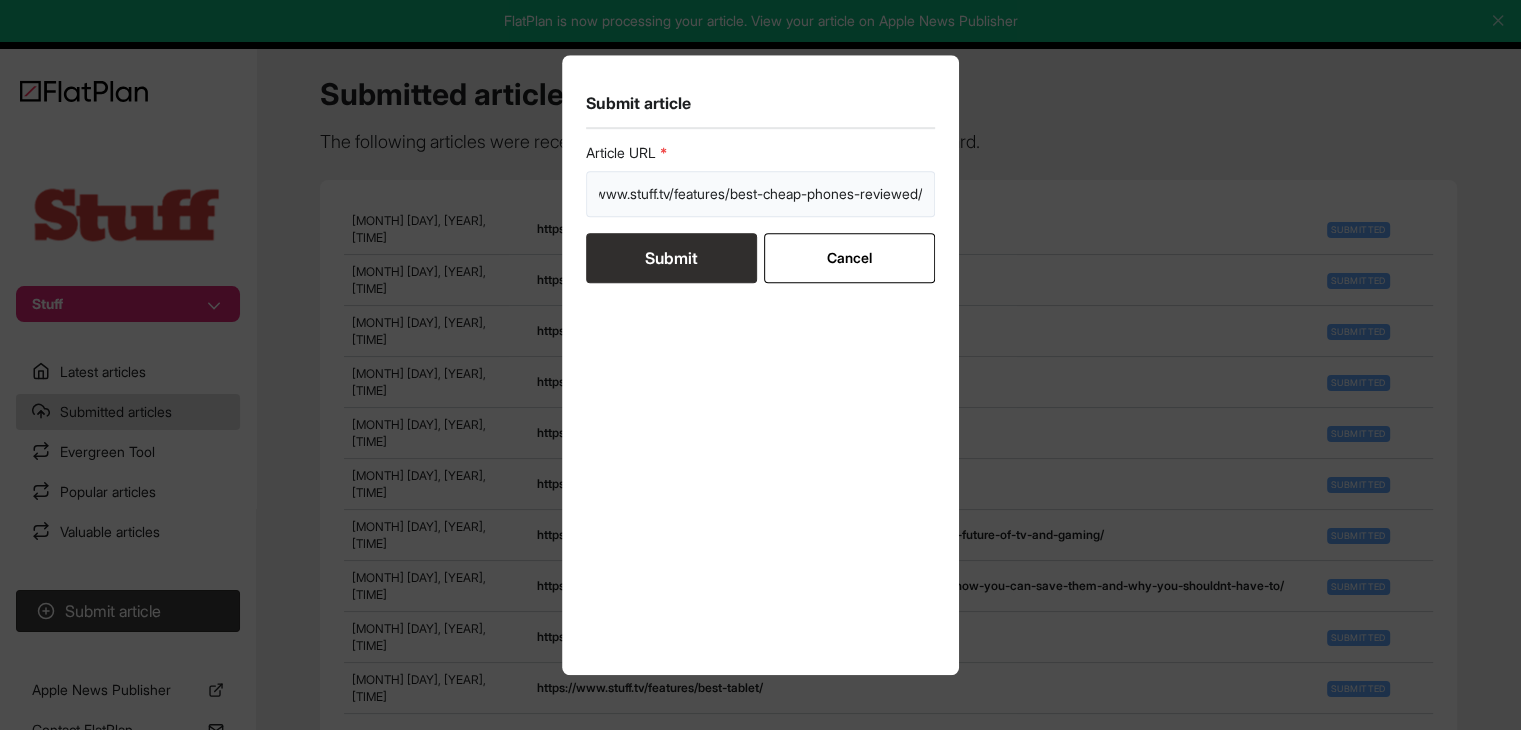 type on "https://www.stuff.tv/features/best-cheap-phones-reviewed/" 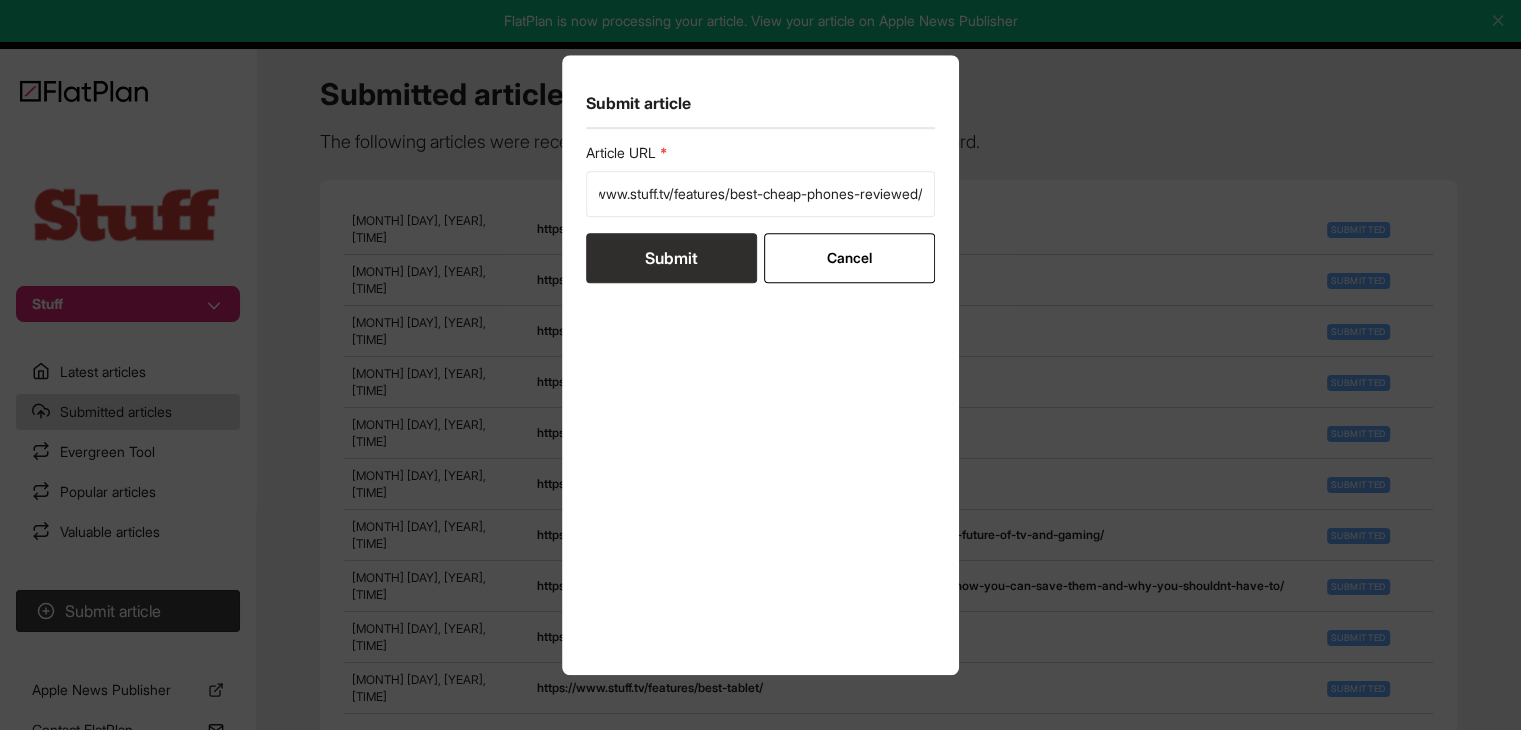 click on "Submit" at bounding box center (671, 258) 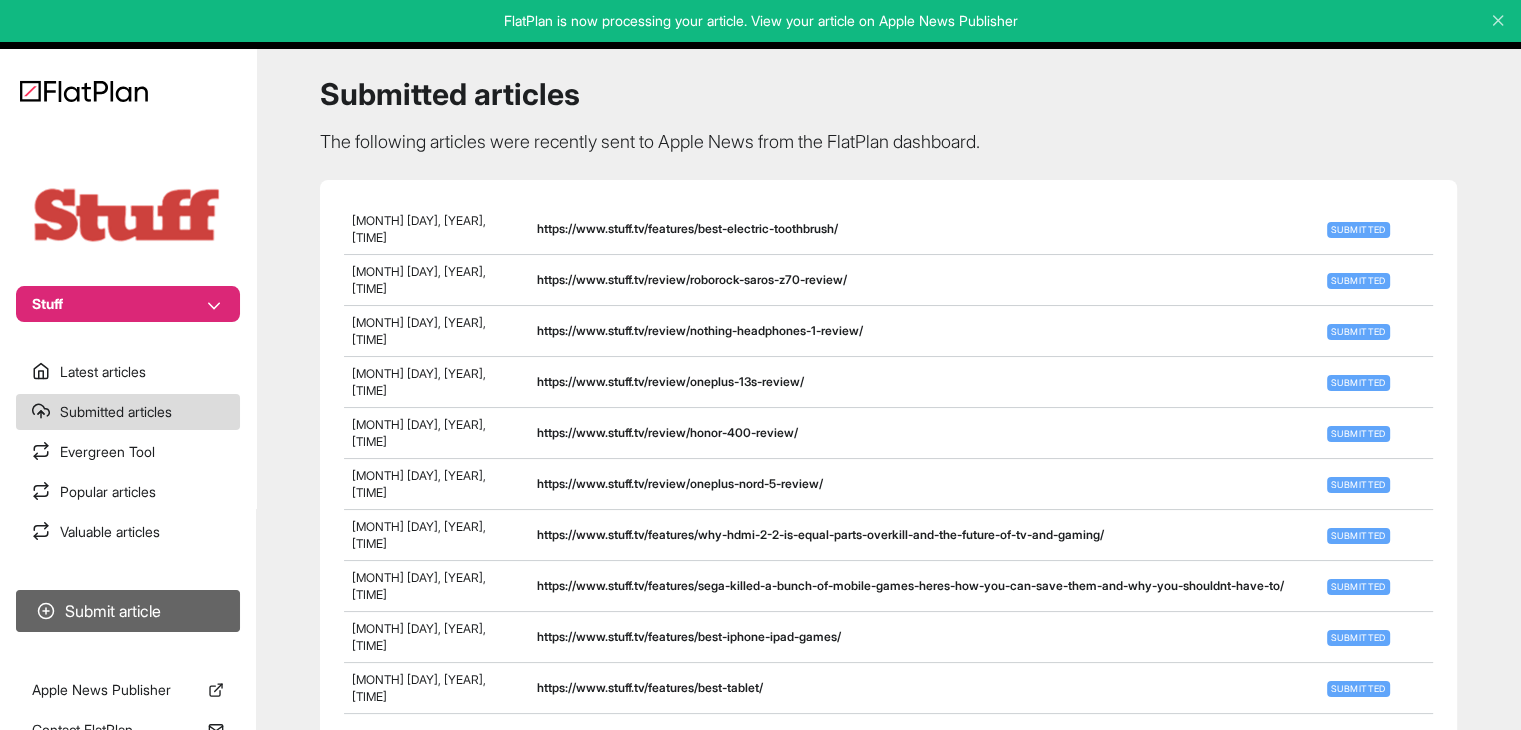 click on "Submit article" at bounding box center [128, 611] 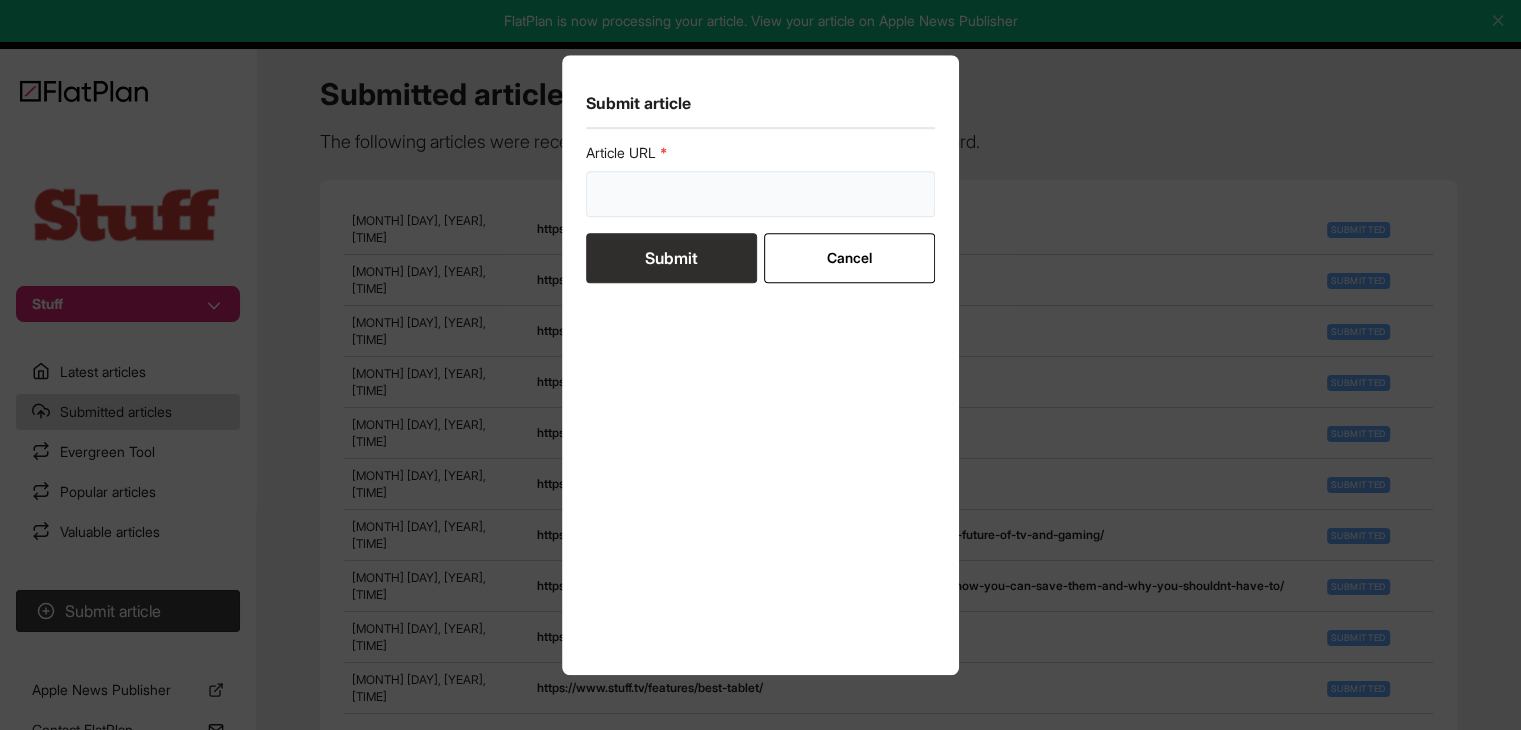 click at bounding box center [761, 194] 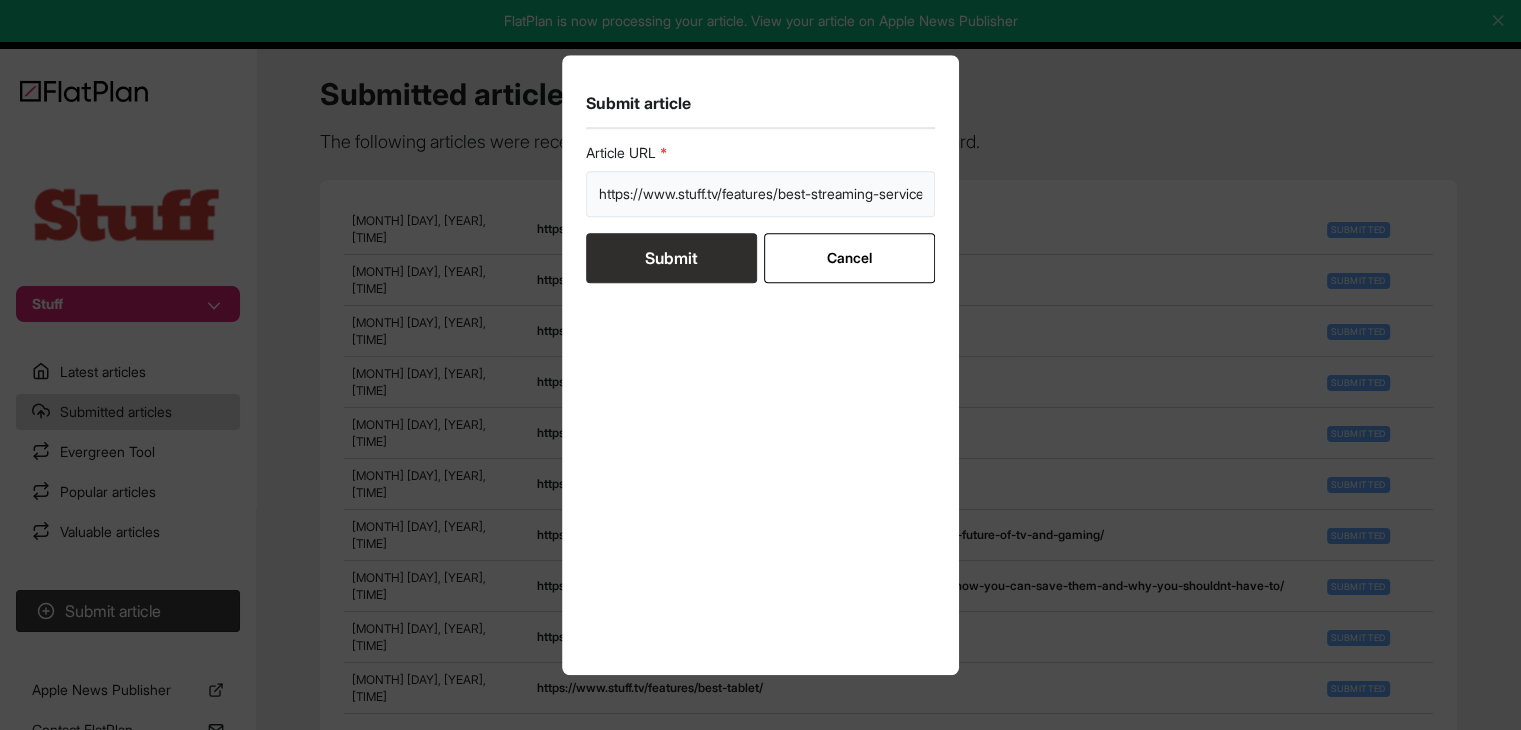 scroll, scrollTop: 0, scrollLeft: 53, axis: horizontal 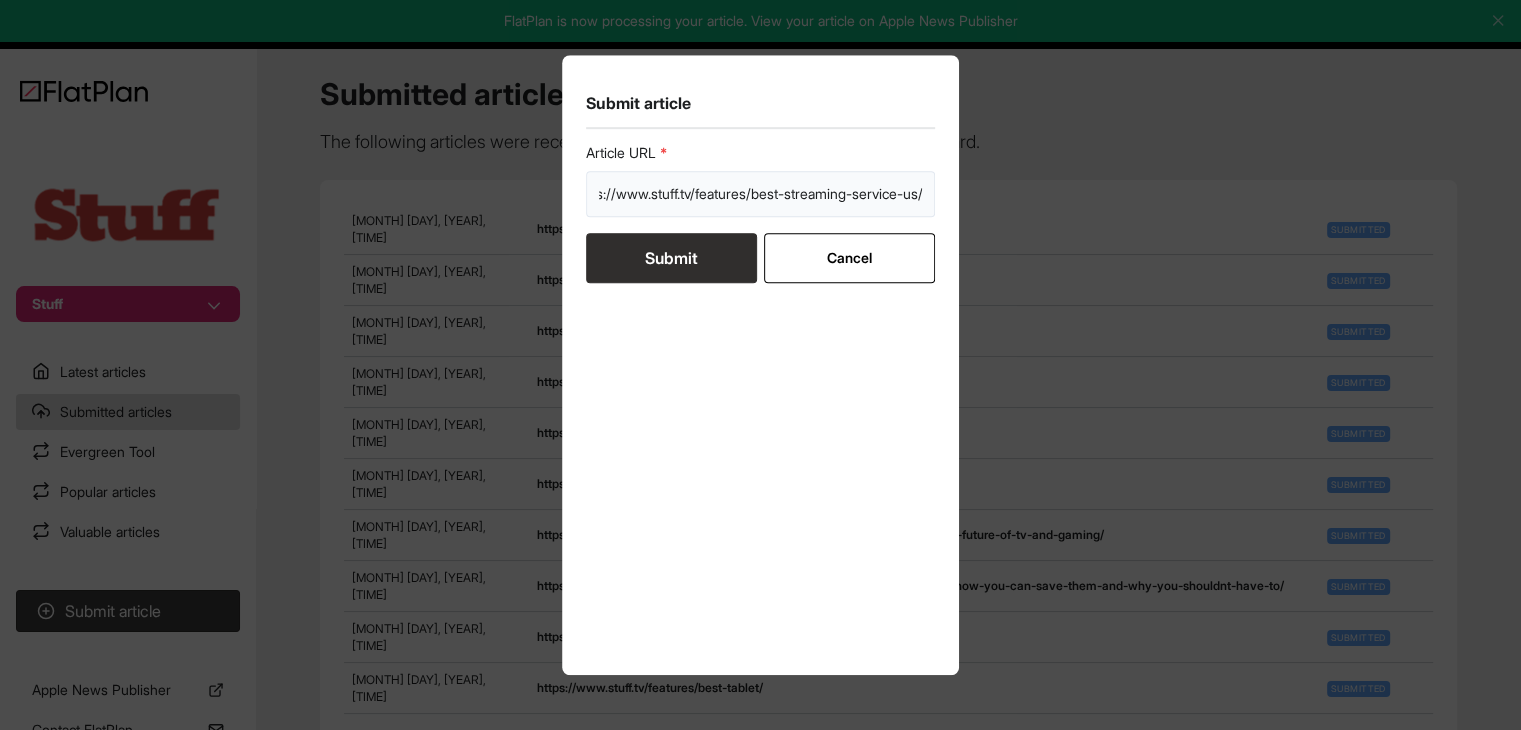 type on "https://www.stuff.tv/features/best-streaming-service-us/" 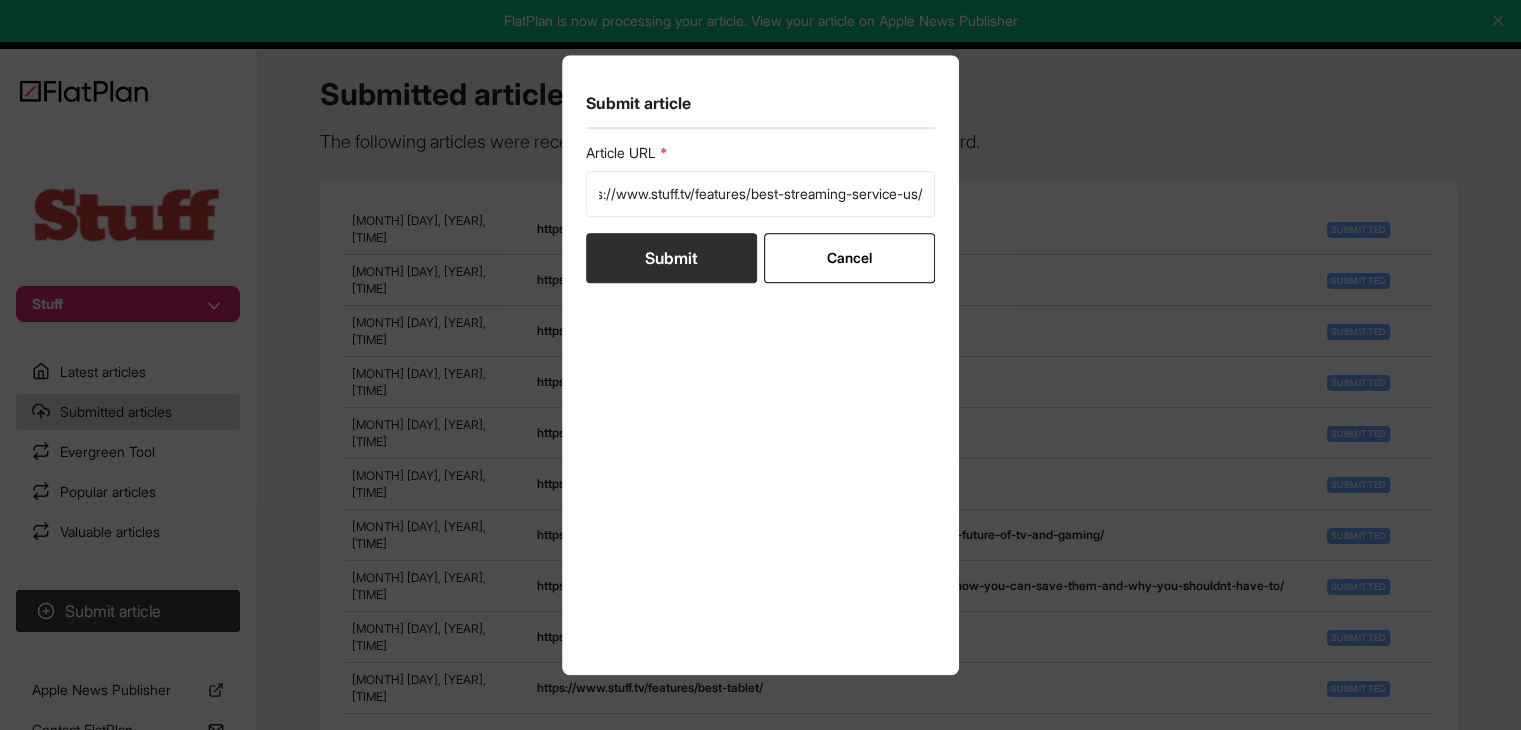 click on "Submit" at bounding box center [671, 258] 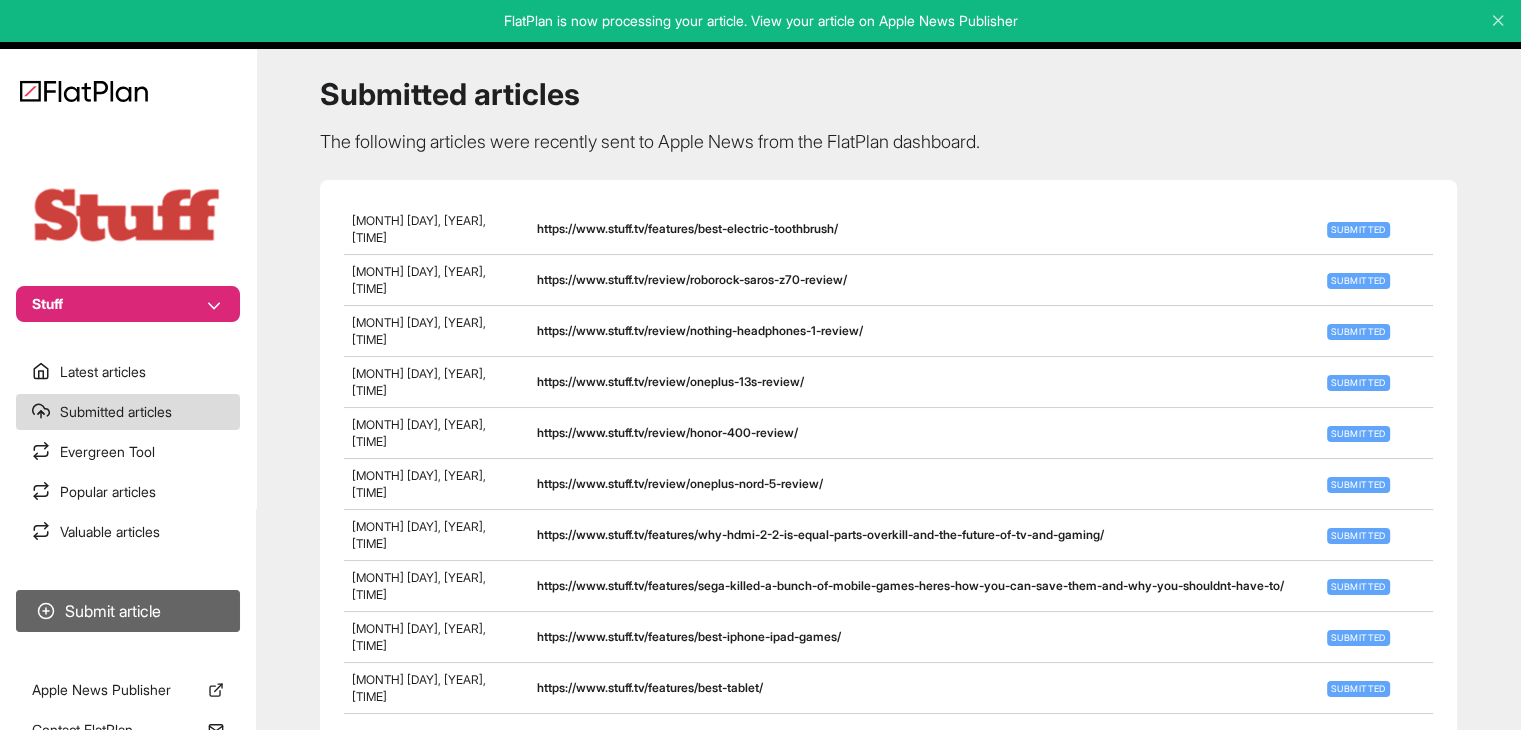 click on "Submit article" at bounding box center [128, 611] 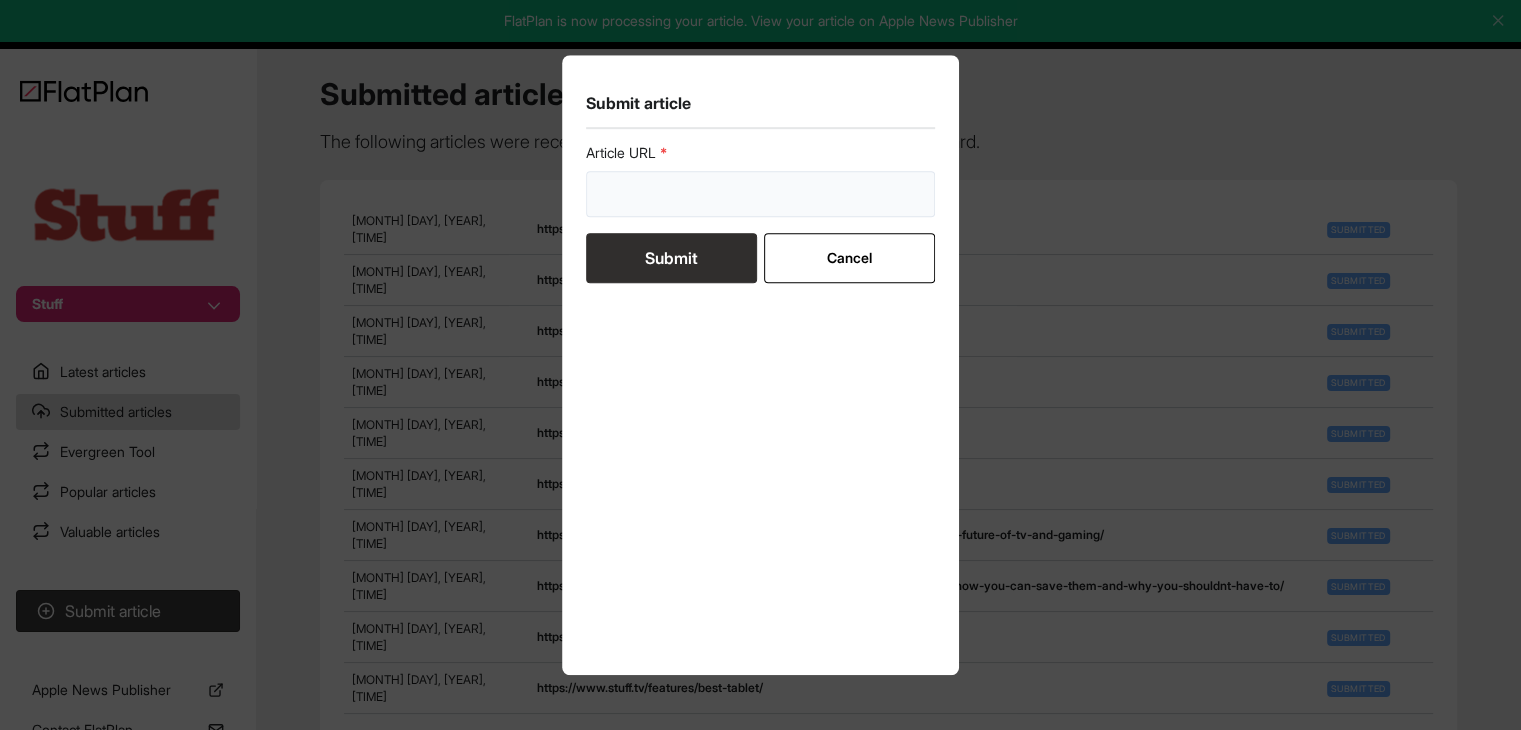 click at bounding box center (761, 194) 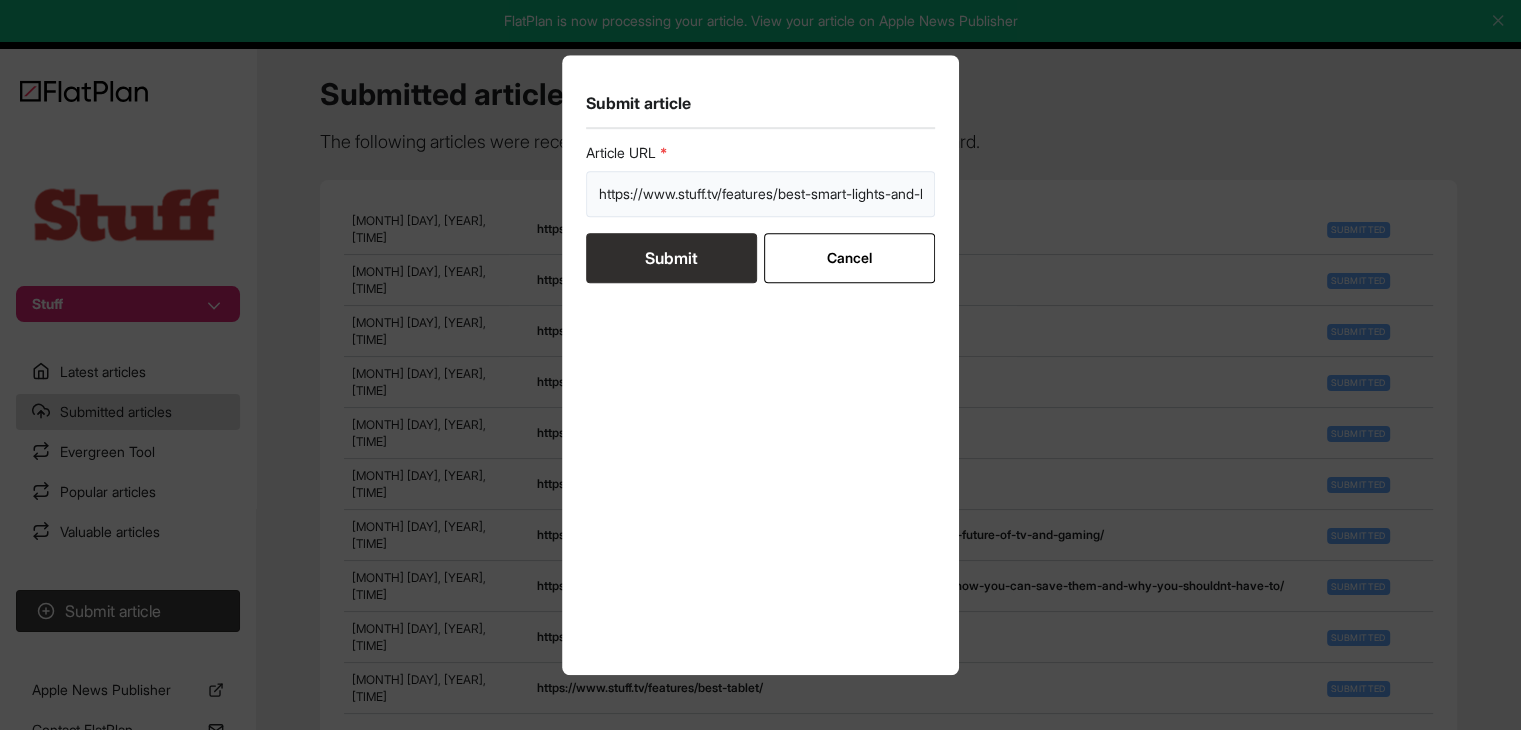 scroll, scrollTop: 0, scrollLeft: 97, axis: horizontal 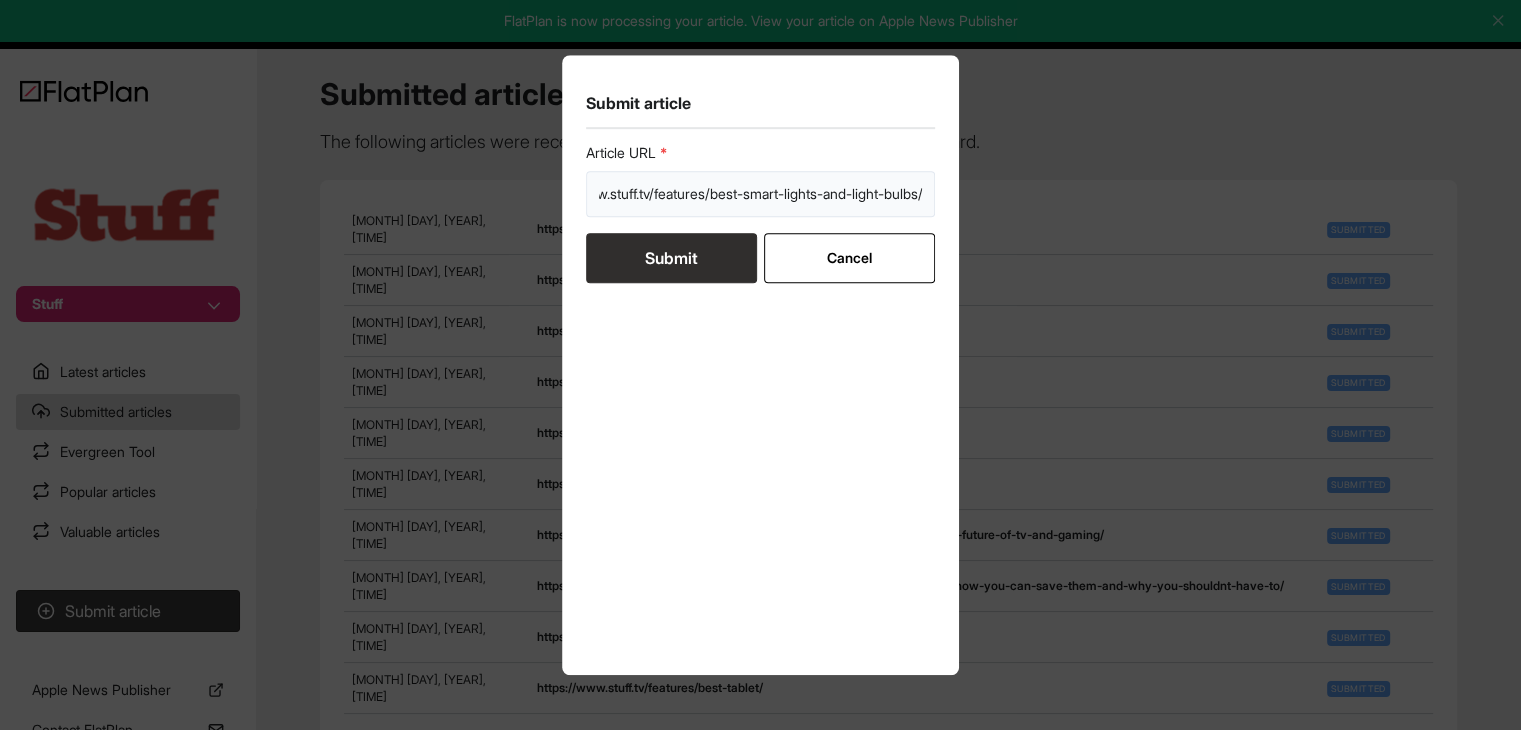 type on "https://www.stuff.tv/features/best-smart-lights-and-light-bulbs/" 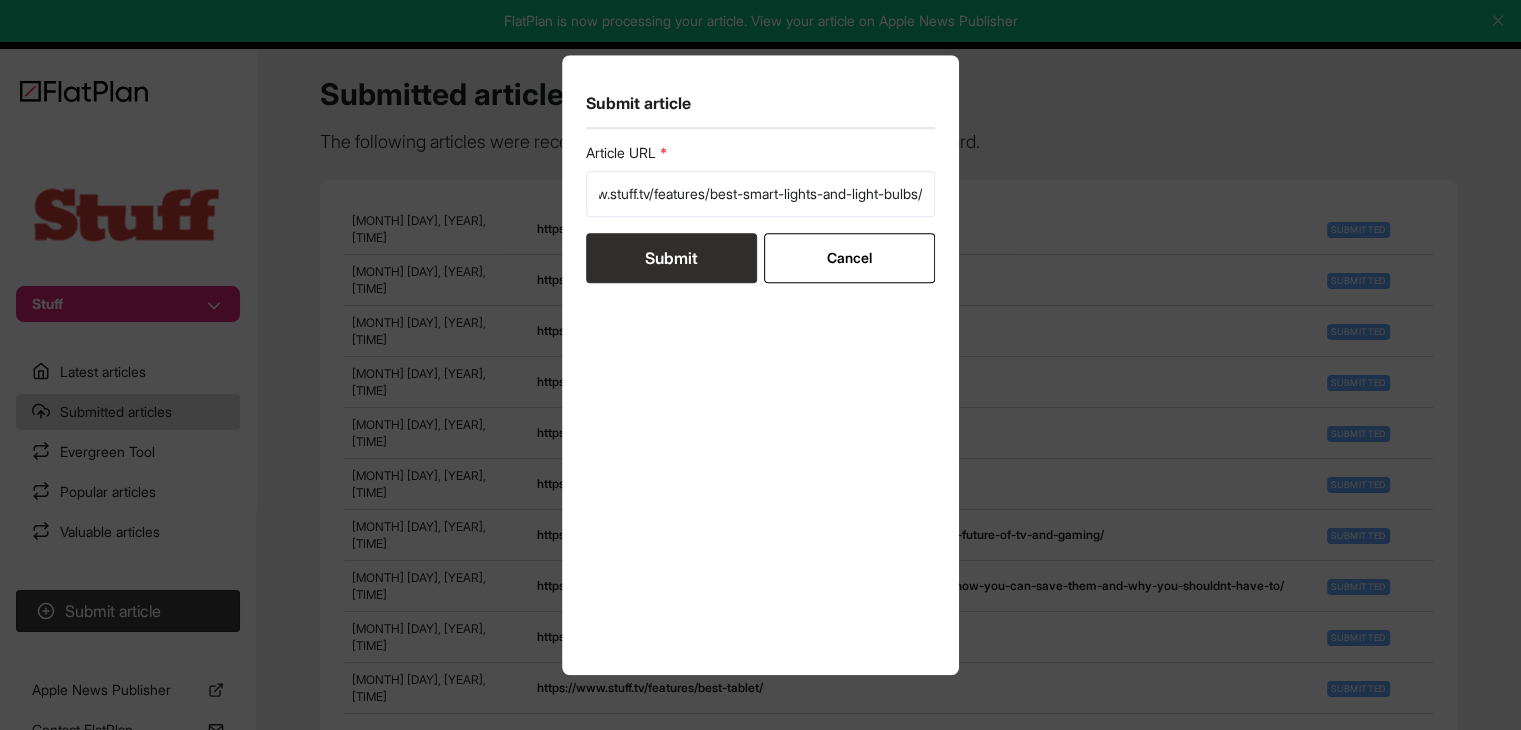 click on "Submit" at bounding box center [671, 258] 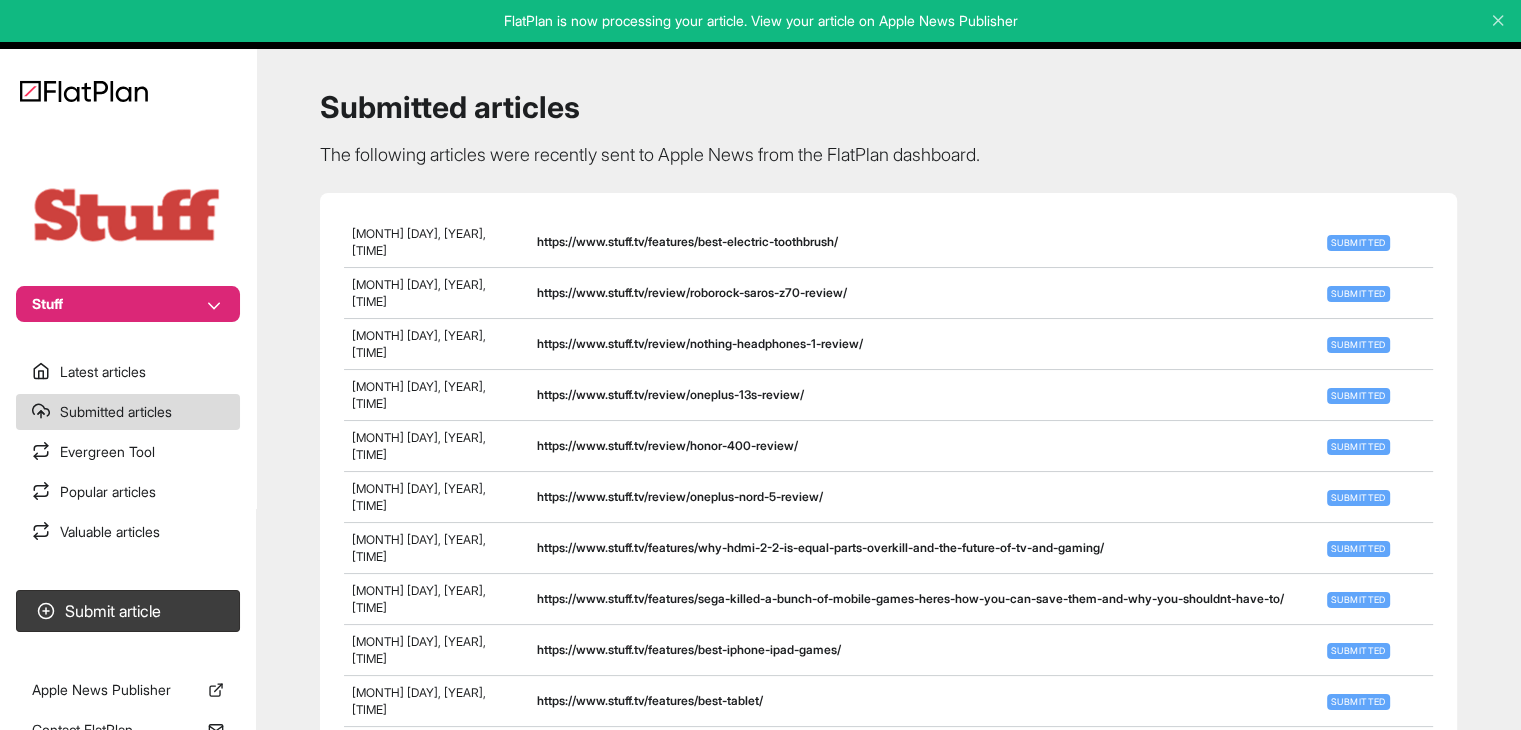 scroll, scrollTop: 0, scrollLeft: 0, axis: both 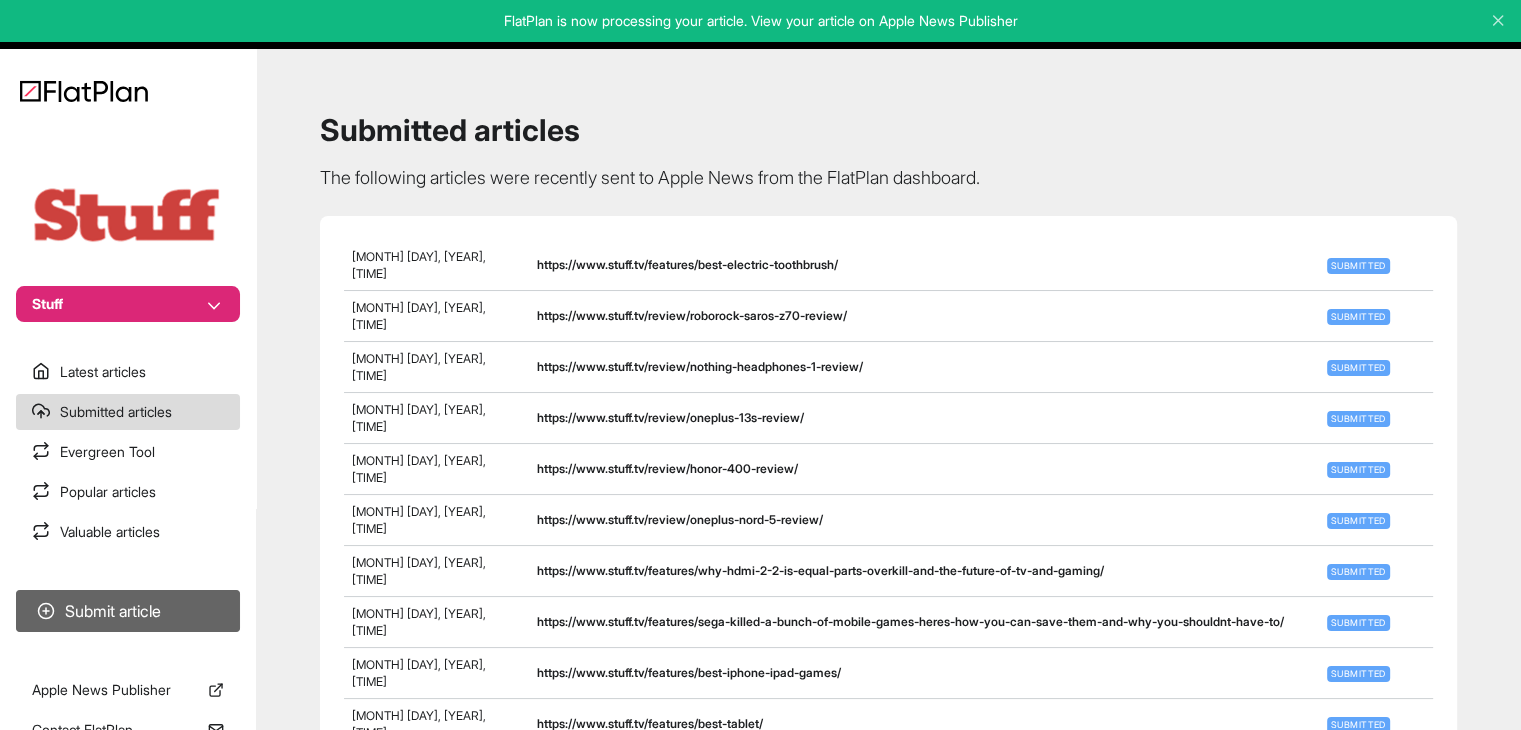 click on "Submit article" at bounding box center (128, 611) 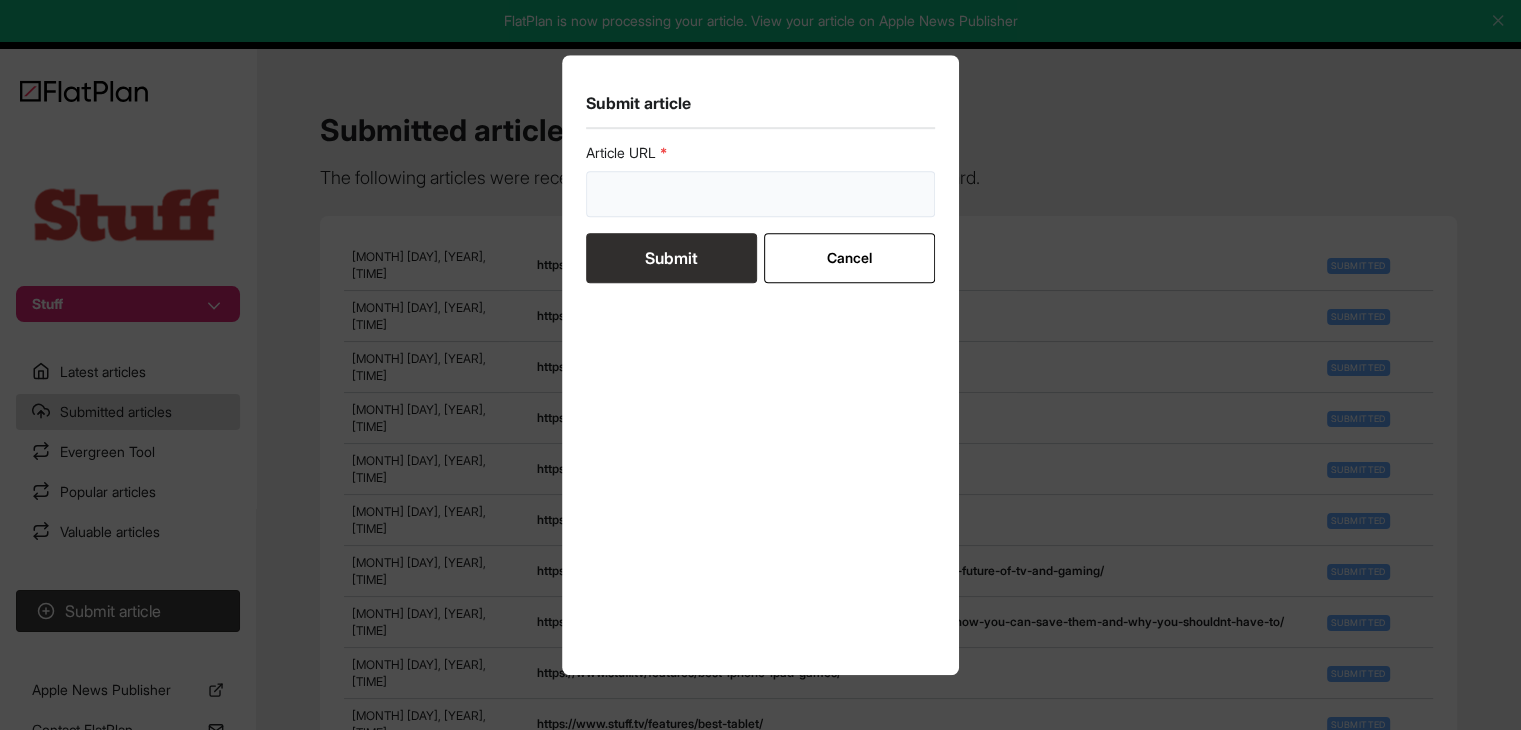 click at bounding box center (761, 194) 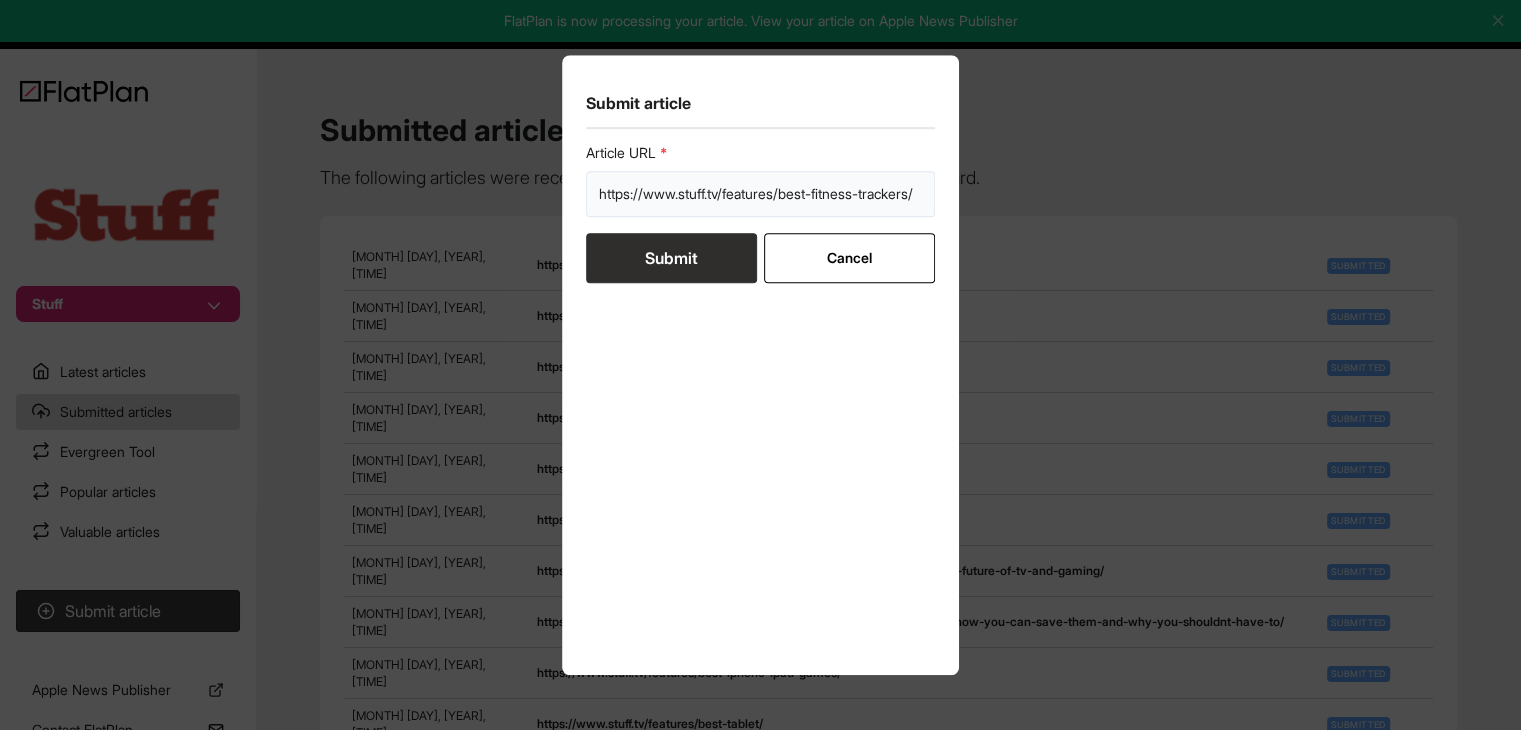 scroll, scrollTop: 0, scrollLeft: 15, axis: horizontal 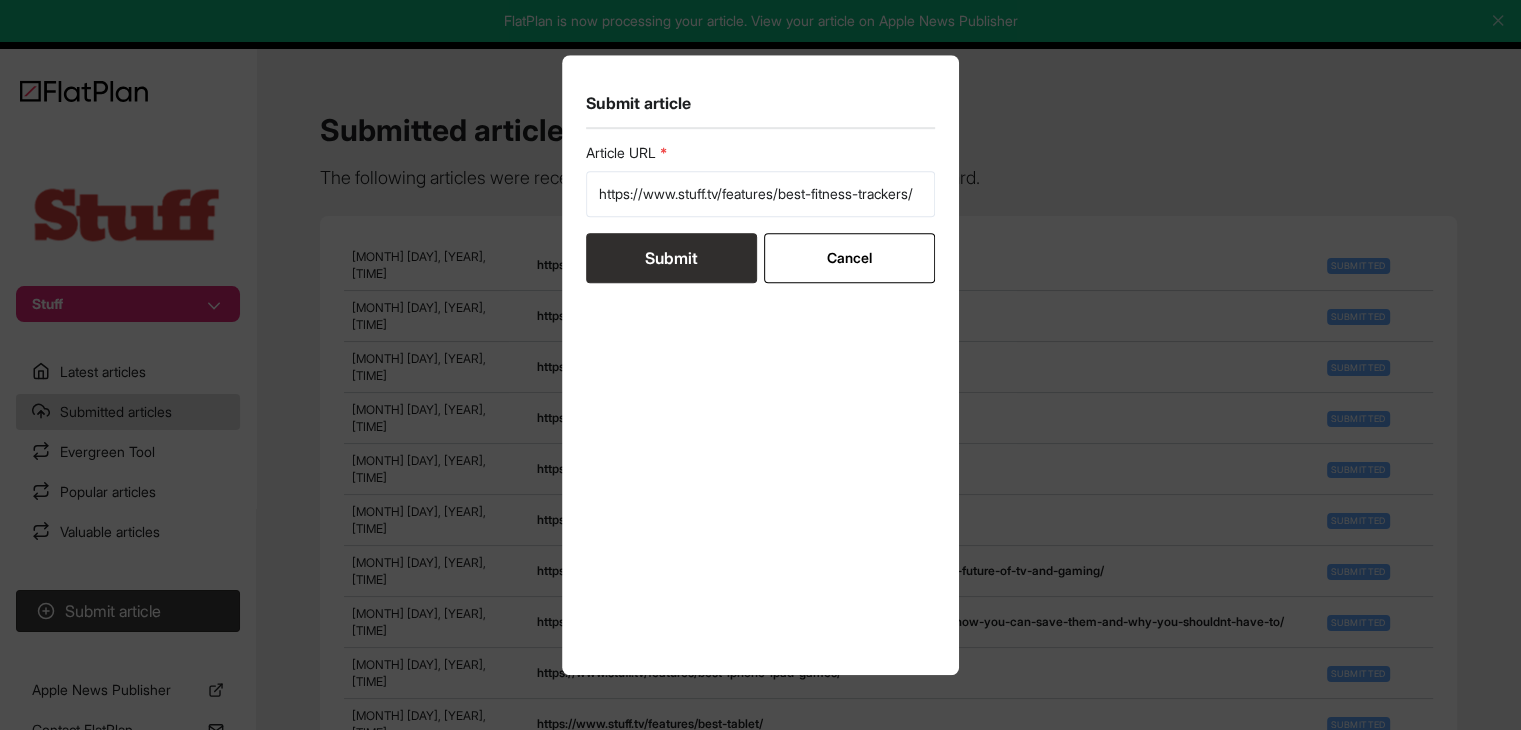 click on "Submit" at bounding box center (671, 258) 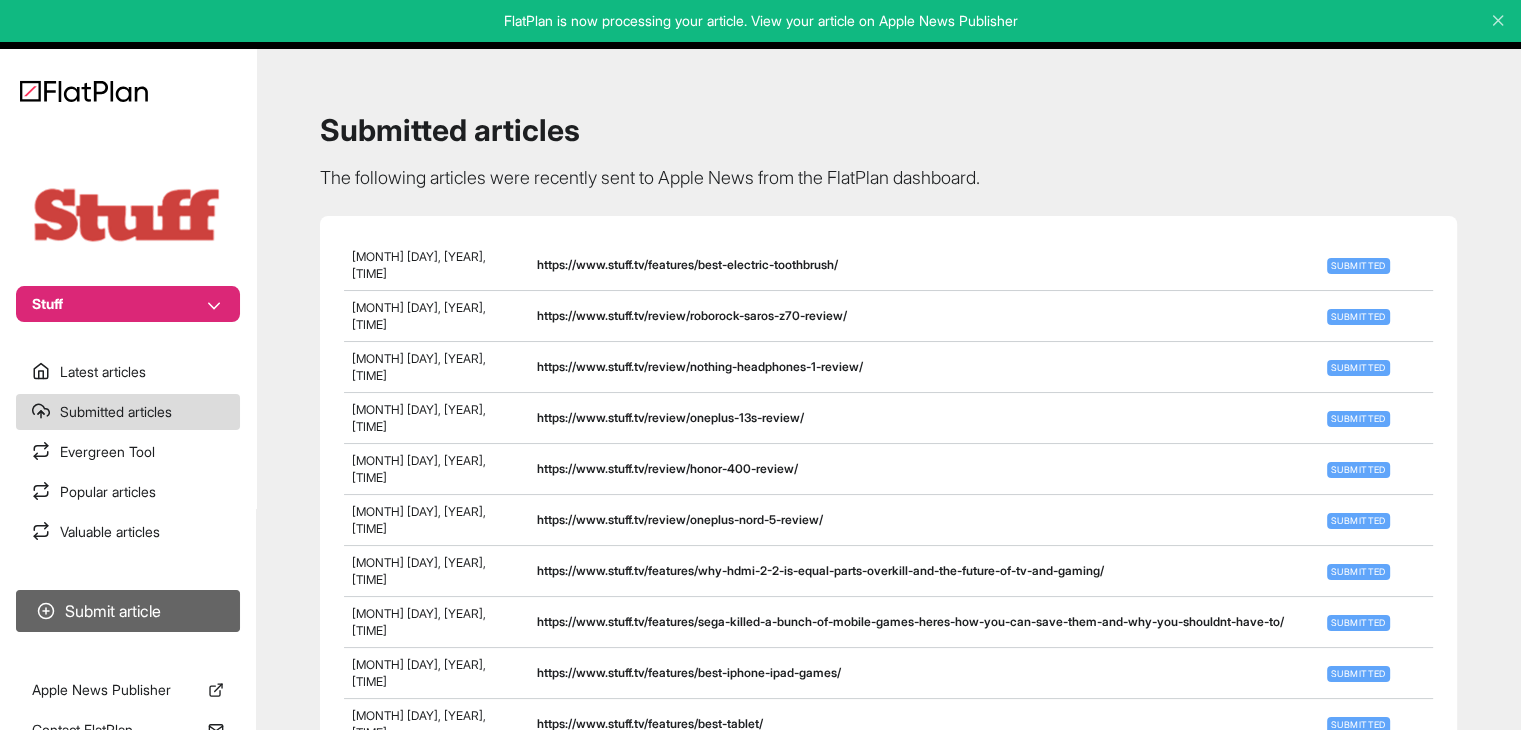 click on "Submit article" at bounding box center [128, 611] 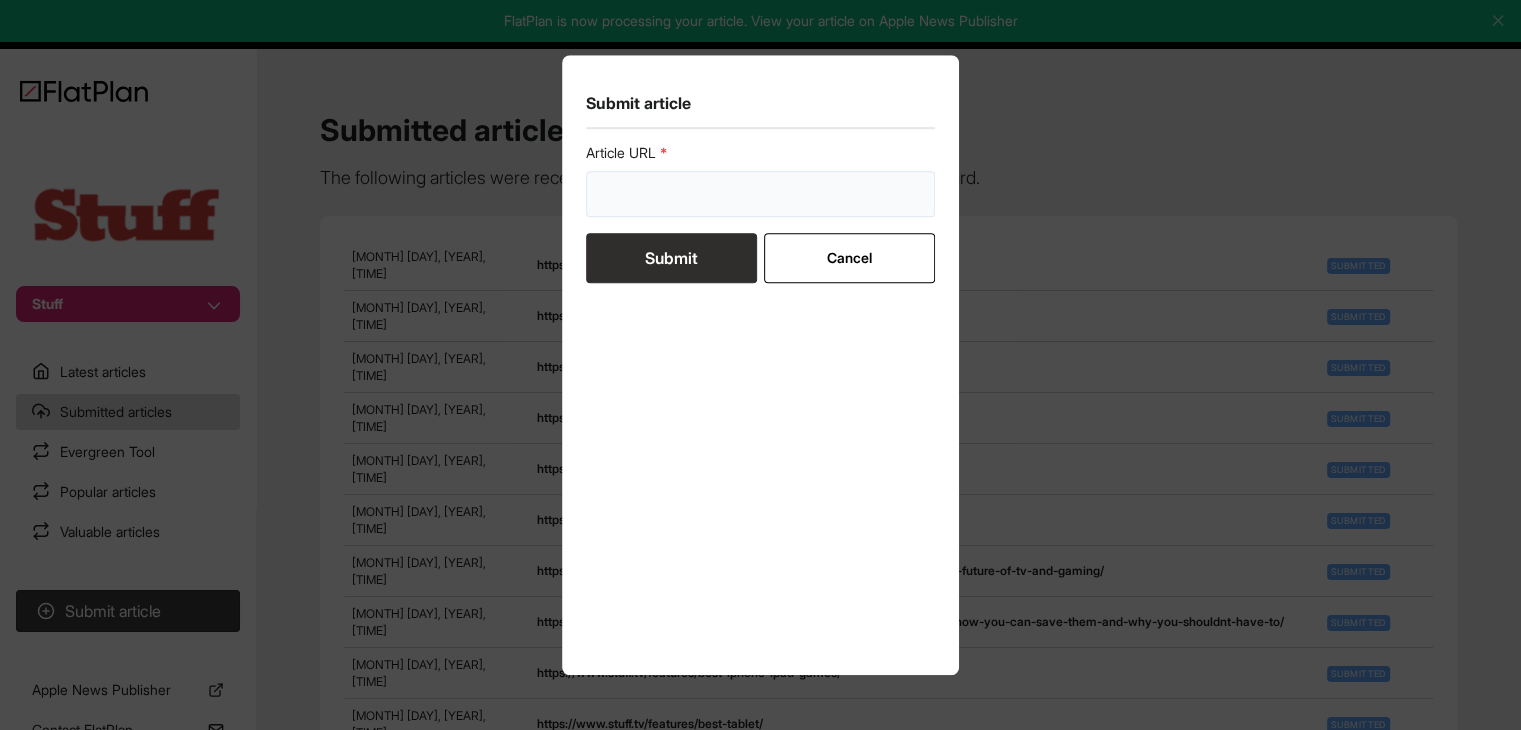 click at bounding box center (761, 194) 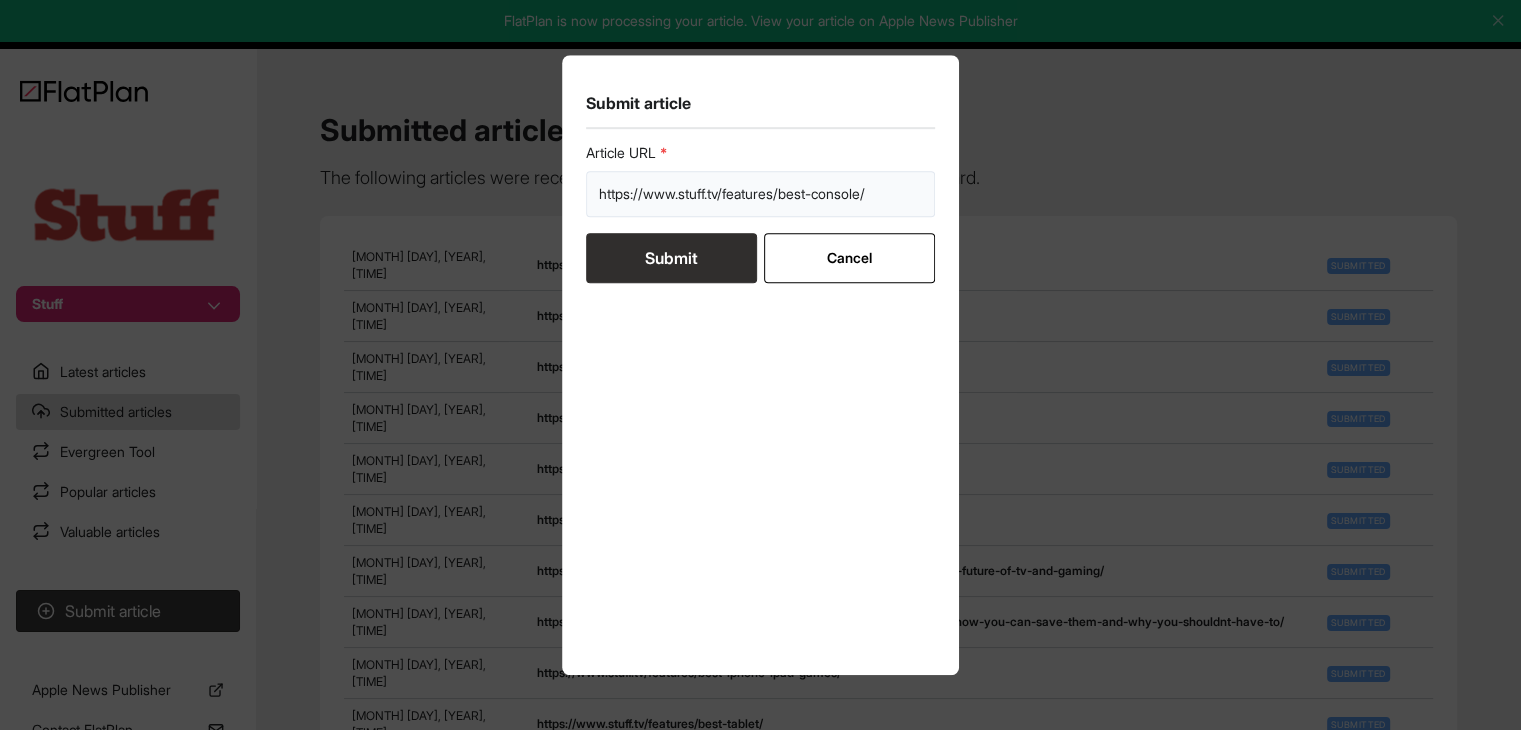 type on "https://www.stuff.tv/features/best-console/" 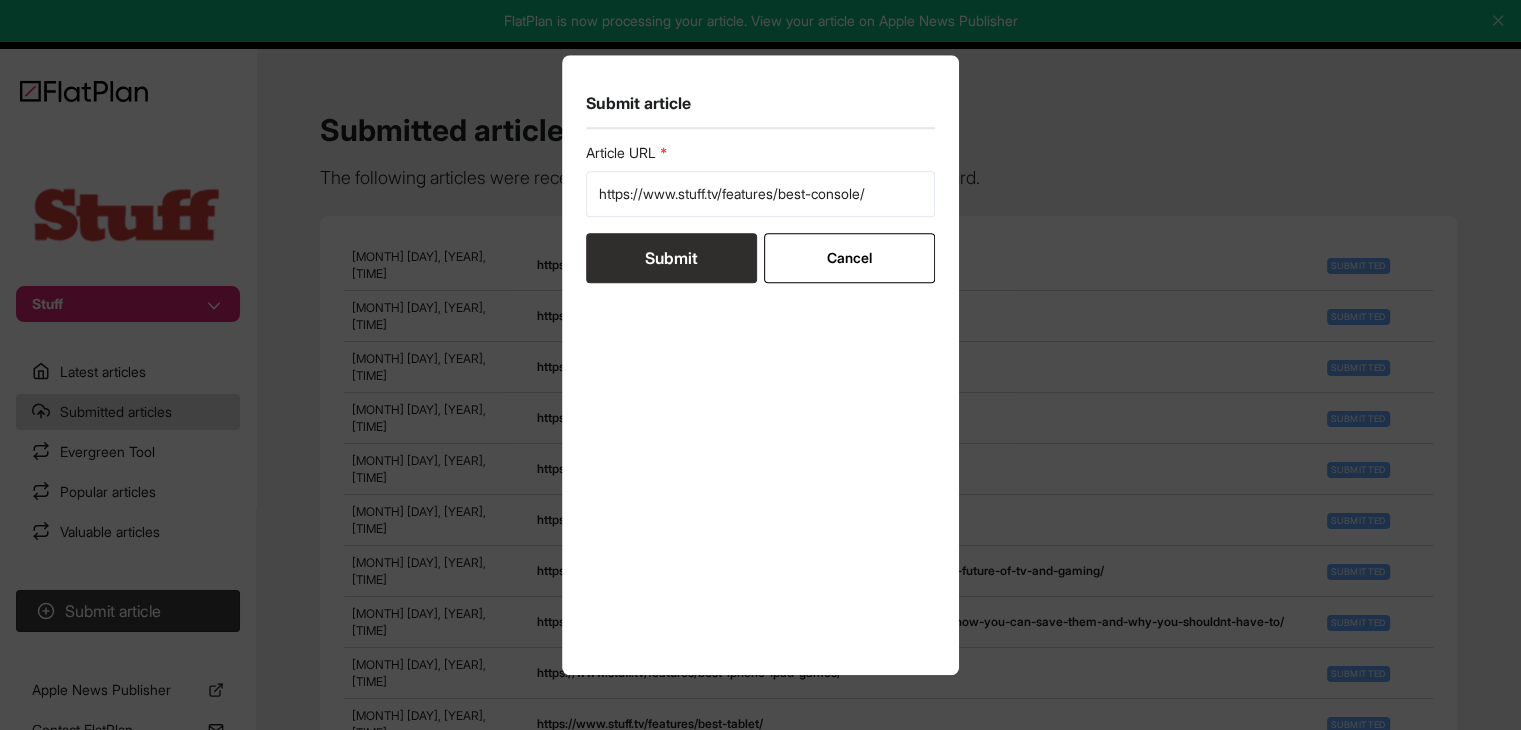 click on "Submit" at bounding box center [671, 258] 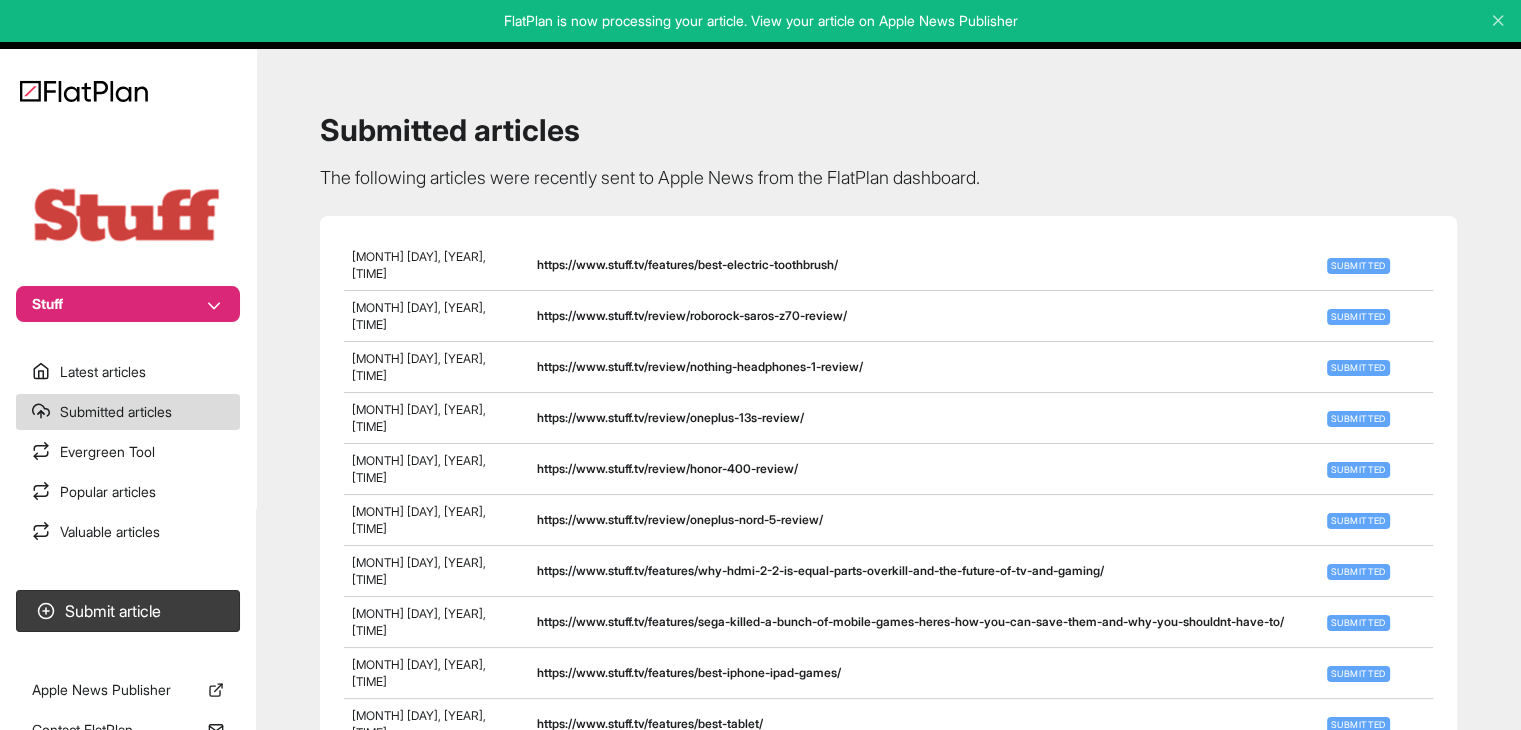 click on "Stuff" at bounding box center (128, 304) 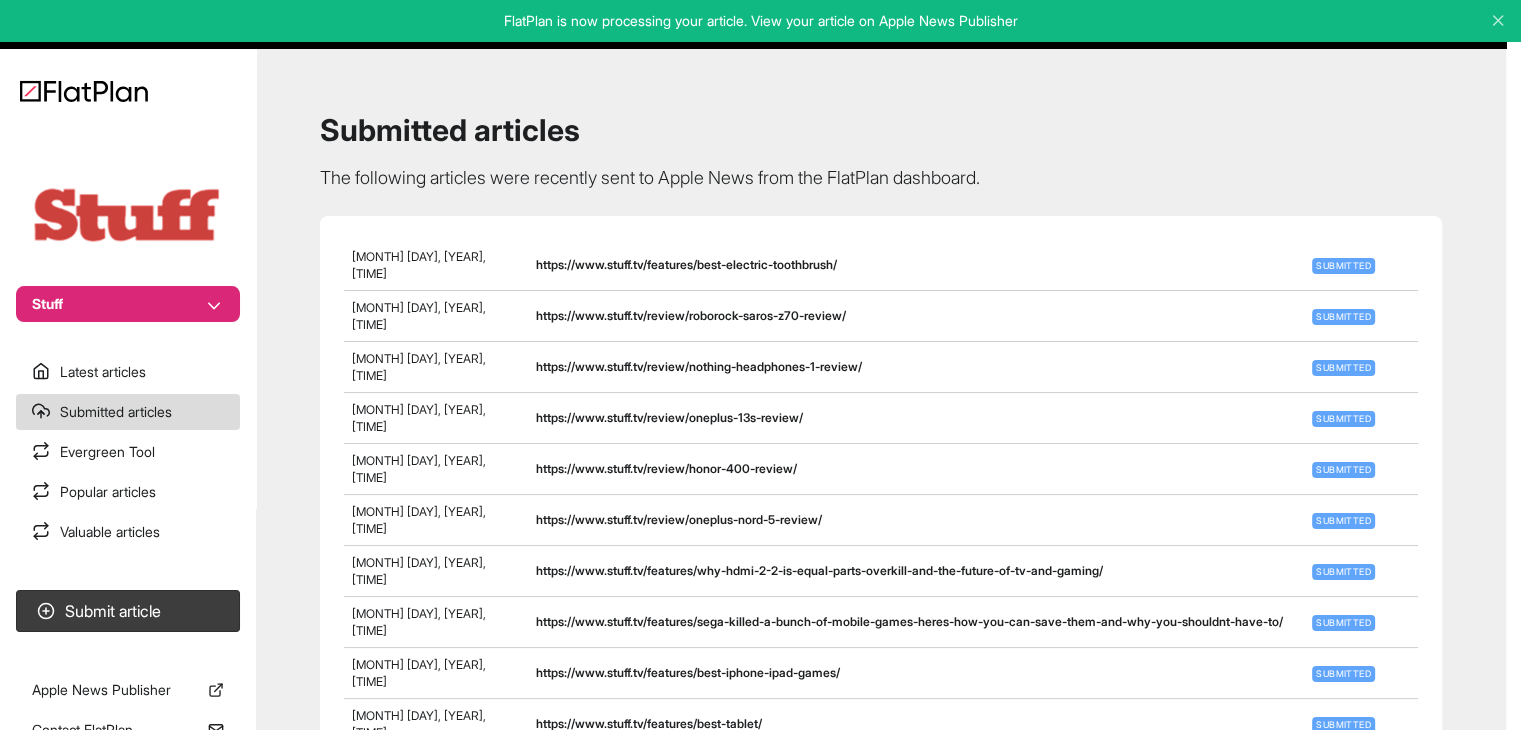 click on "Stuff" at bounding box center [128, 304] 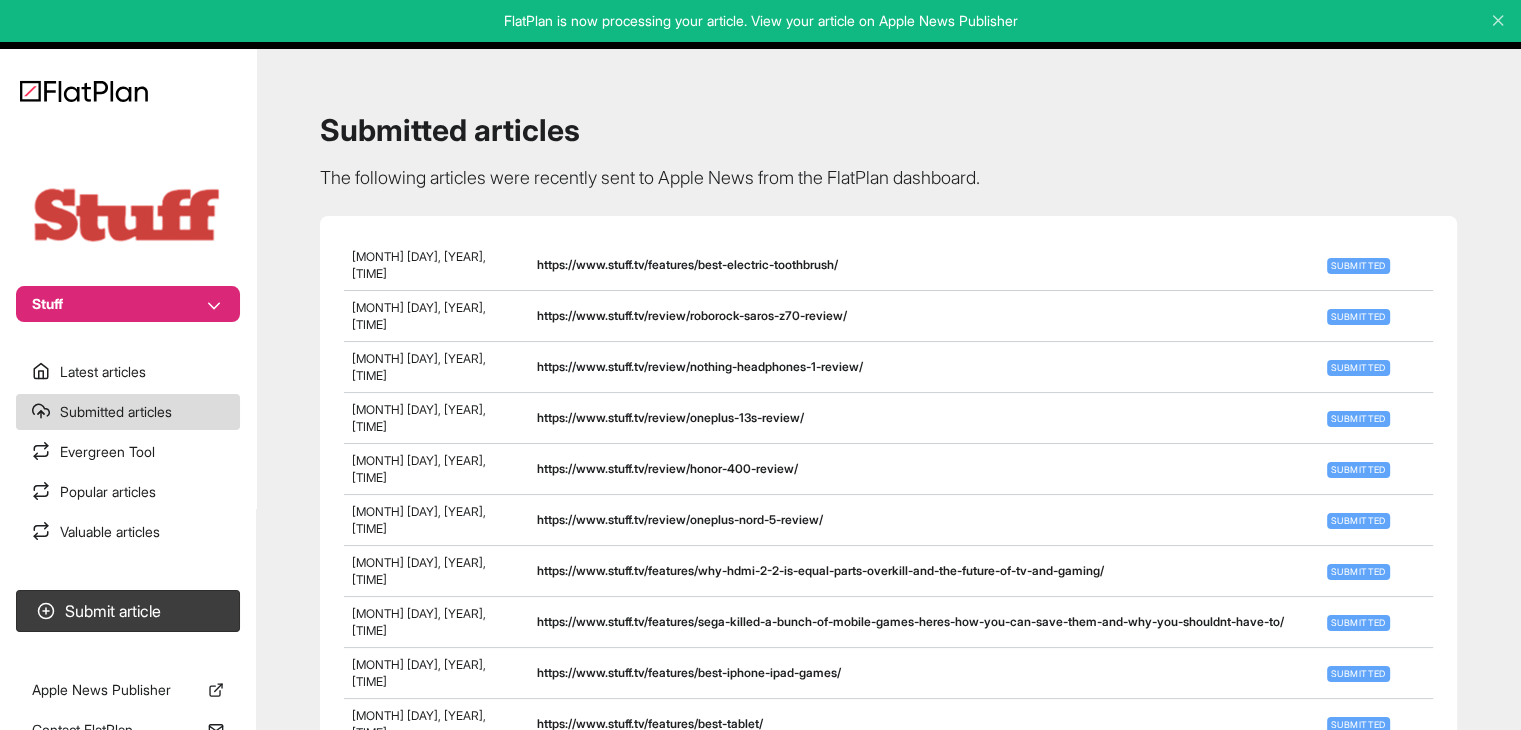 click on "Stuff Latest articles Submitted articles Evergreen Tool Popular articles Valuable articles Submit article Apple News Publisher Contact FlatPlan" at bounding box center [128, 365] 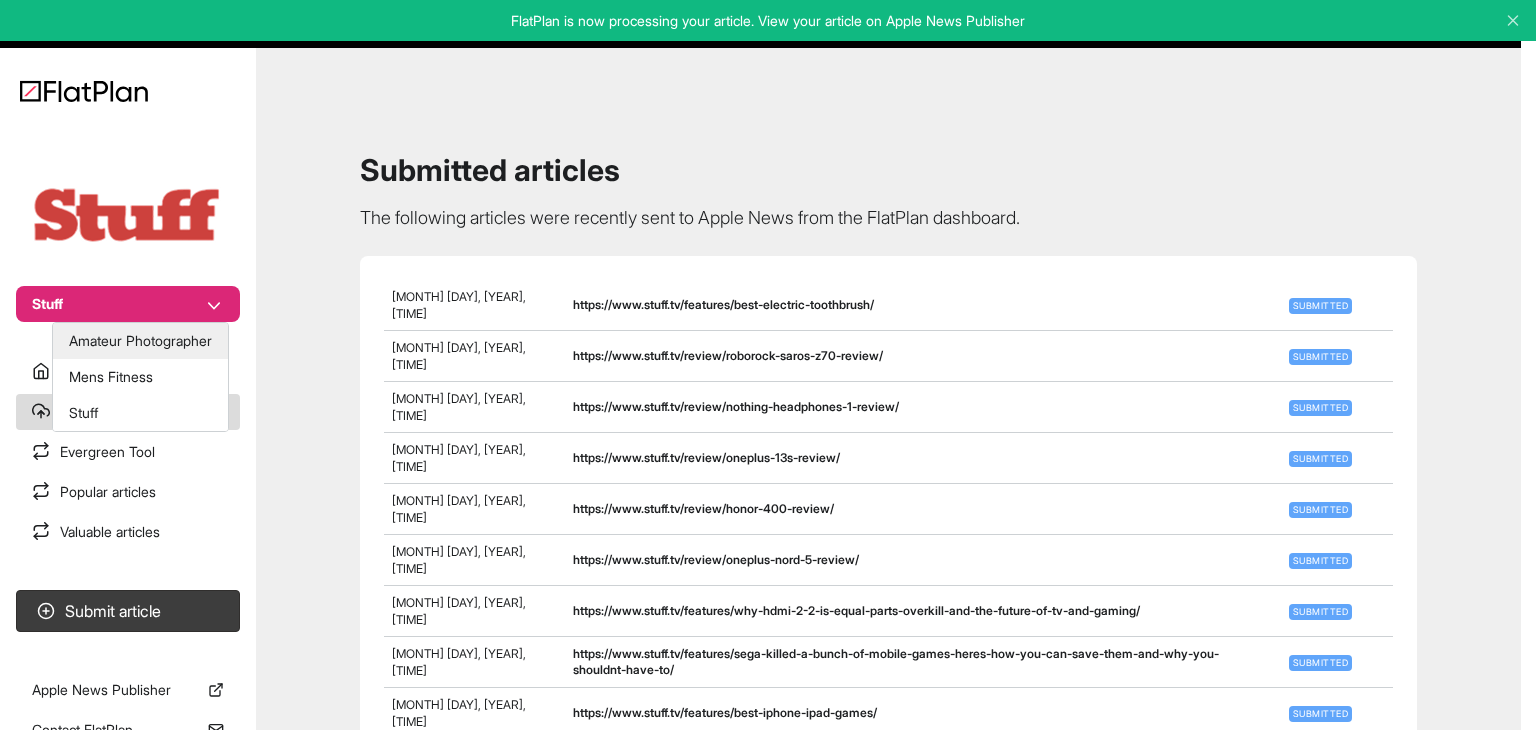 click on "Amateur Photographer" at bounding box center [140, 341] 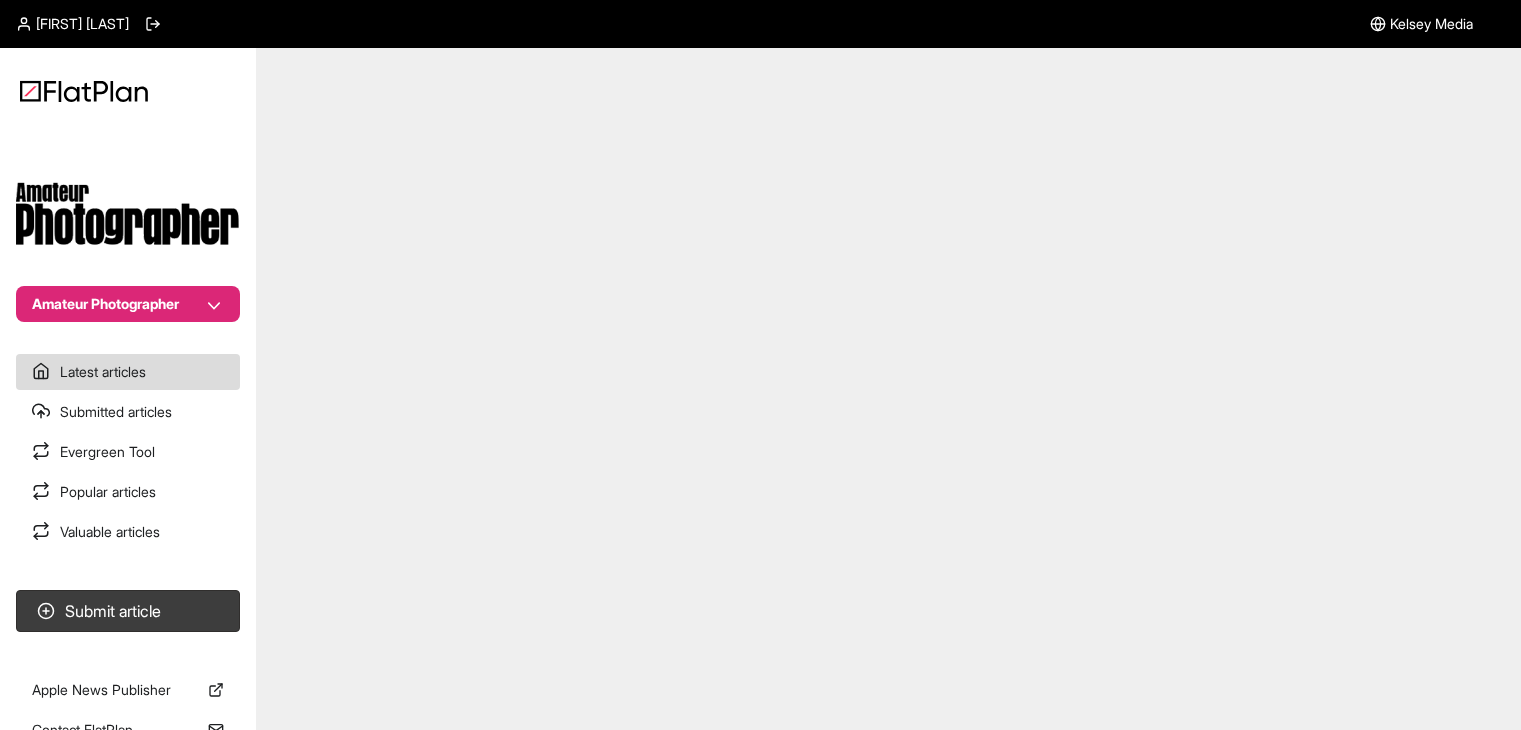 scroll, scrollTop: 0, scrollLeft: 0, axis: both 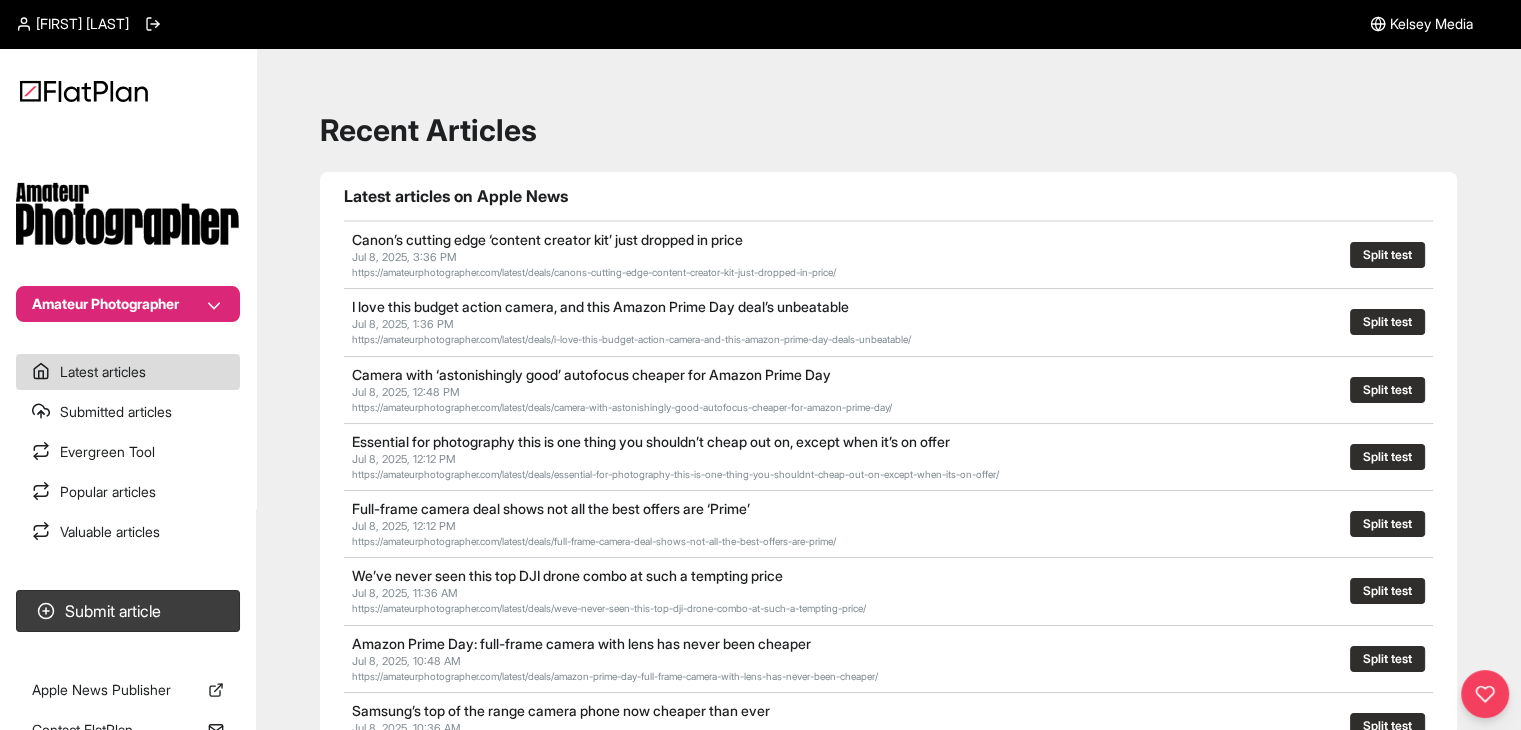 click on "Amateur Photographer Latest articles Submitted articles Evergreen Tool Popular articles Valuable articles Submit article Apple News Publisher Contact FlatPlan" at bounding box center (128, 365) 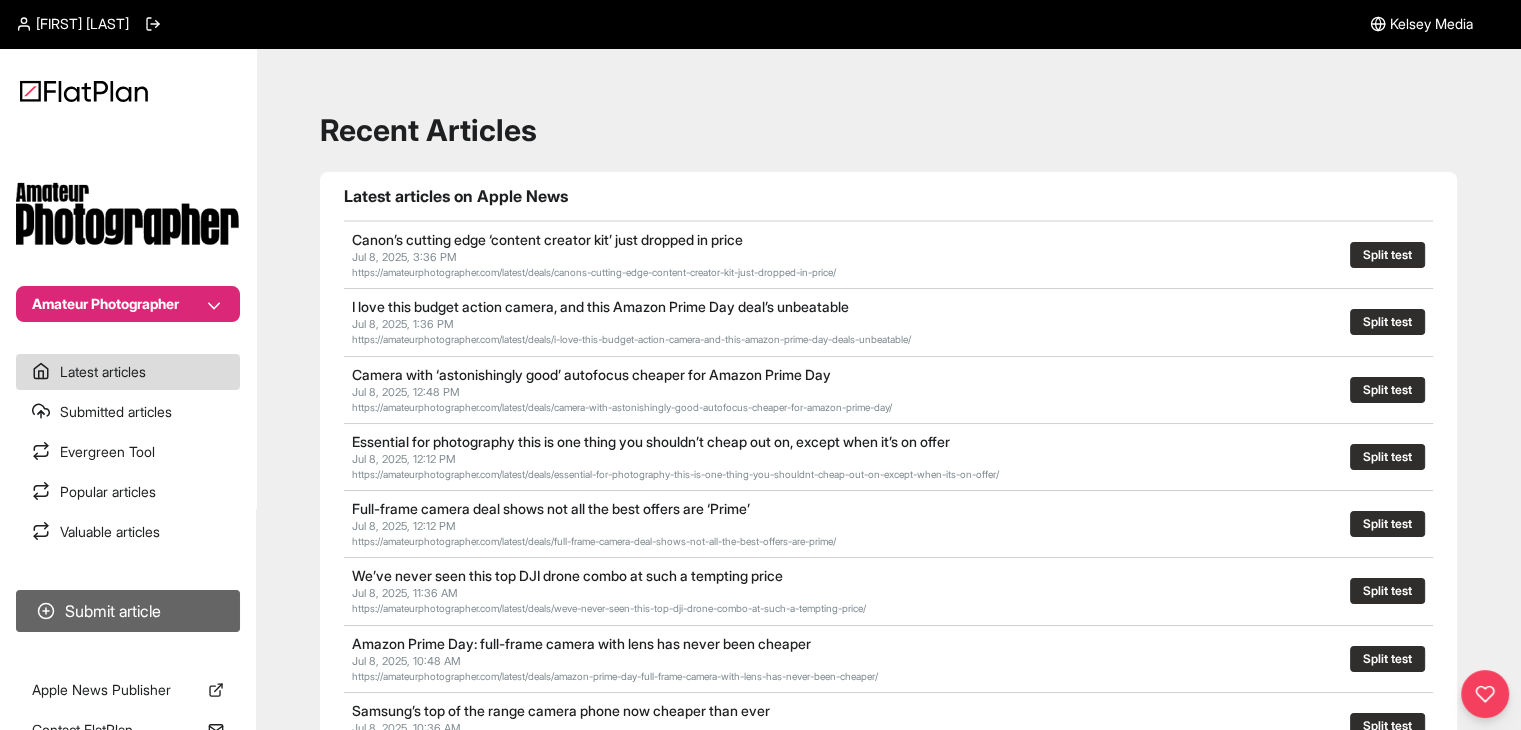 click at bounding box center (46, 611) 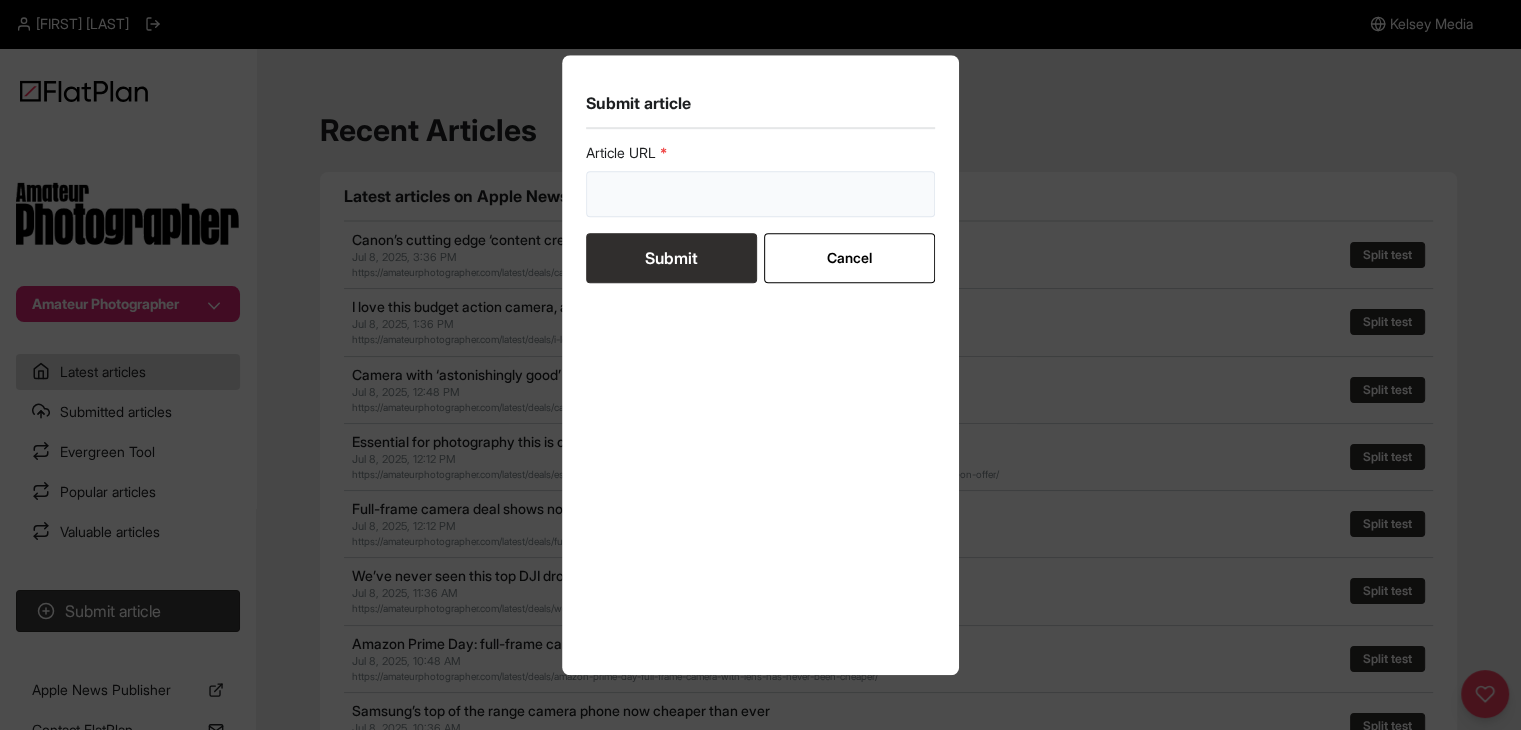 click at bounding box center [761, 194] 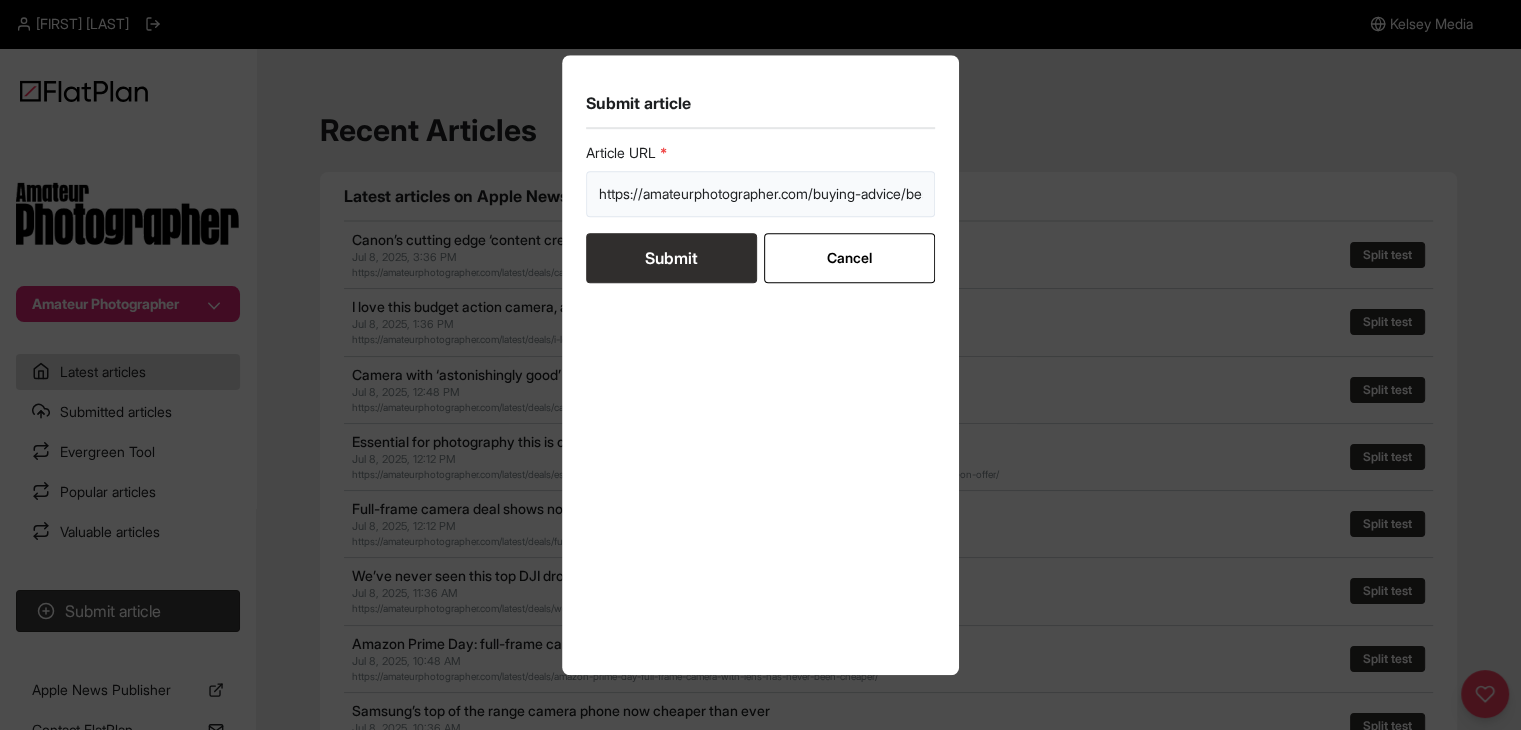 scroll, scrollTop: 0, scrollLeft: 240, axis: horizontal 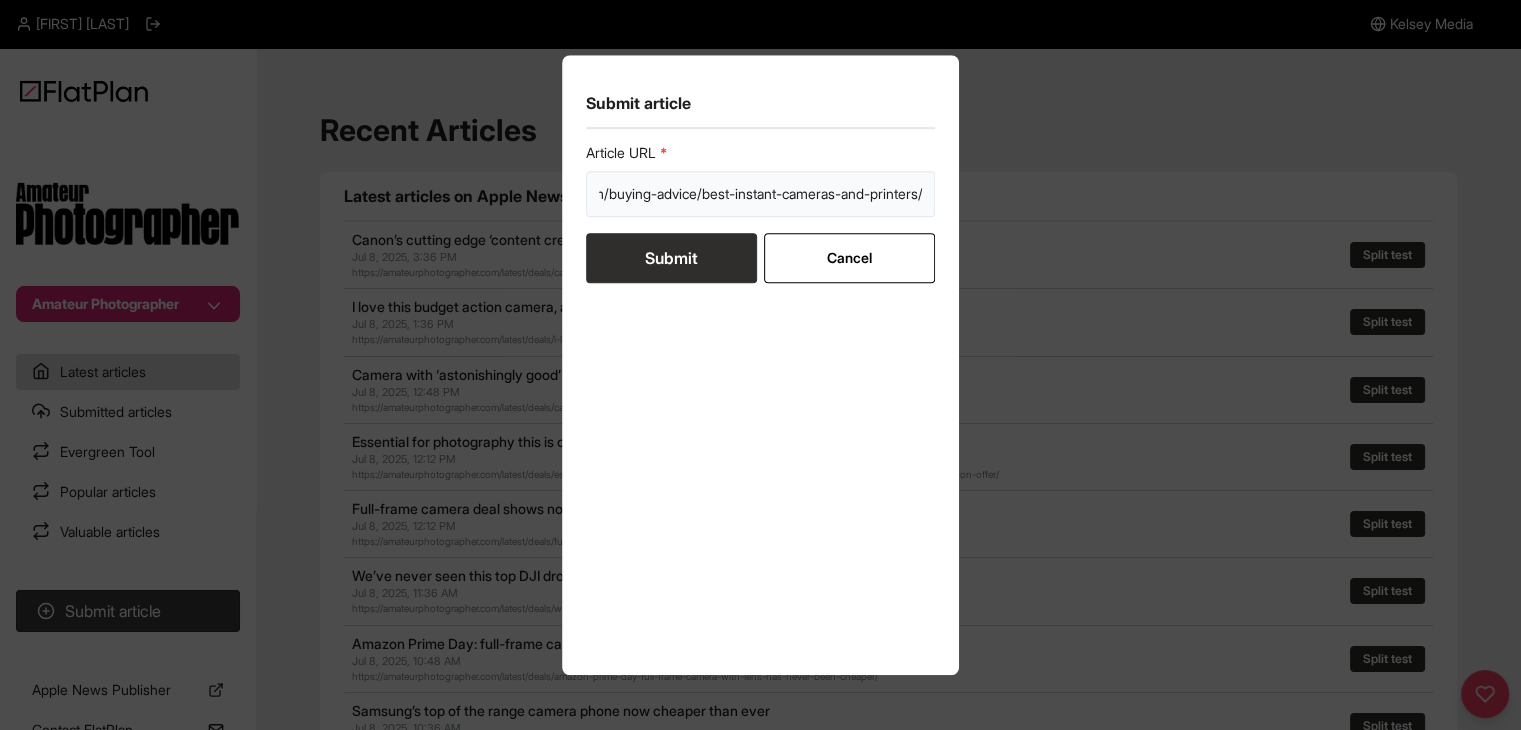 type on "https://amateurphotographer.com/buying-advice/best-instant-cameras-and-printers/" 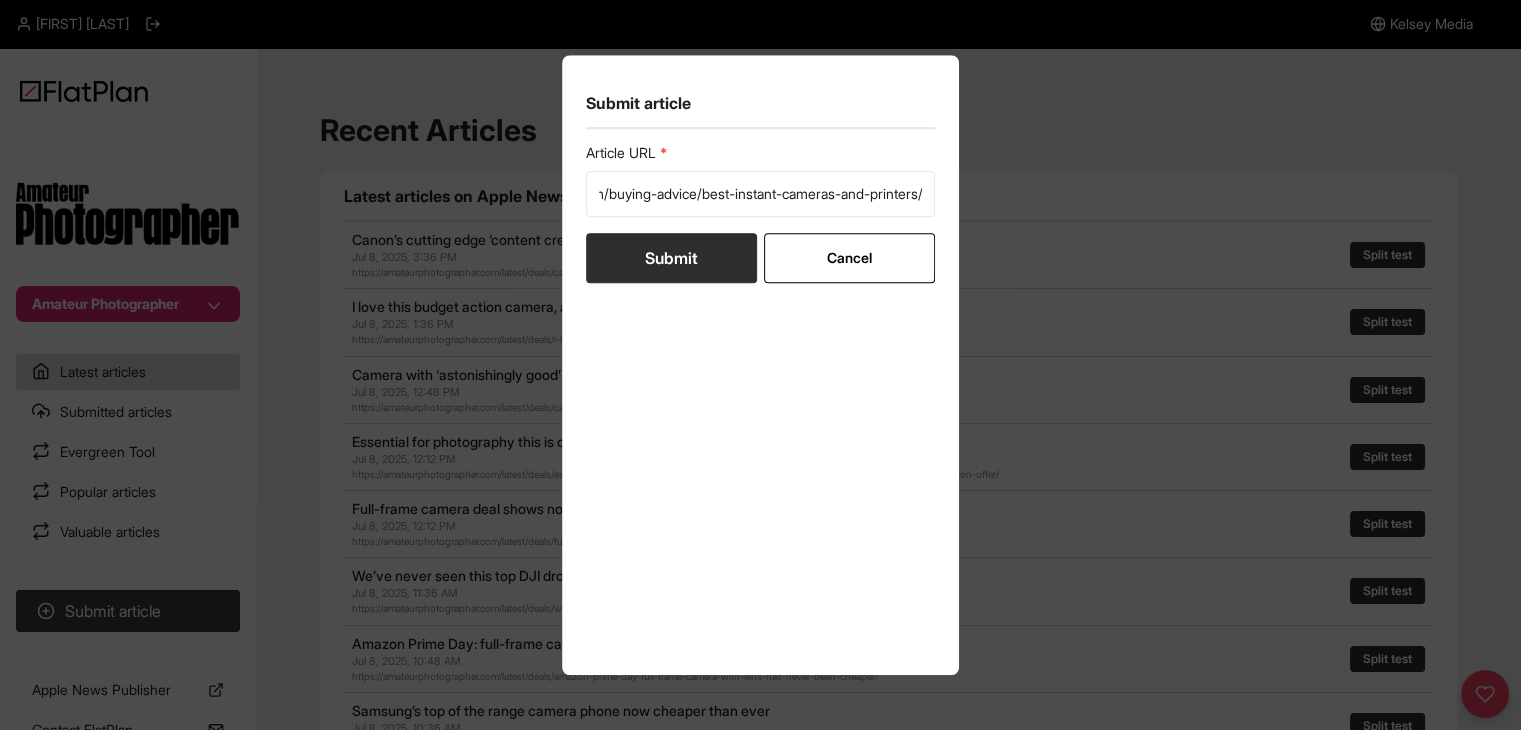 click on "Submit" at bounding box center (671, 258) 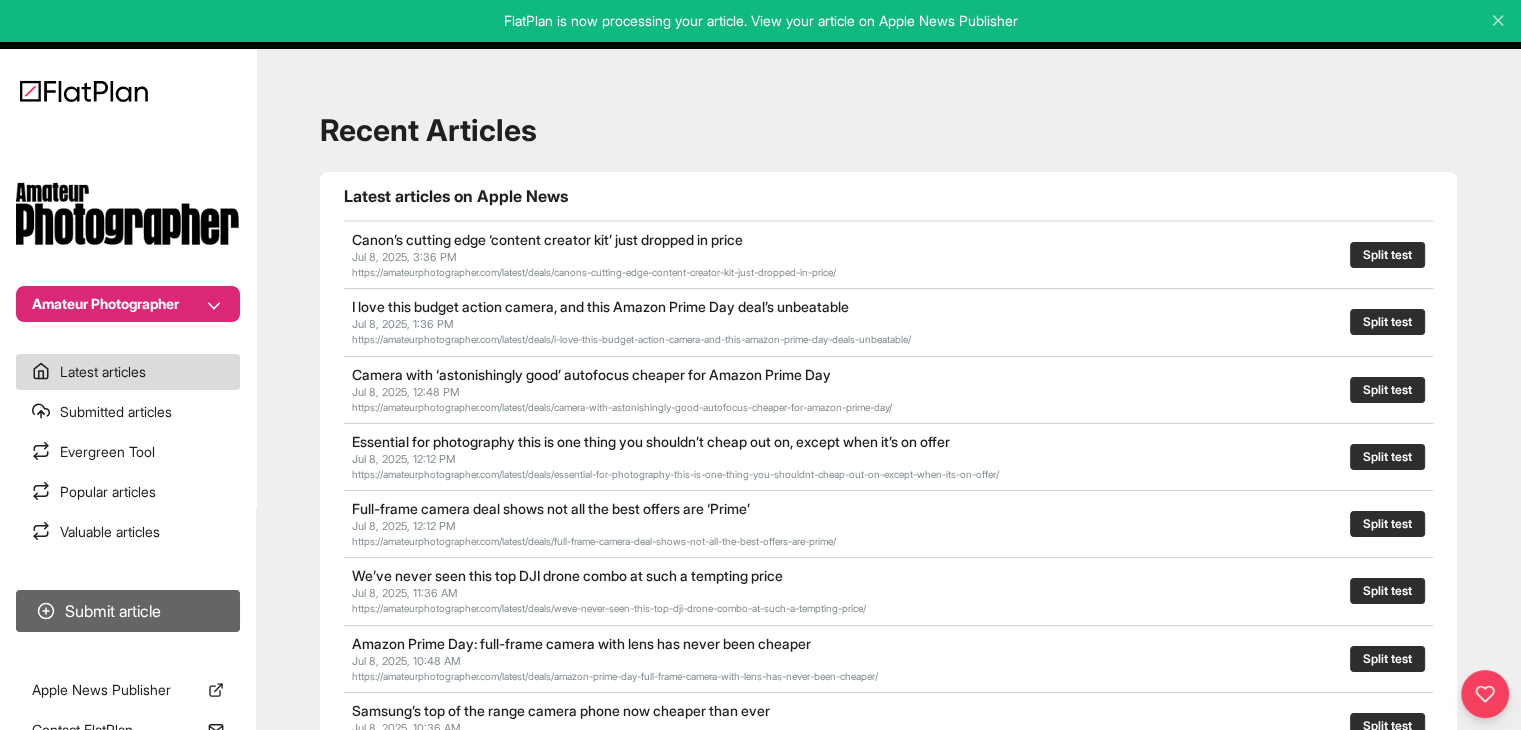 click on "Submit article" at bounding box center (128, 611) 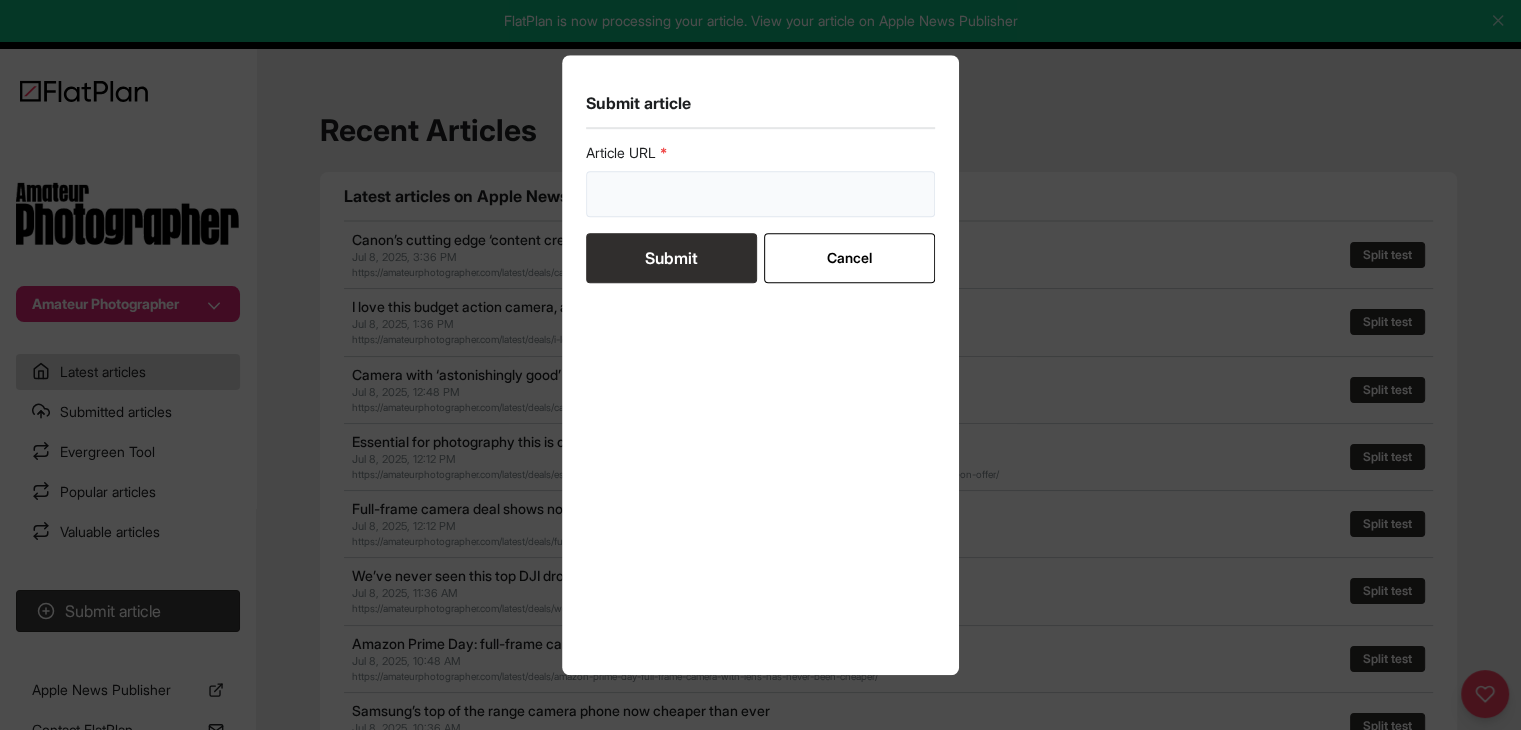 drag, startPoint x: 741, startPoint y: 201, endPoint x: 714, endPoint y: 197, distance: 27.294687 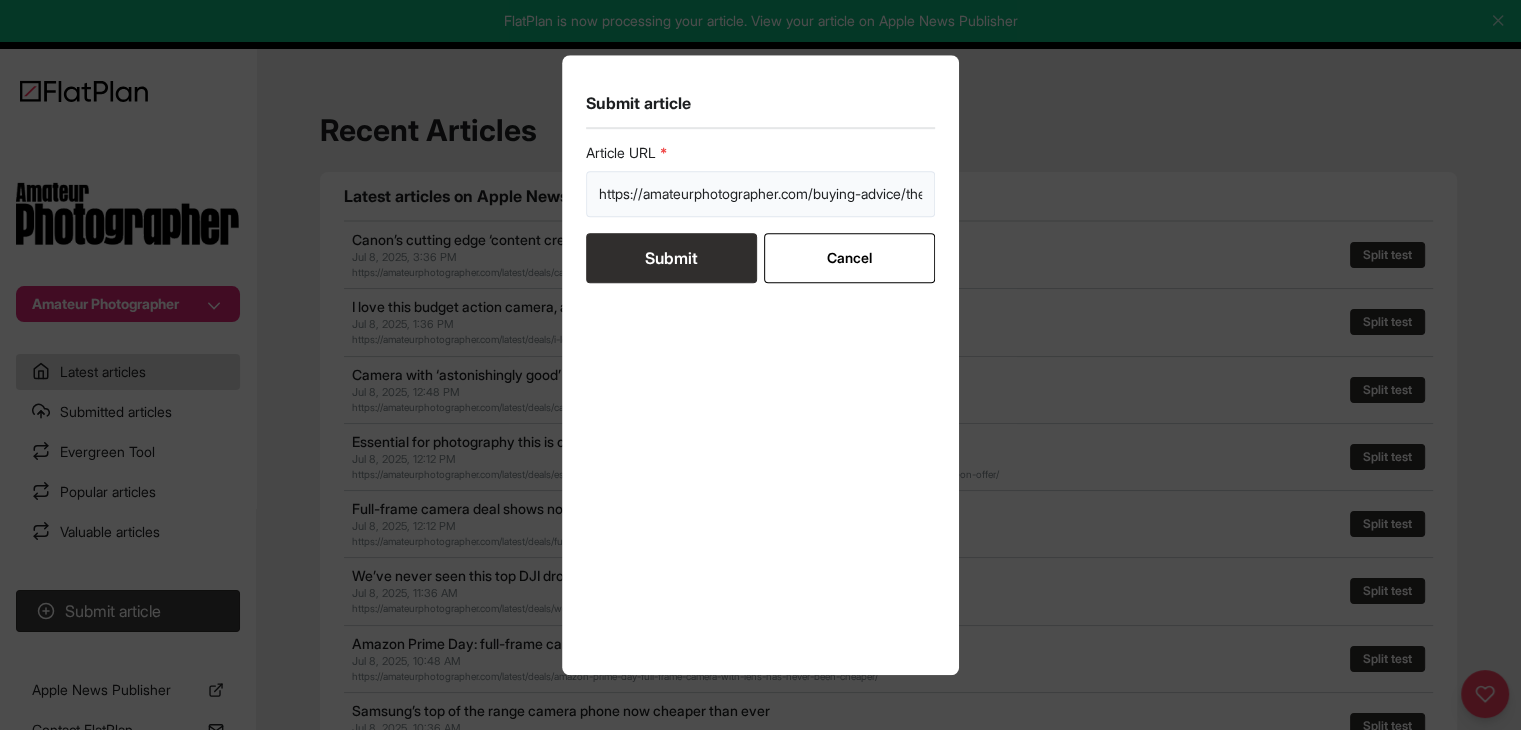click on "https://amateurphotographer.com/buying-advice/the-best-budget-camera-phones/" at bounding box center (761, 194) 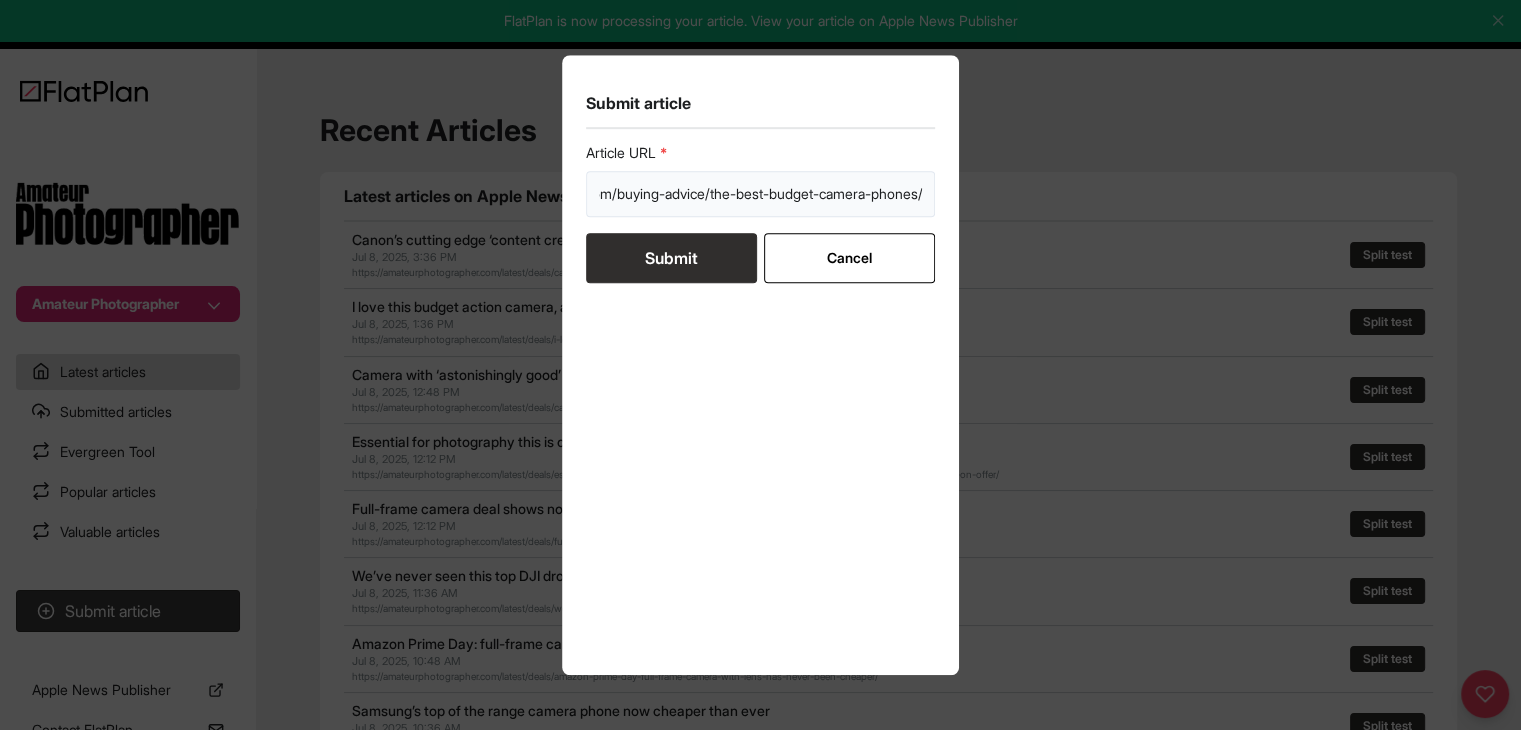type on "https://amateurphotographer.com/buying-advice/the-best-budget-camera-phones/" 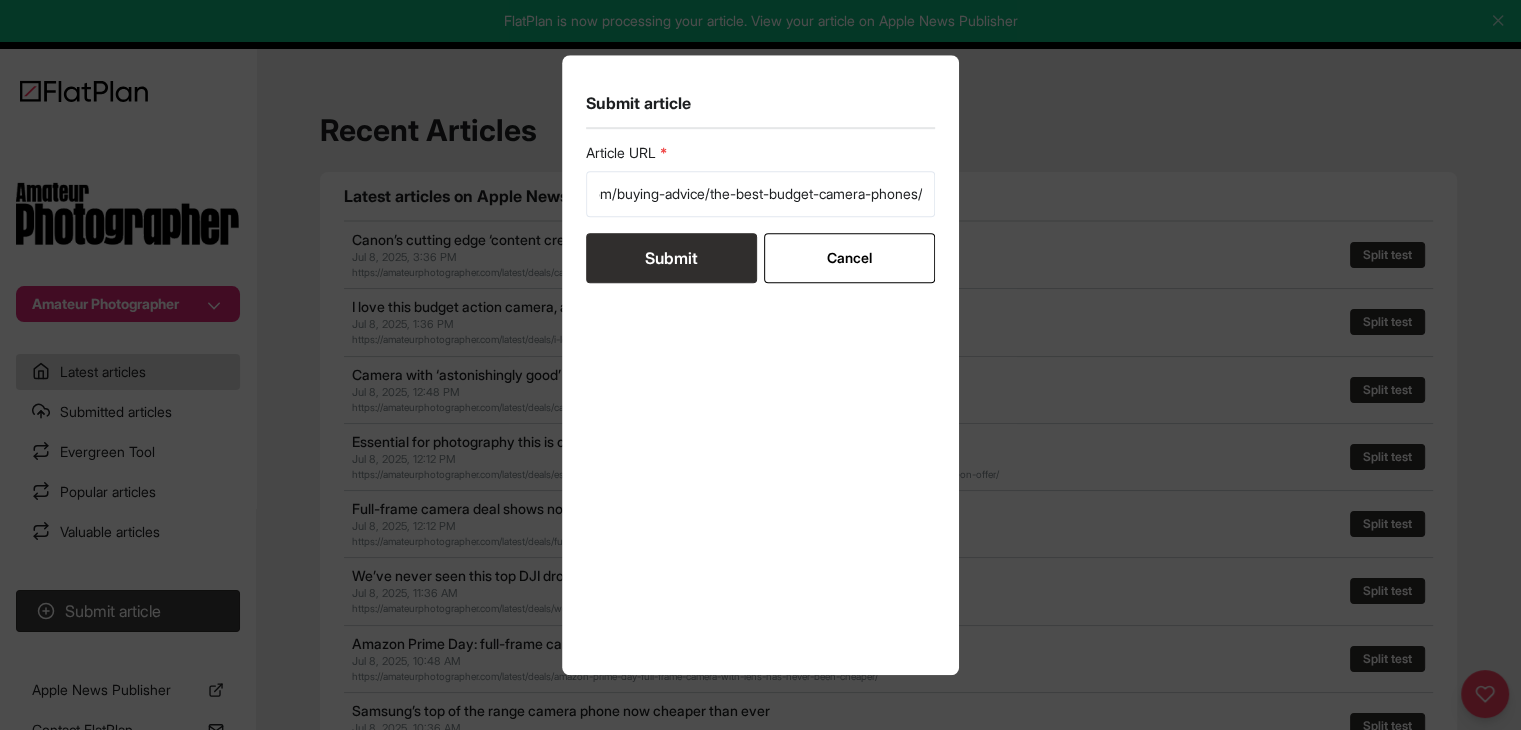 click on "Submit" at bounding box center [671, 258] 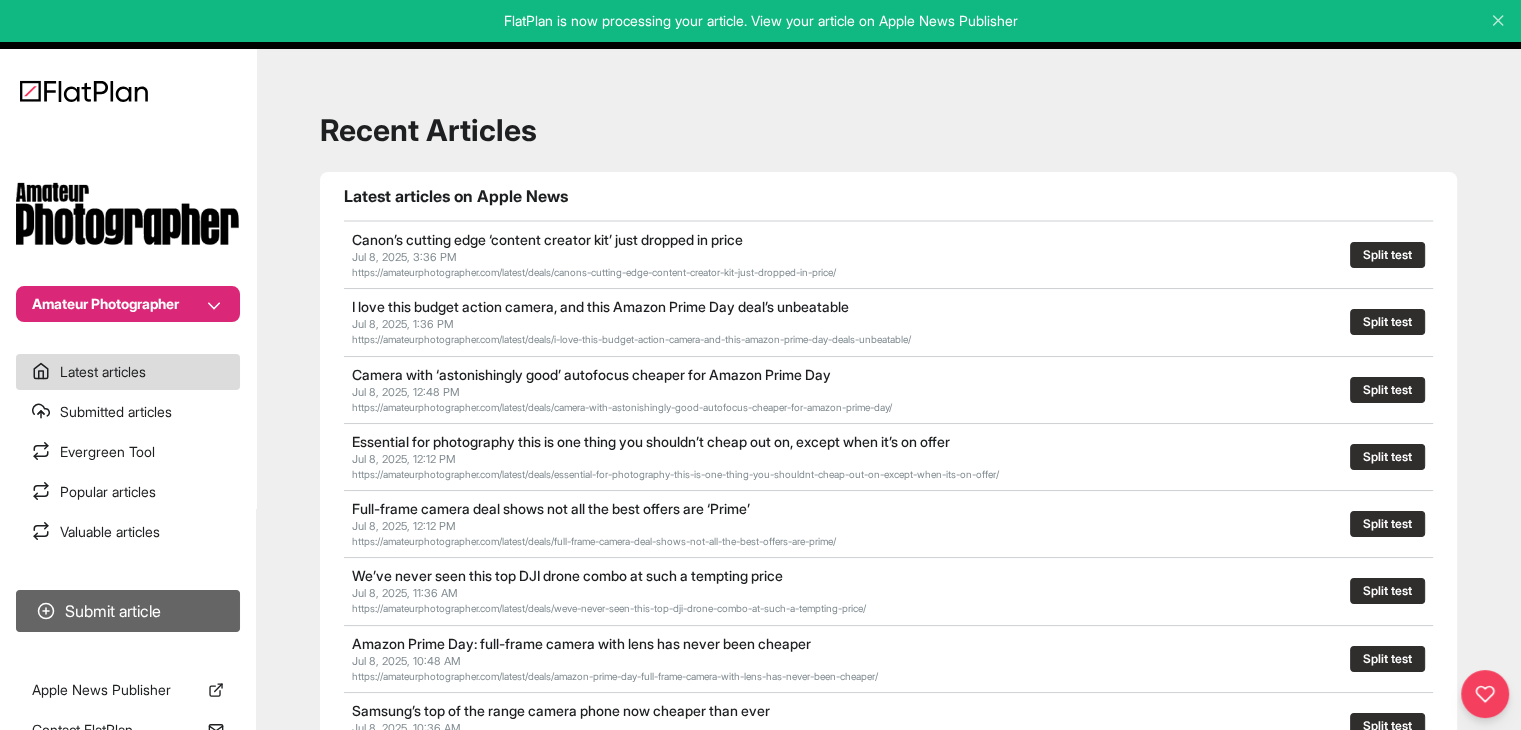 click on "Submit article" at bounding box center (128, 611) 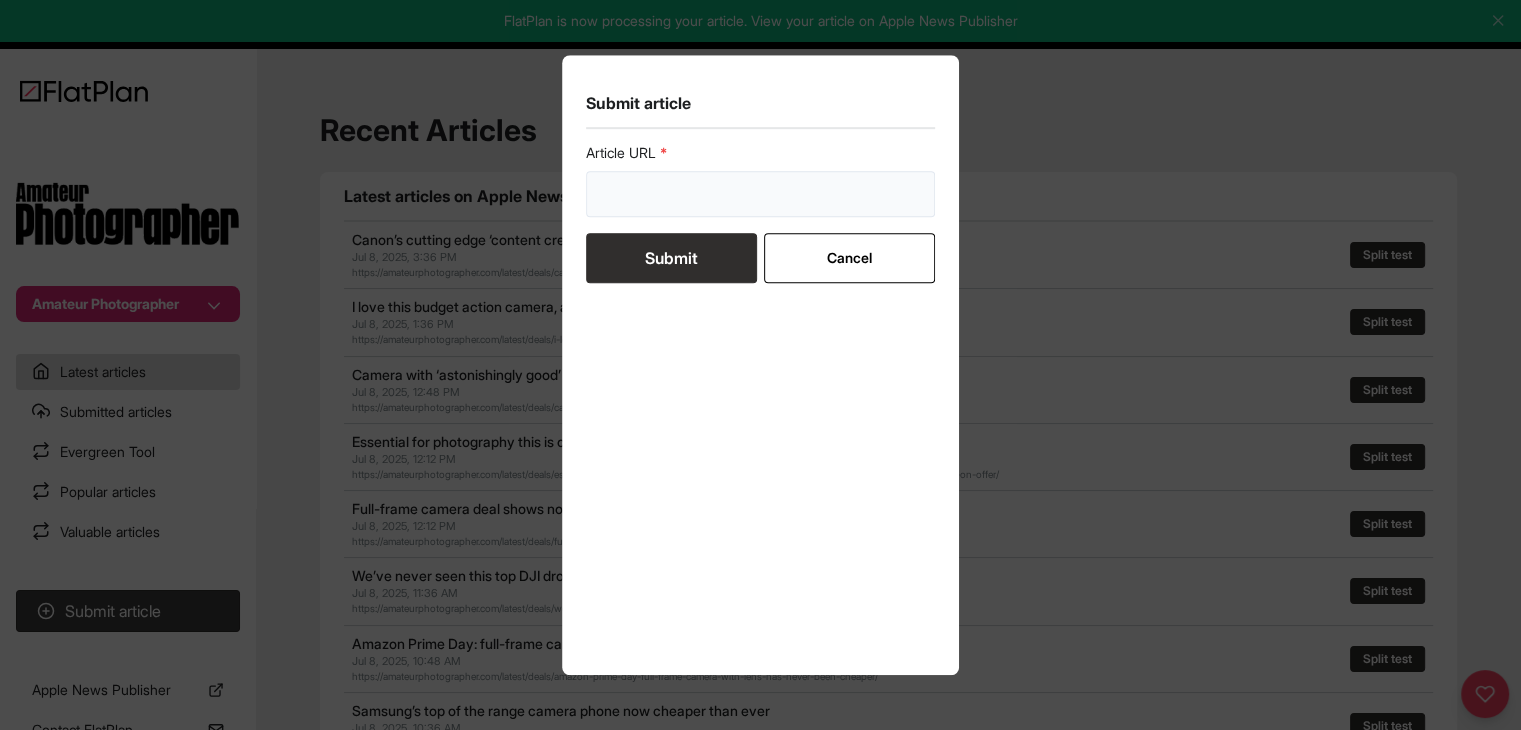 click at bounding box center [761, 194] 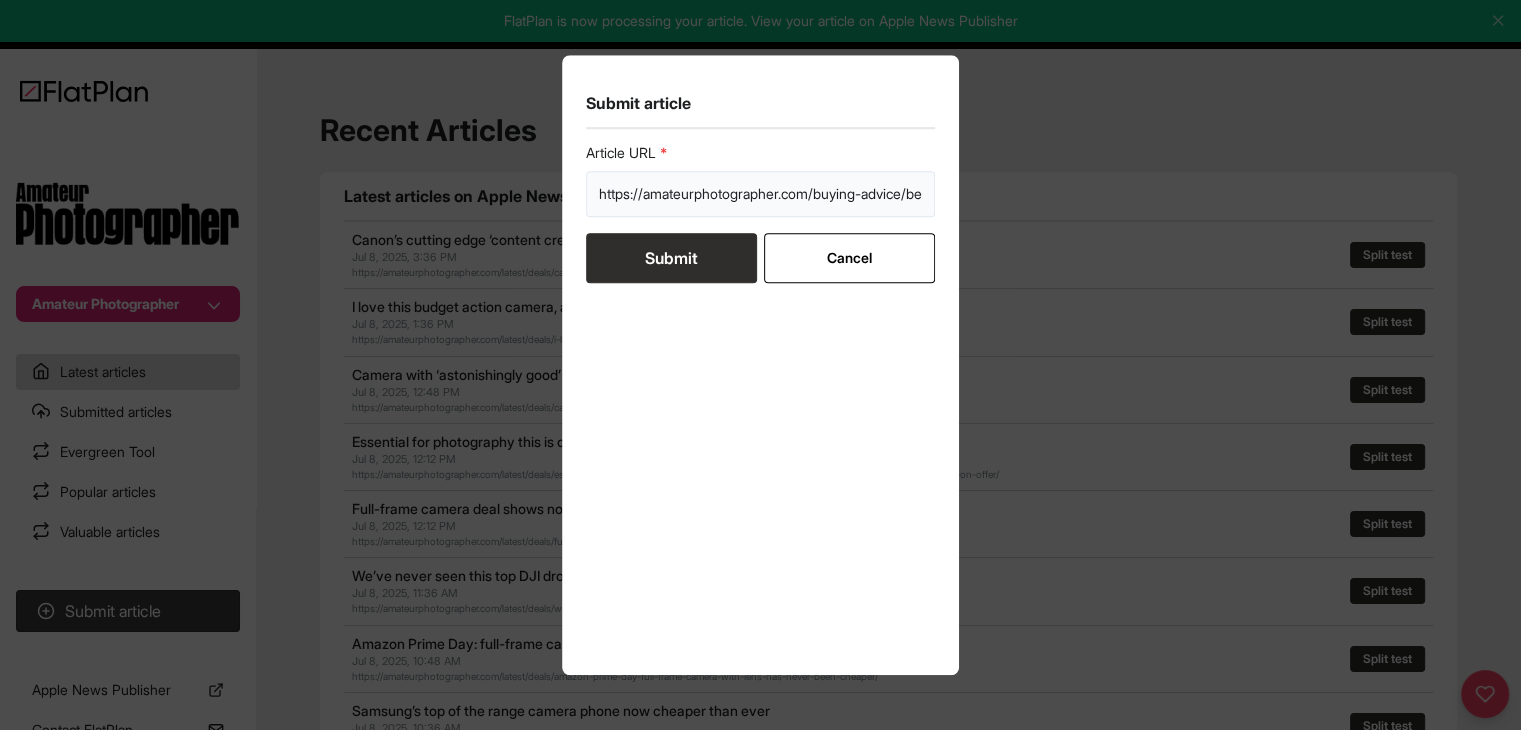 scroll, scrollTop: 0, scrollLeft: 266, axis: horizontal 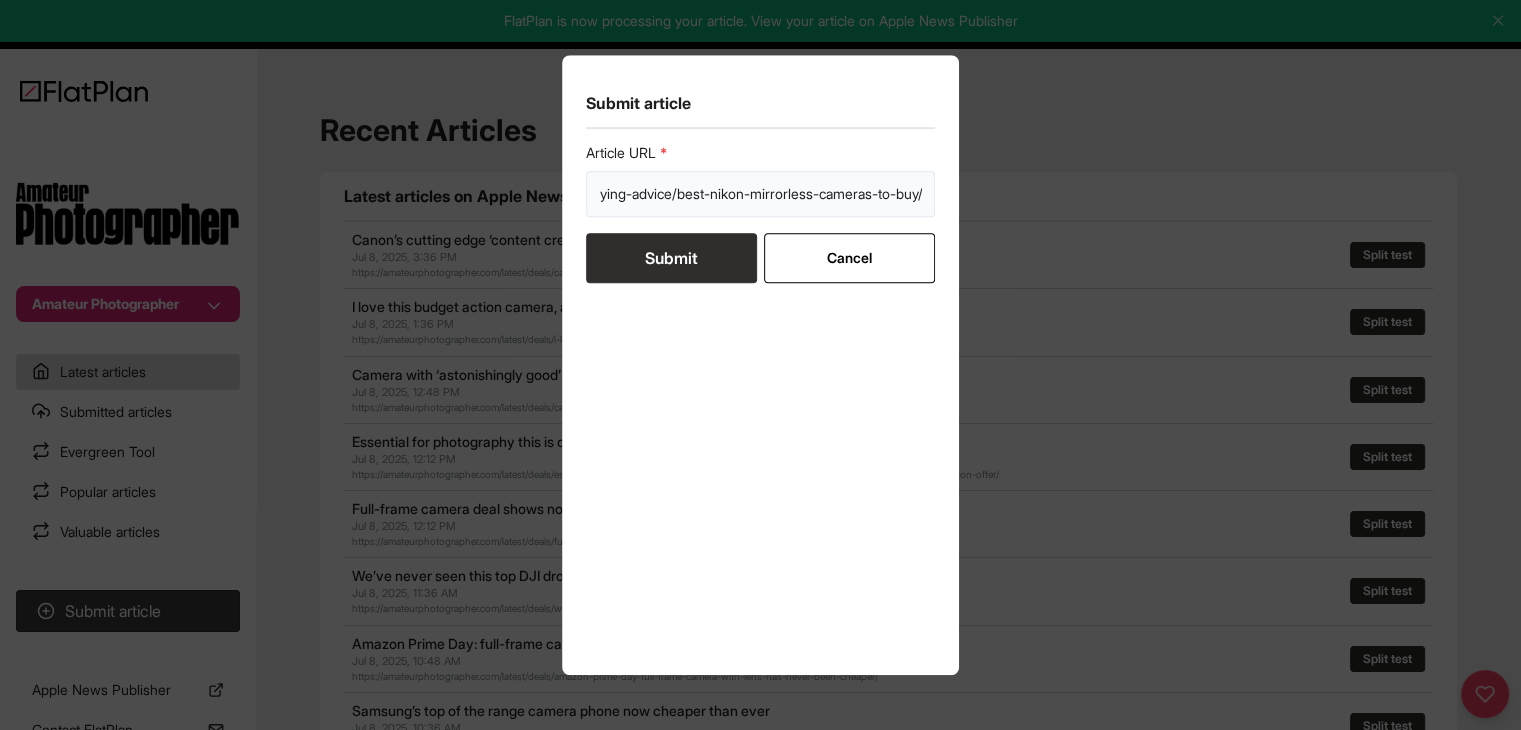type on "https://amateurphotographer.com/buying-advice/best-nikon-mirrorless-cameras-to-buy/" 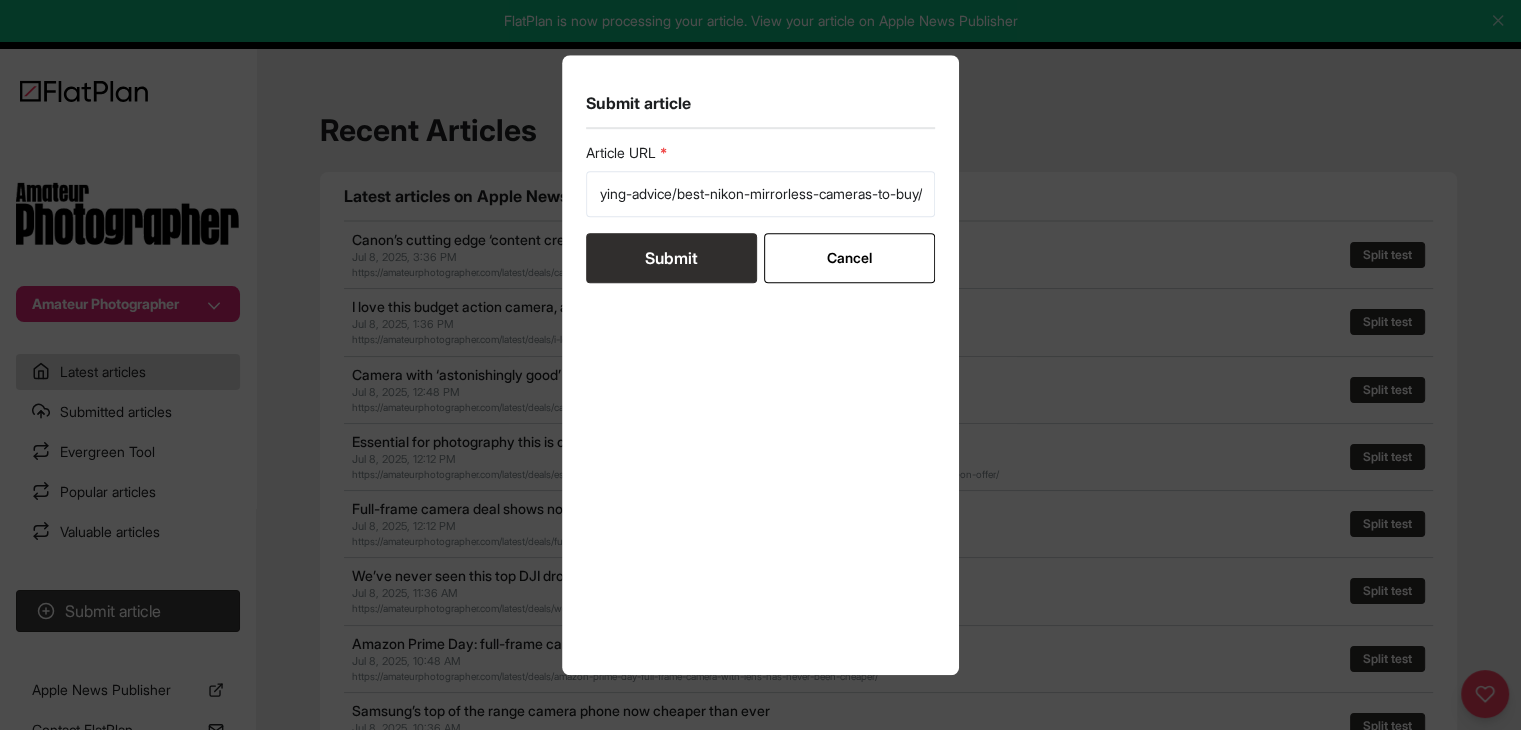 click on "Submit" at bounding box center (671, 258) 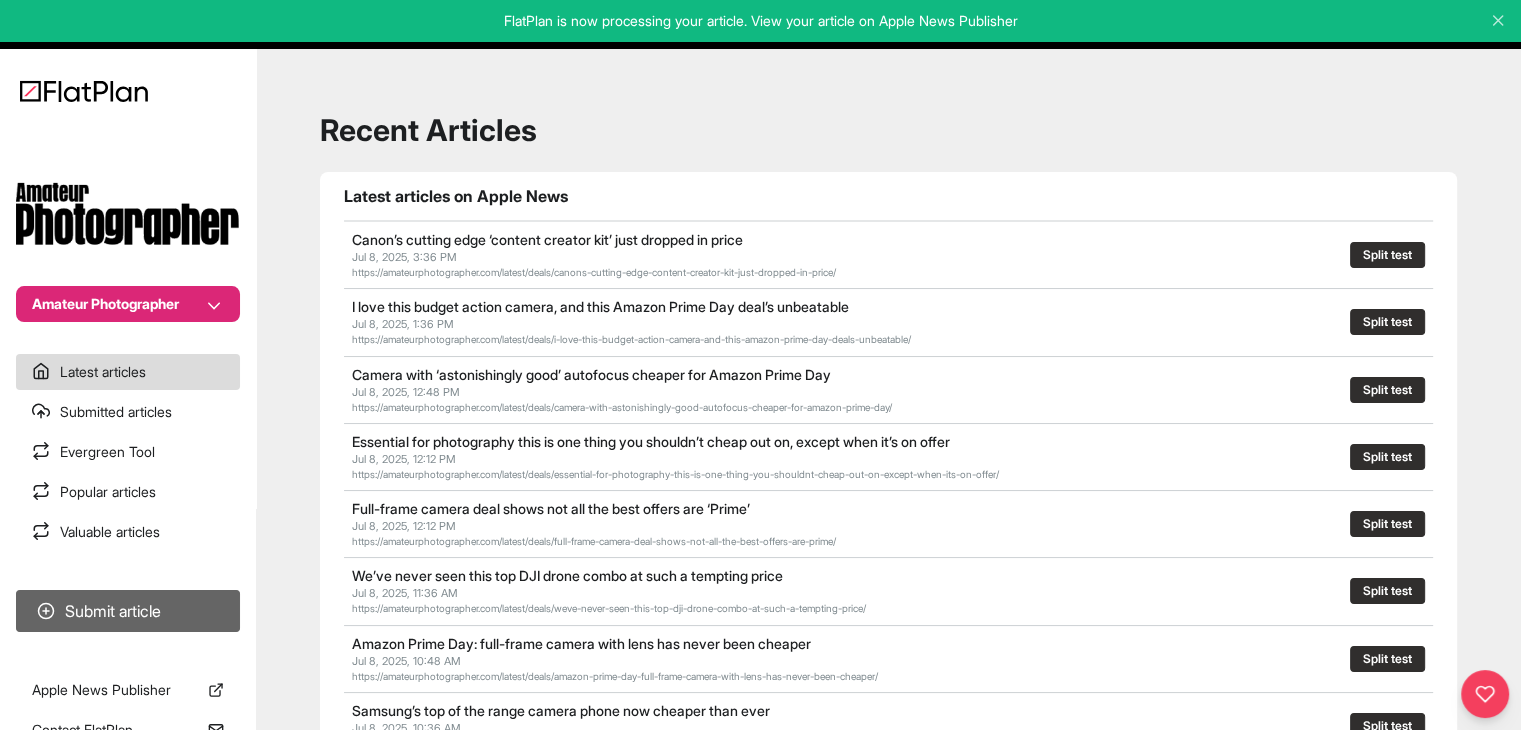 click on "Submit article" at bounding box center (128, 611) 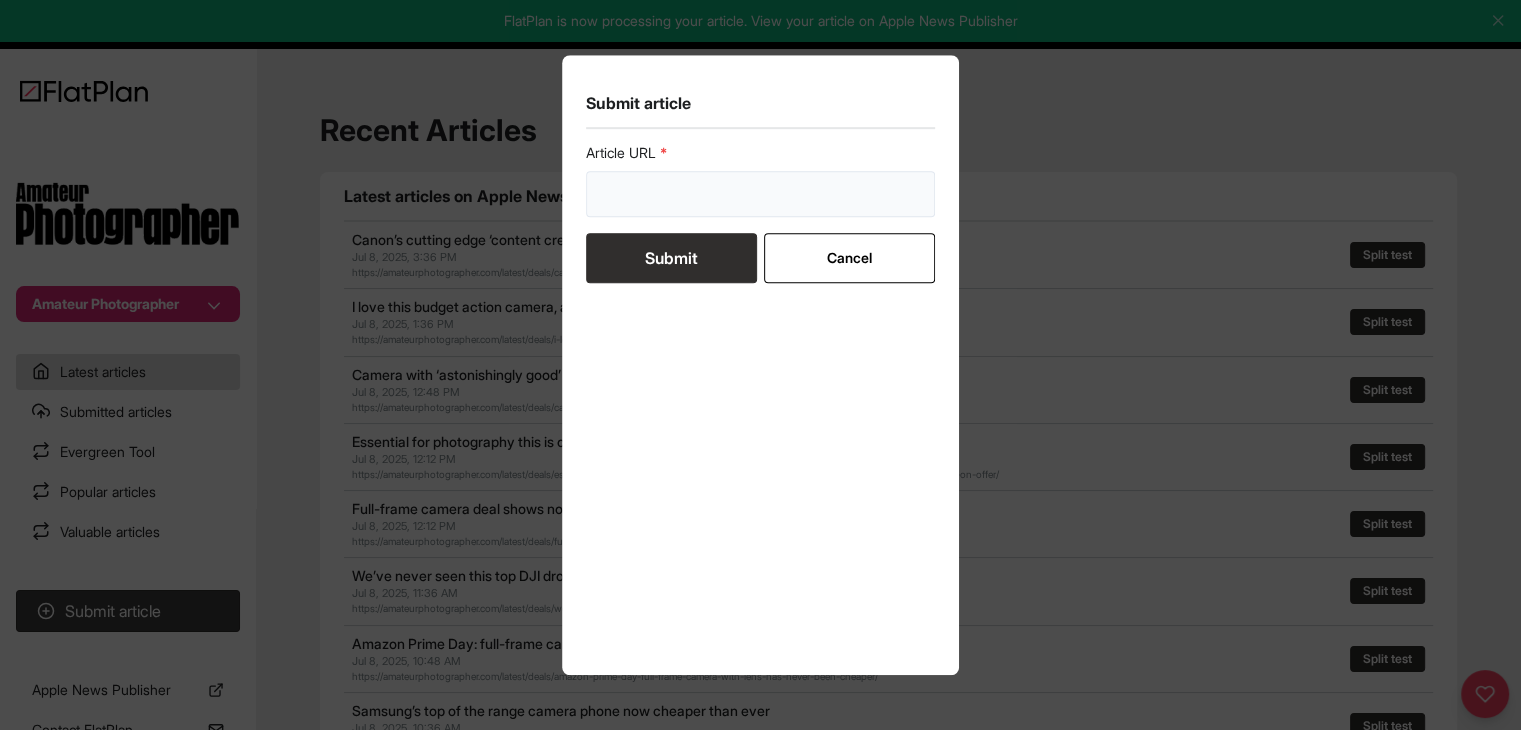 click at bounding box center (761, 194) 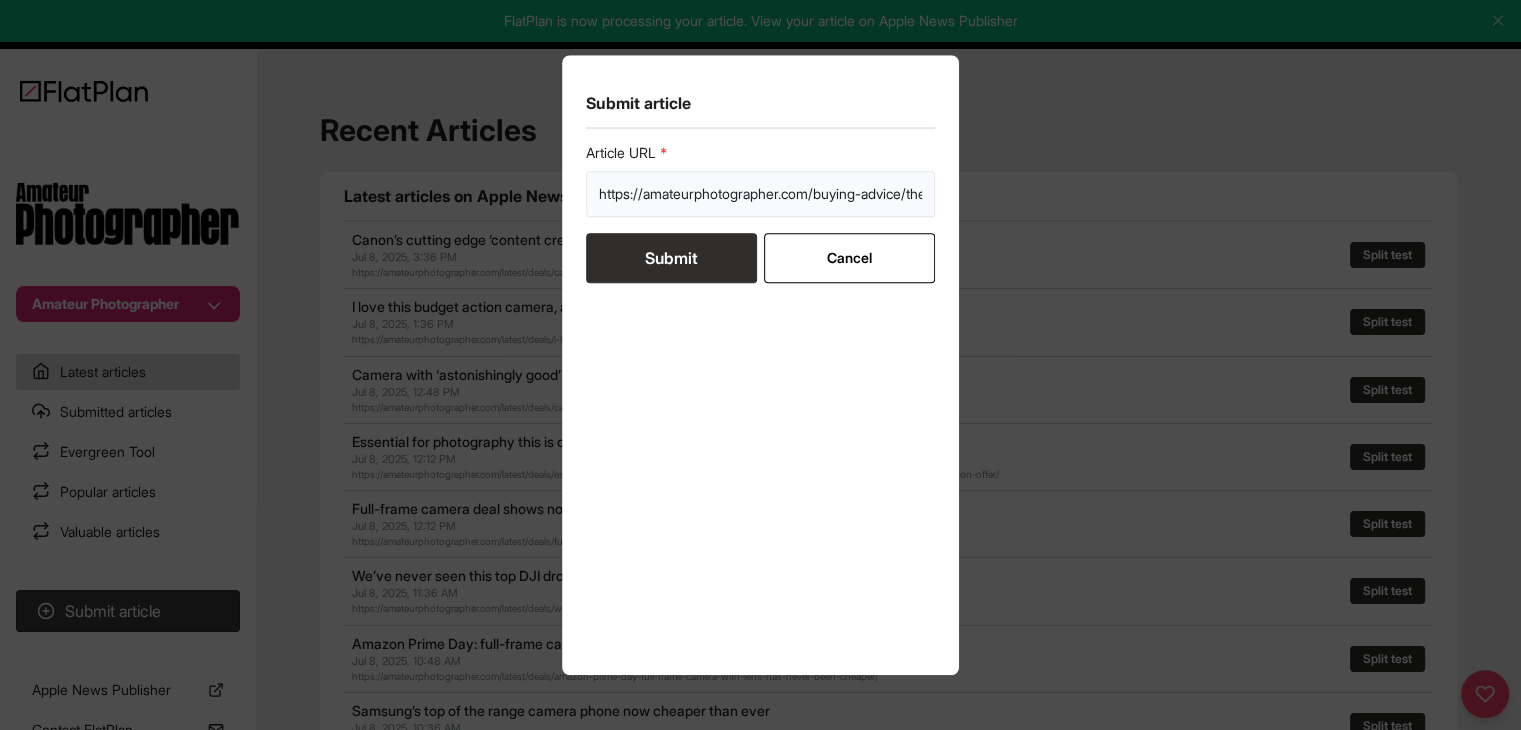 scroll, scrollTop: 0, scrollLeft: 271, axis: horizontal 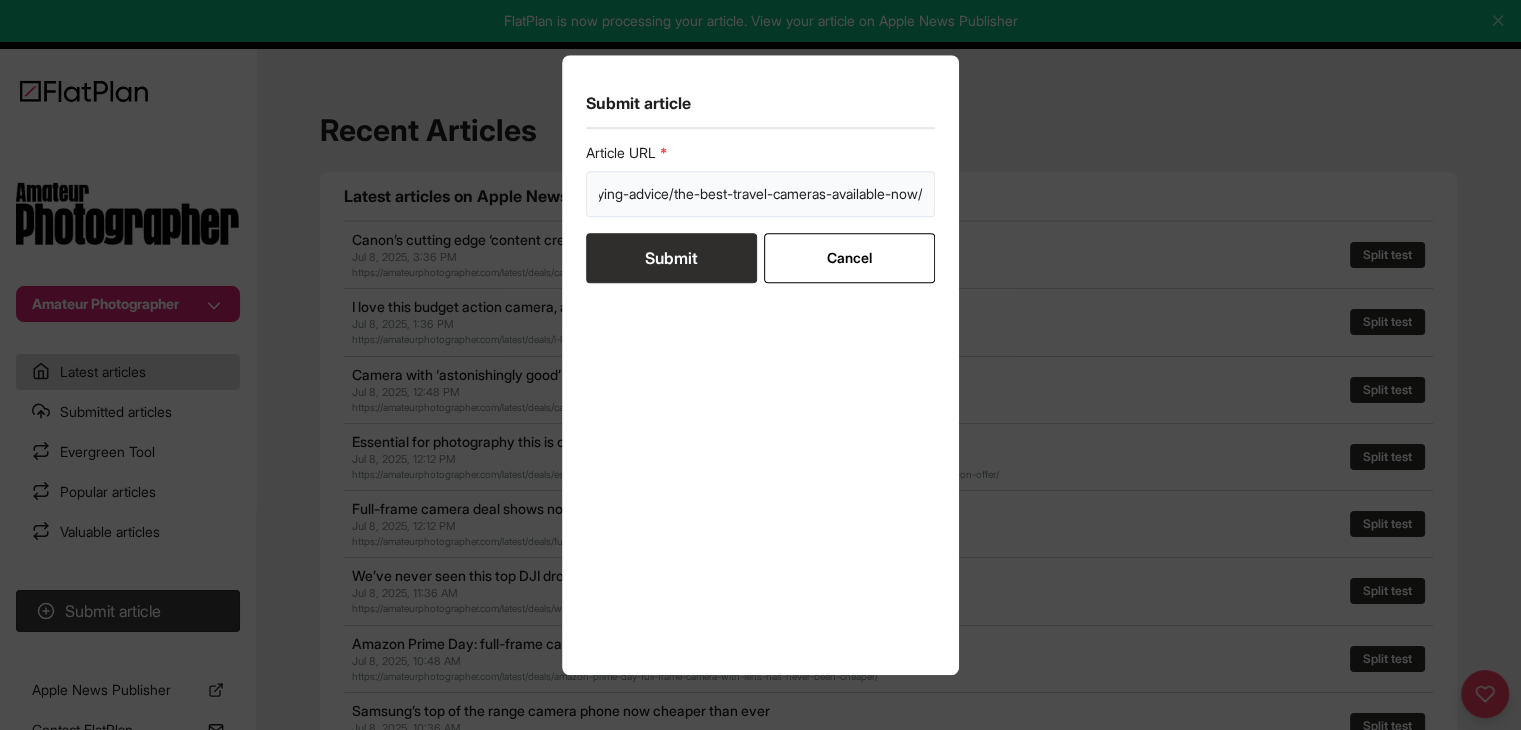 type on "https://amateurphotographer.com/buying-advice/the-best-travel-cameras-available-now/" 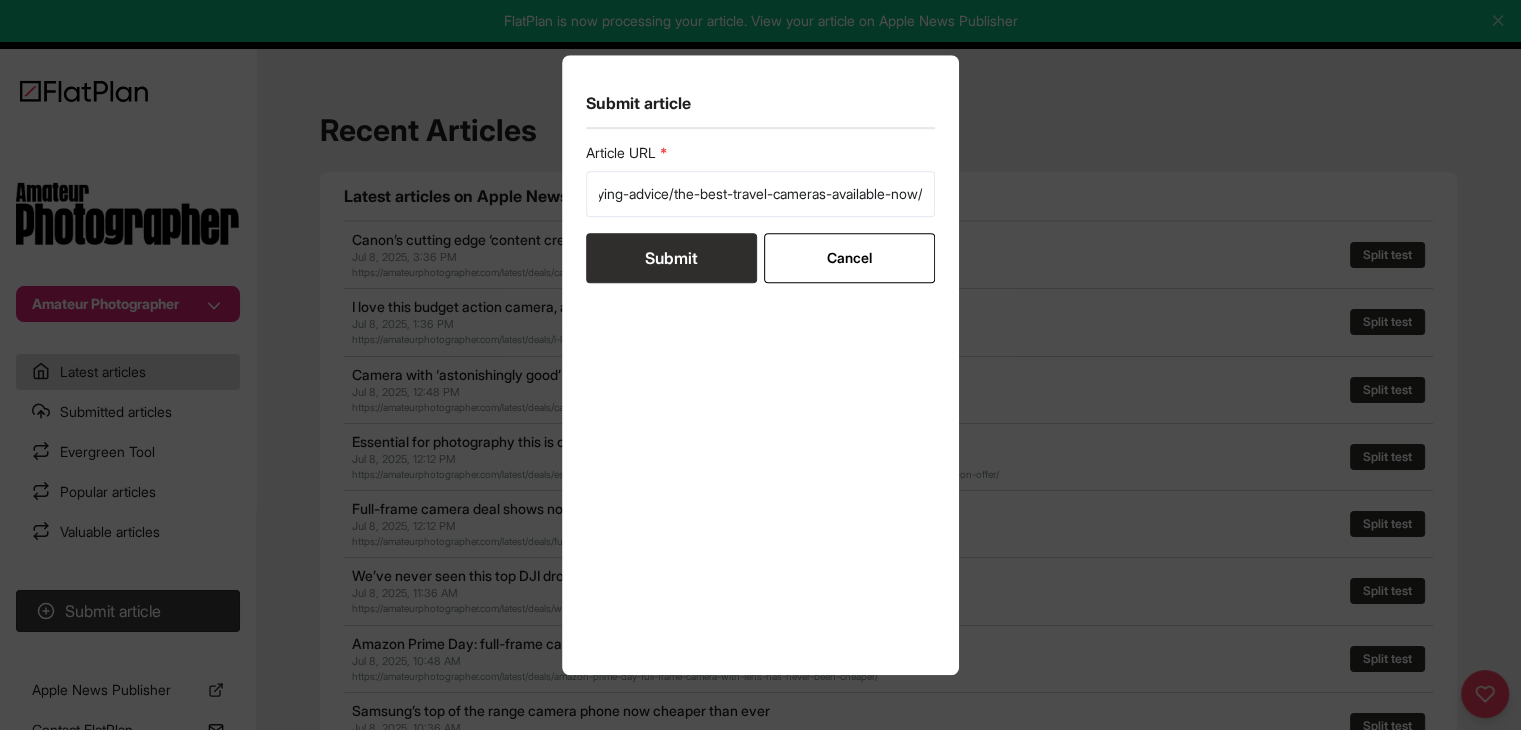 scroll, scrollTop: 0, scrollLeft: 0, axis: both 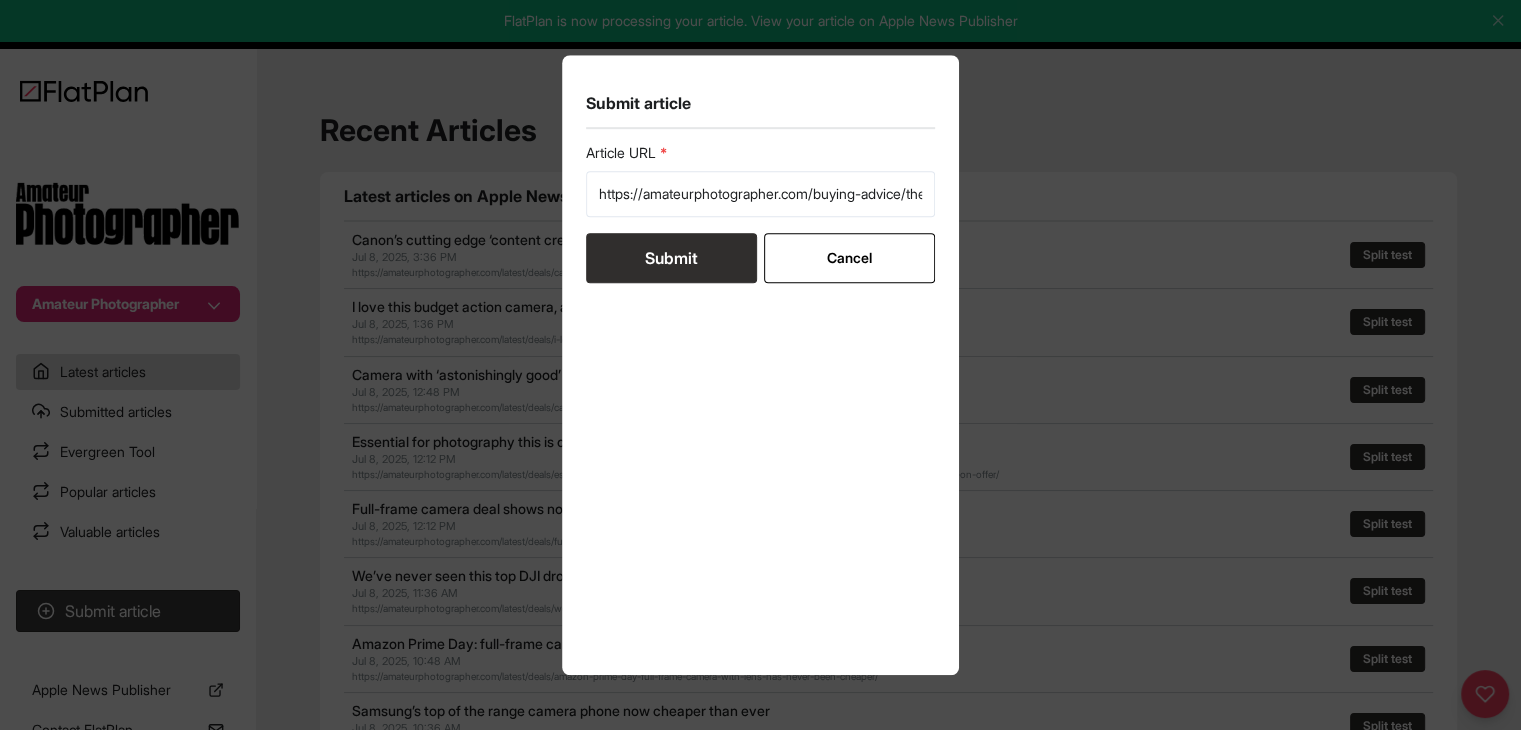click on "Submit" at bounding box center (671, 258) 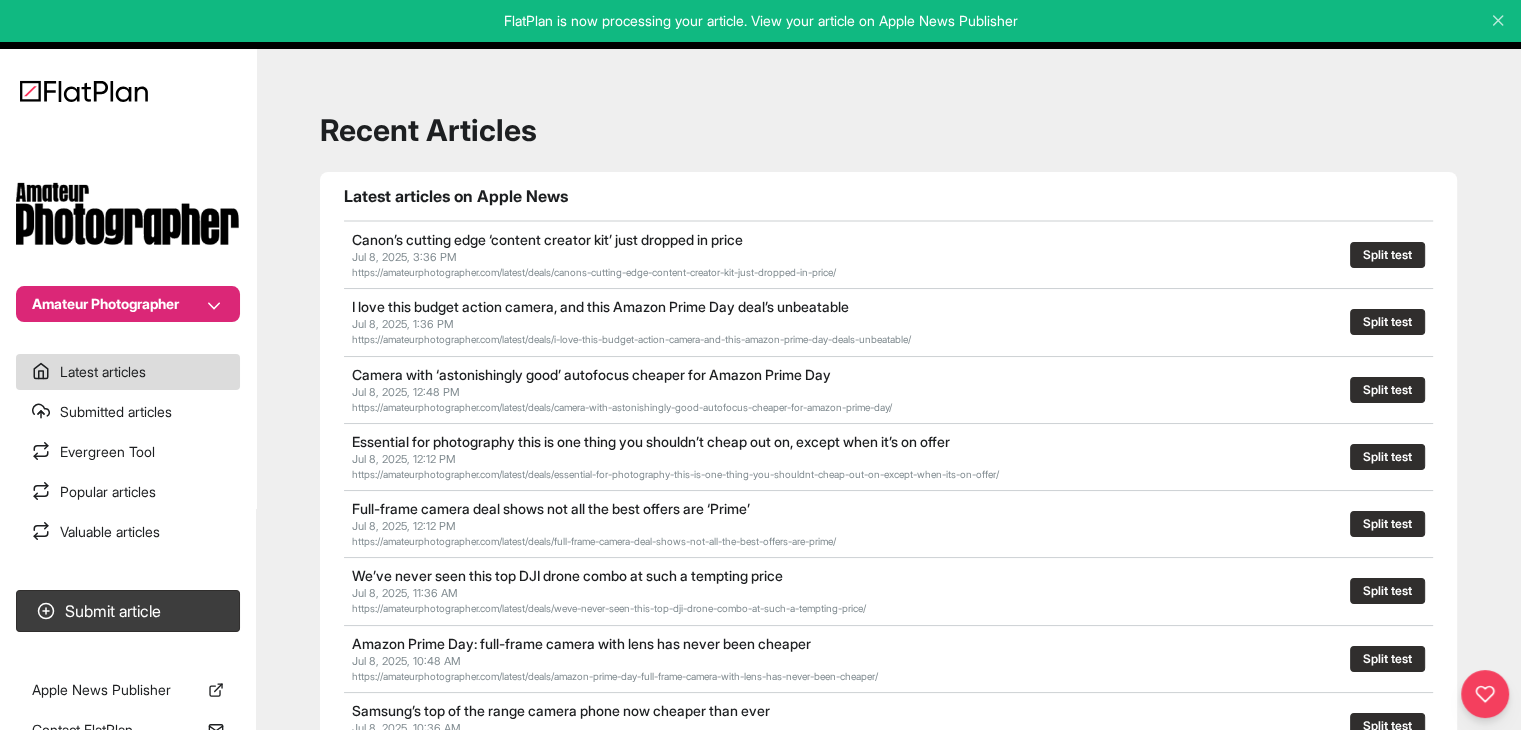 click on "Valuable articles" at bounding box center (128, 532) 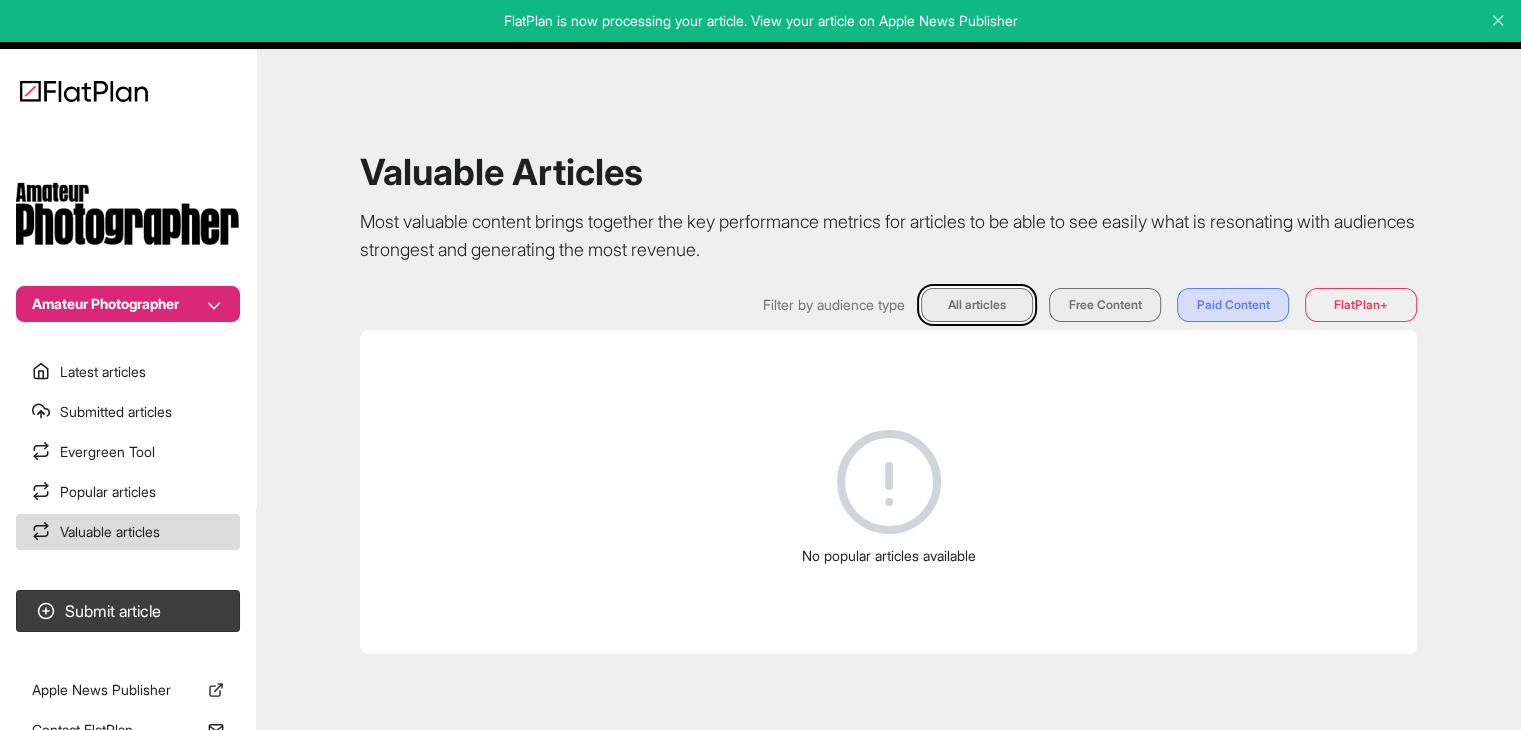 click on "Submitted articles" at bounding box center (128, 412) 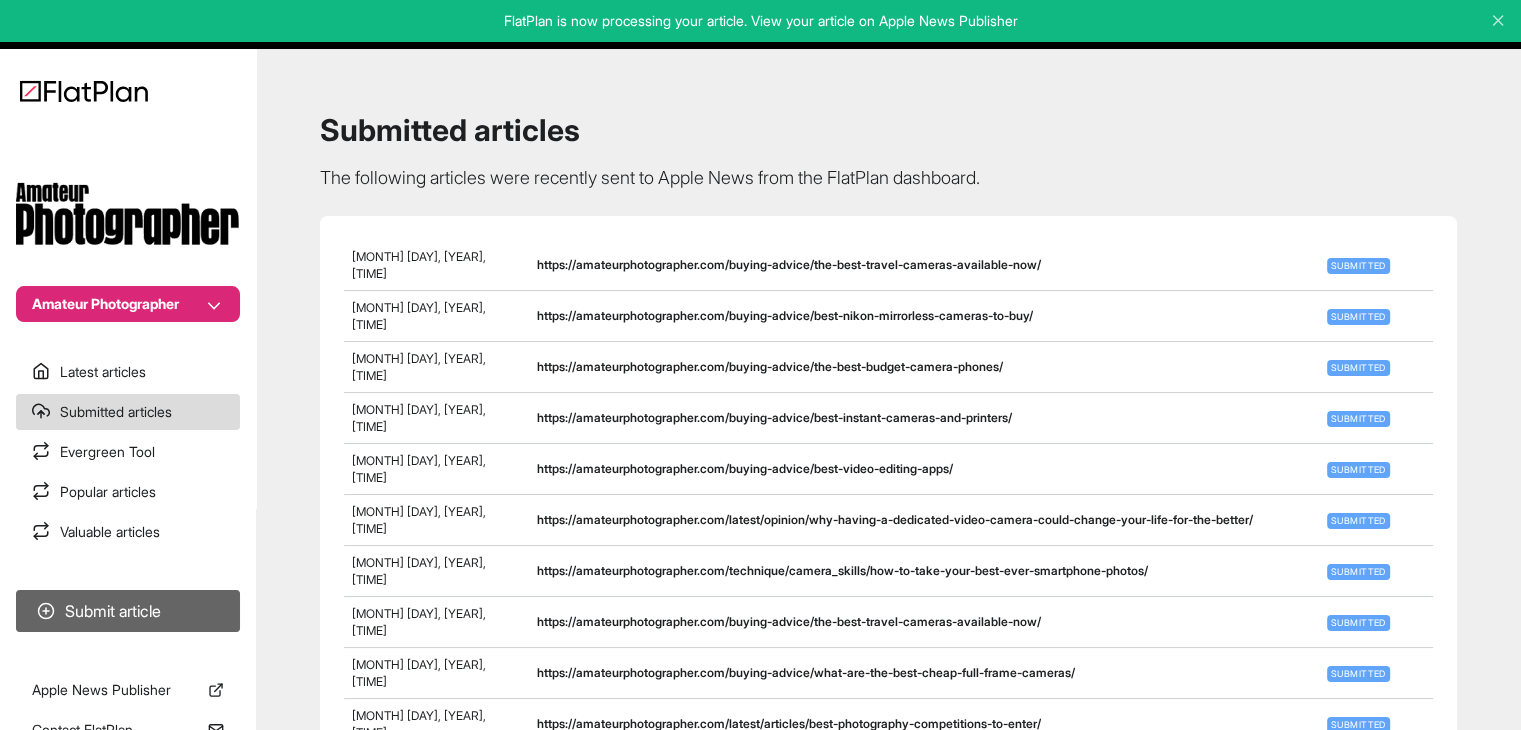 click on "Submit article" at bounding box center [128, 611] 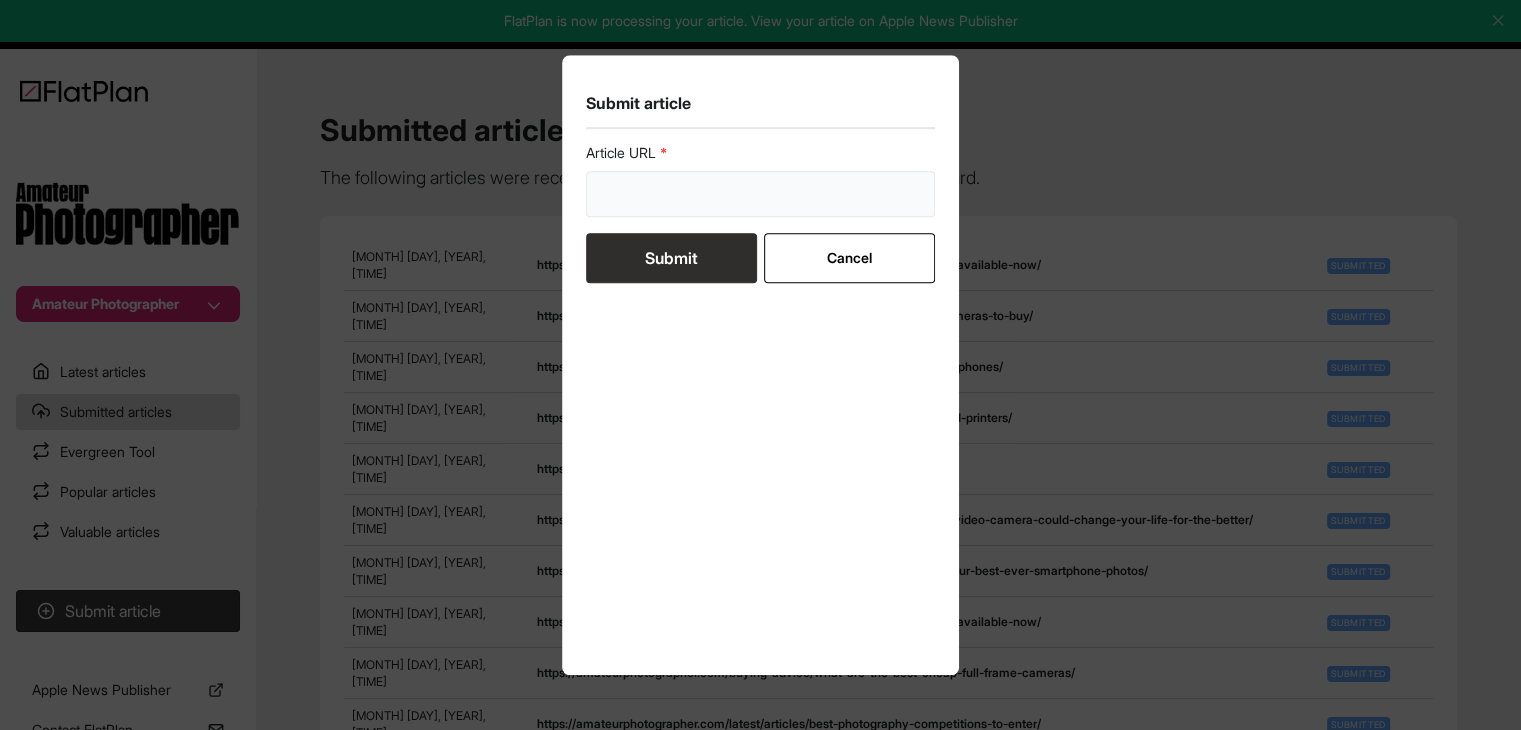 click at bounding box center (761, 194) 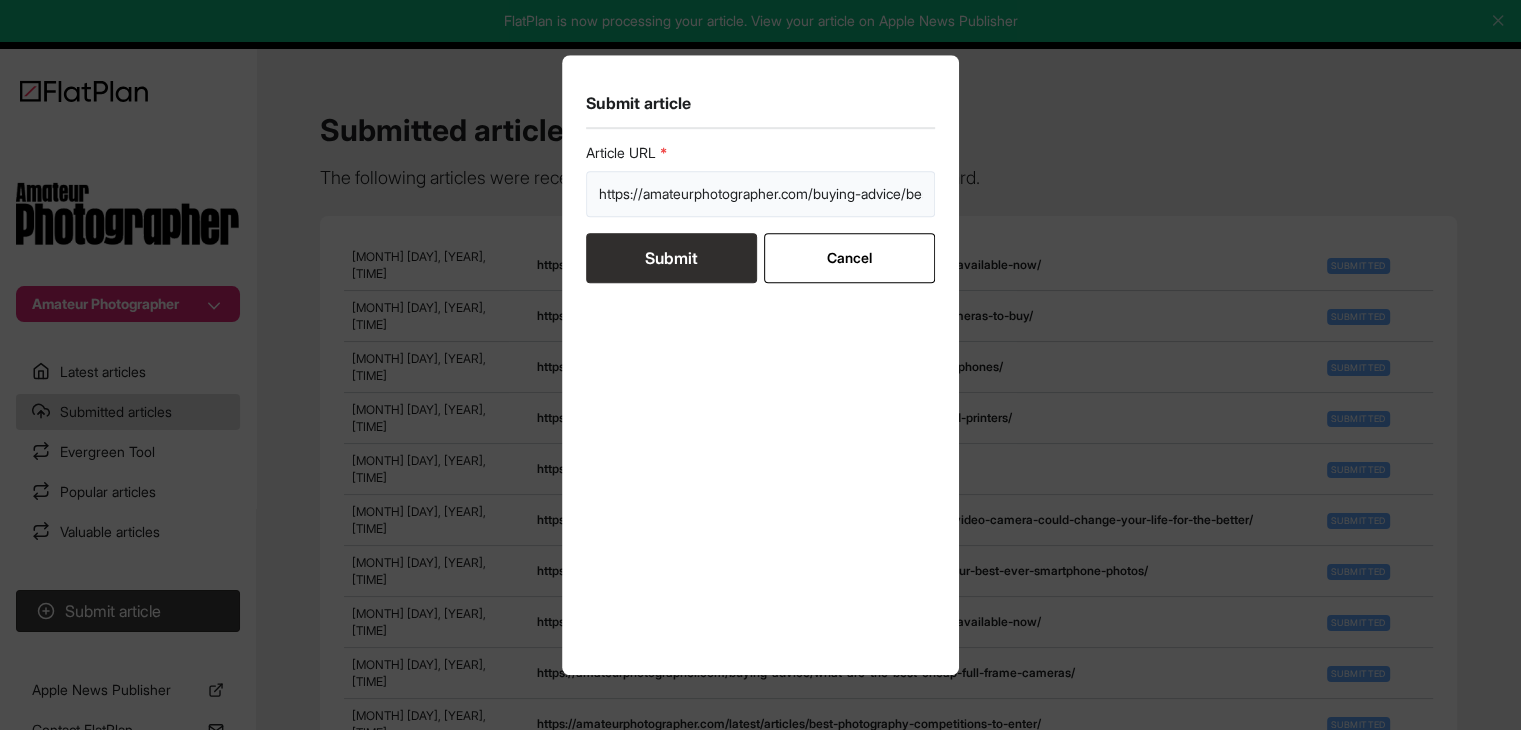 scroll, scrollTop: 0, scrollLeft: 246, axis: horizontal 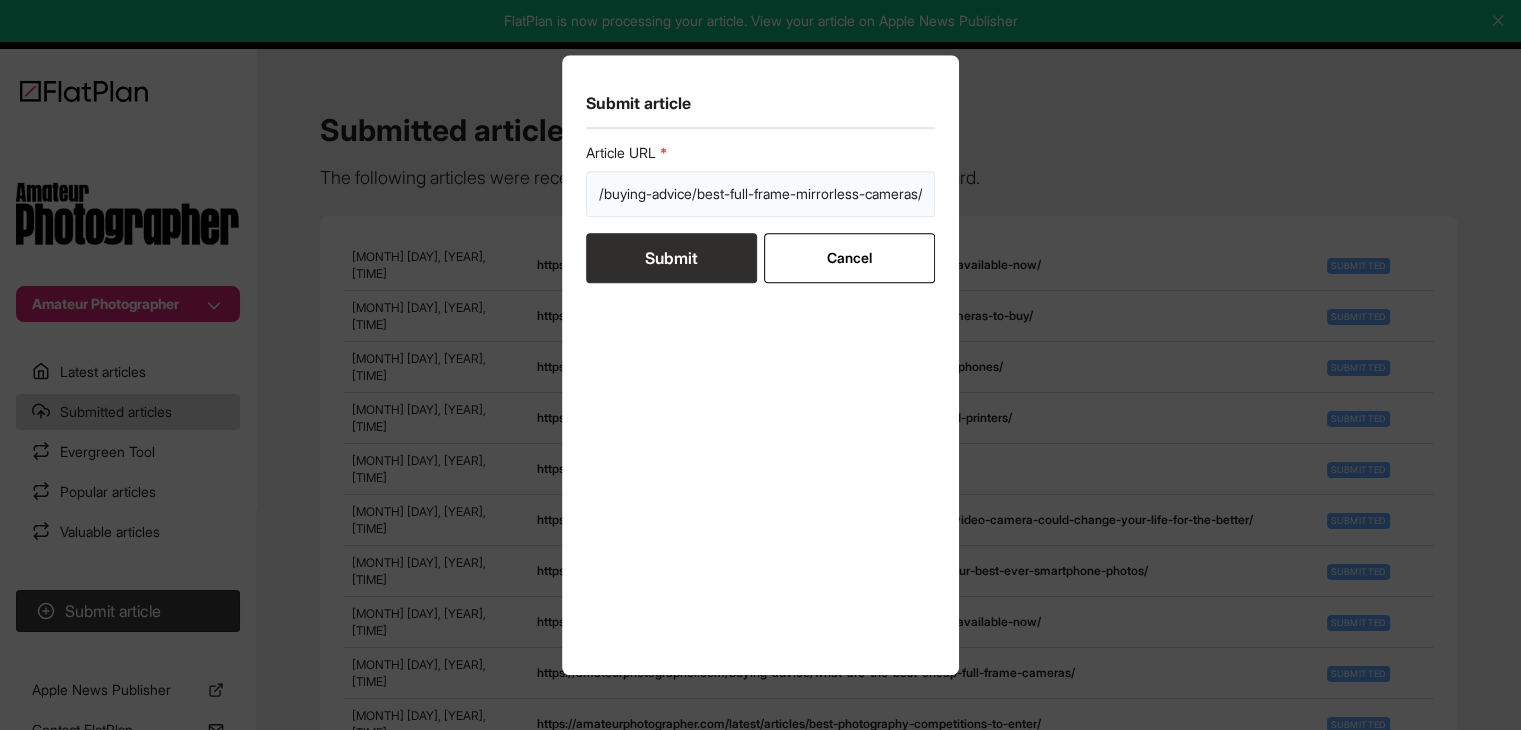 type on "https://amateurphotographer.com/buying-advice/best-full-frame-mirrorless-cameras/" 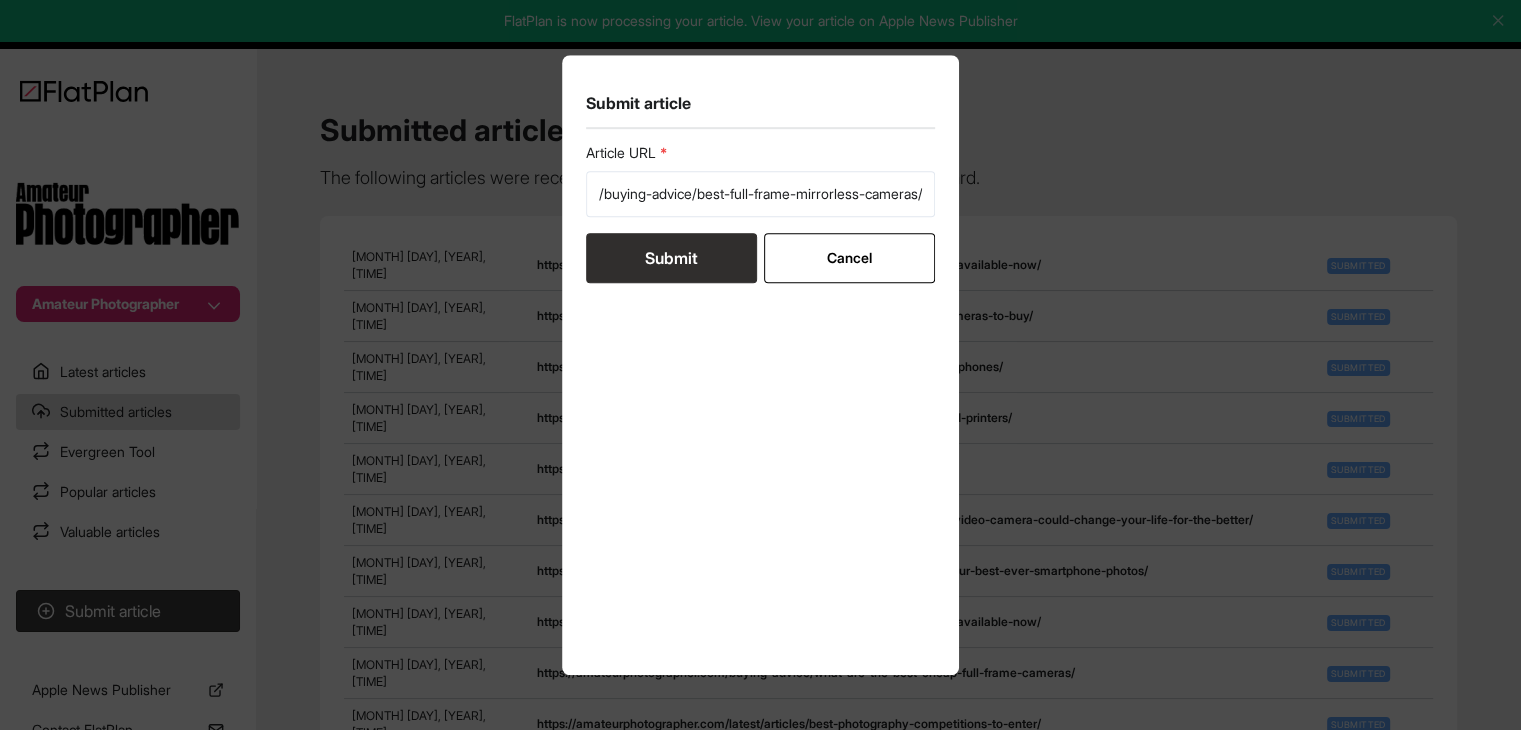 click on "Submit" at bounding box center (671, 258) 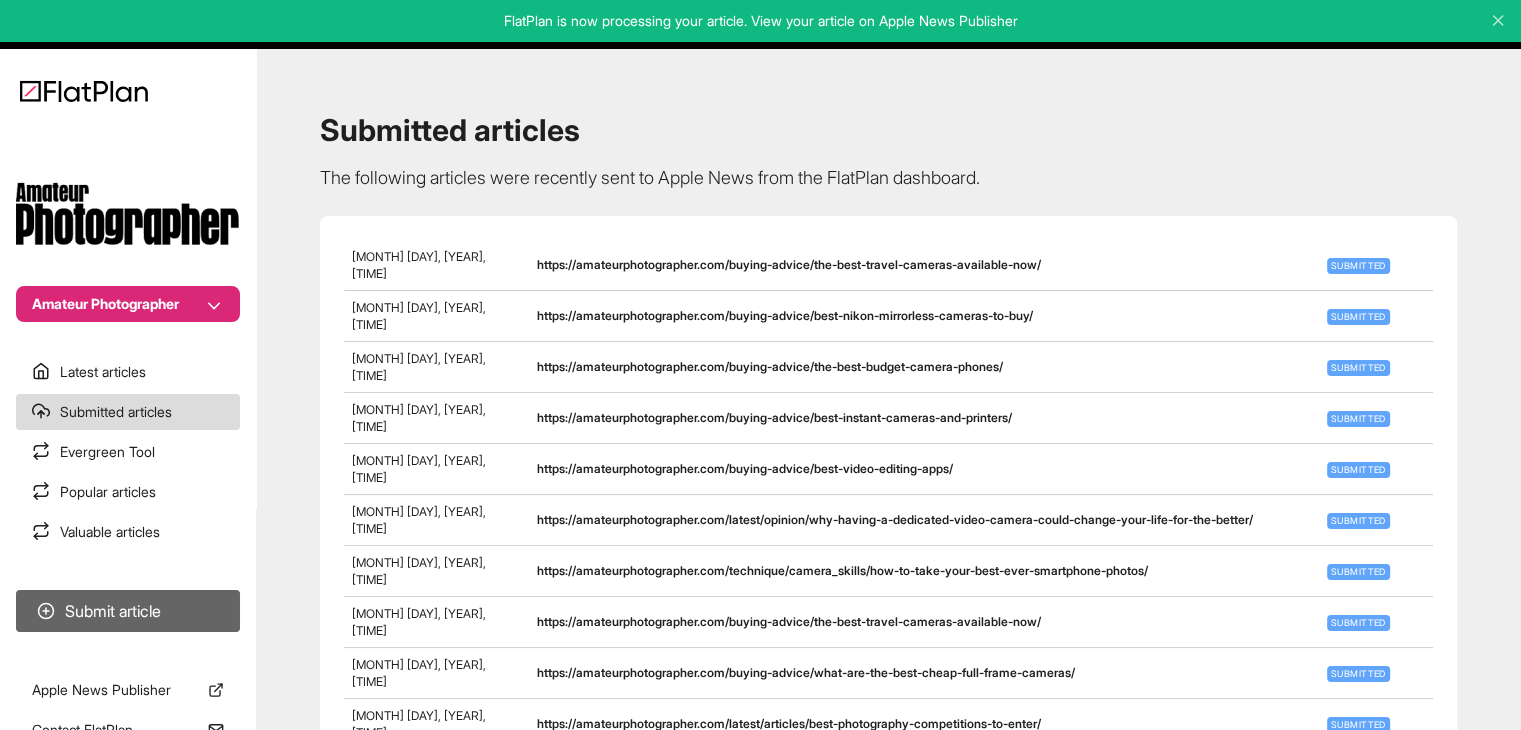 click on "Submit article" at bounding box center (128, 611) 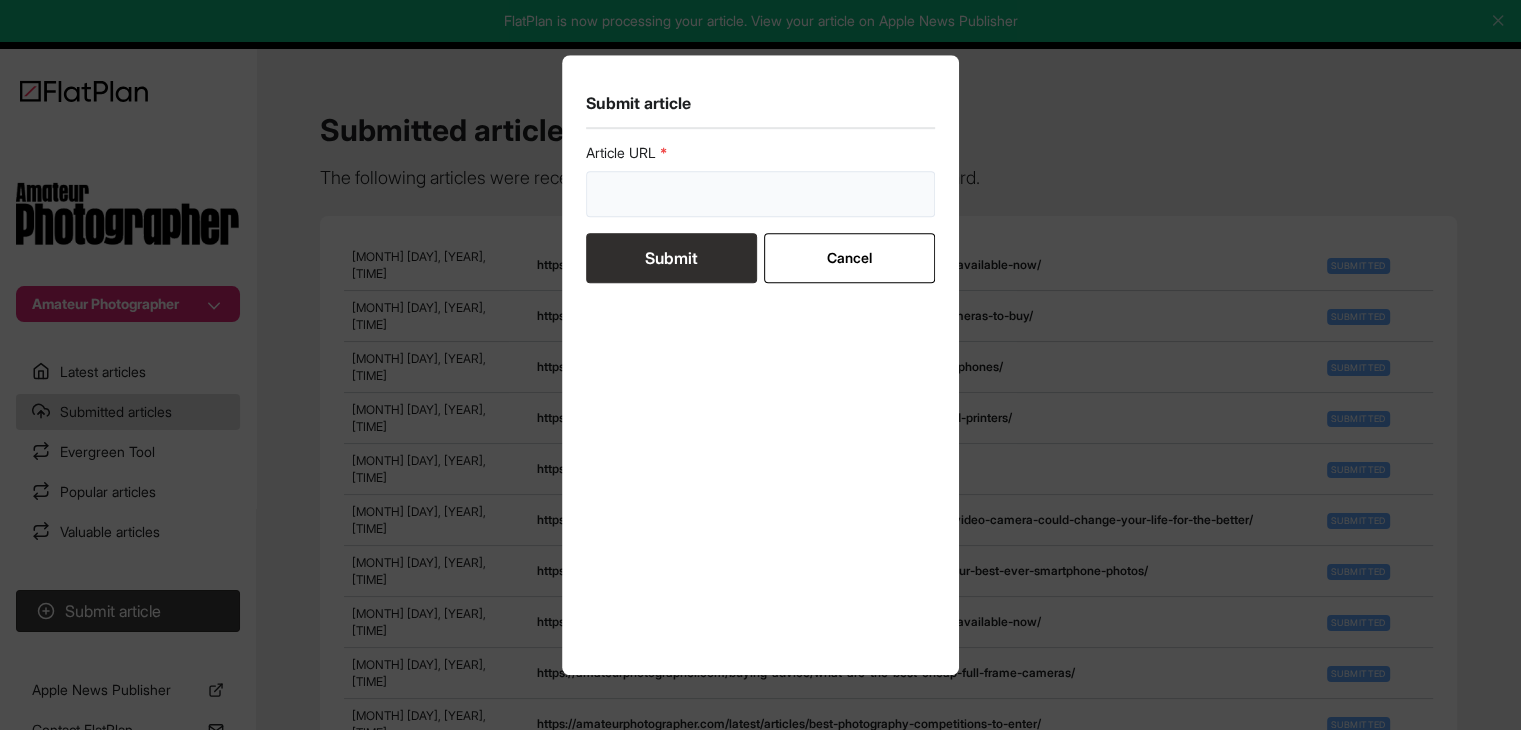 click at bounding box center (761, 194) 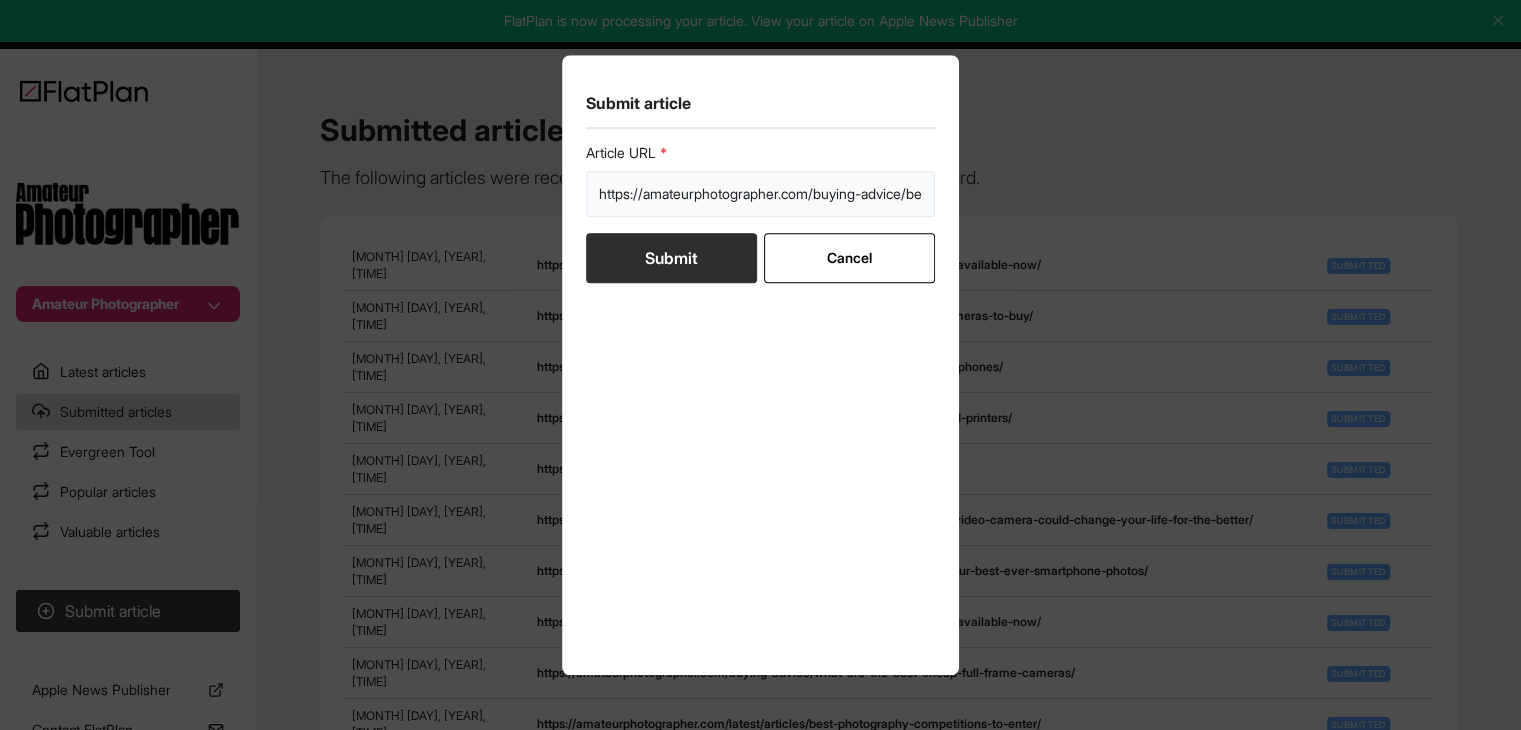 scroll, scrollTop: 0, scrollLeft: 202, axis: horizontal 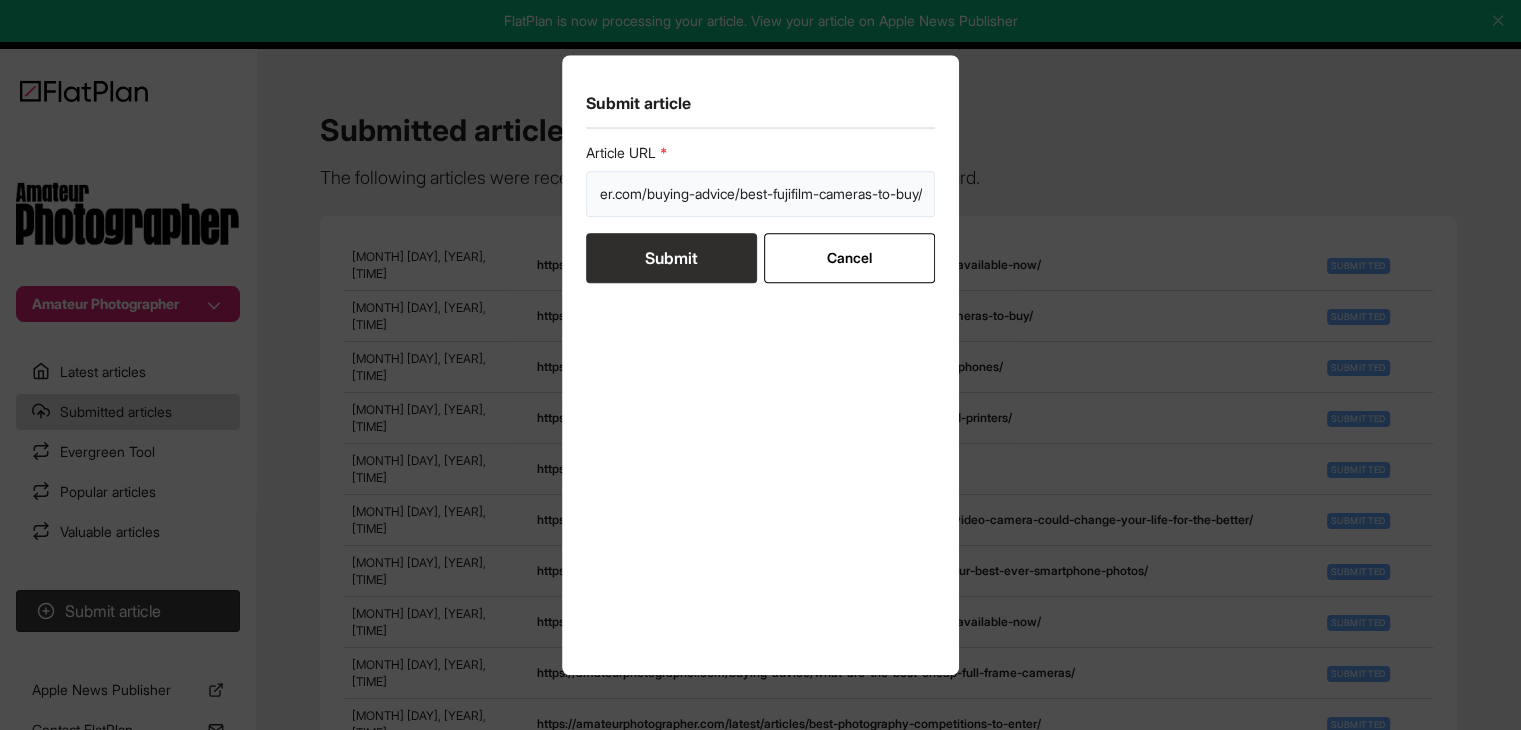 type on "https://amateurphotographer.com/buying-advice/best-fujifilm-cameras-to-buy/" 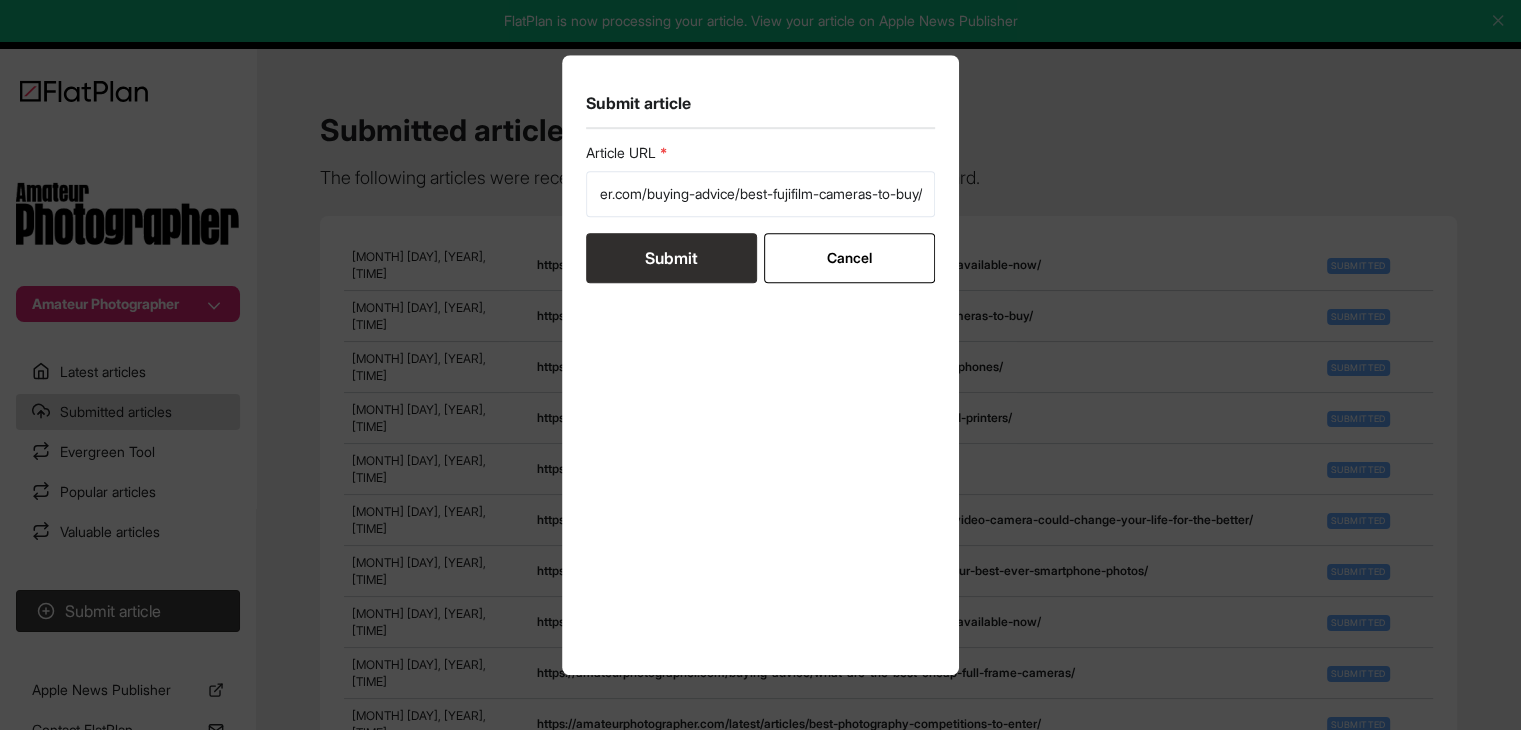 click on "Submit" at bounding box center (671, 258) 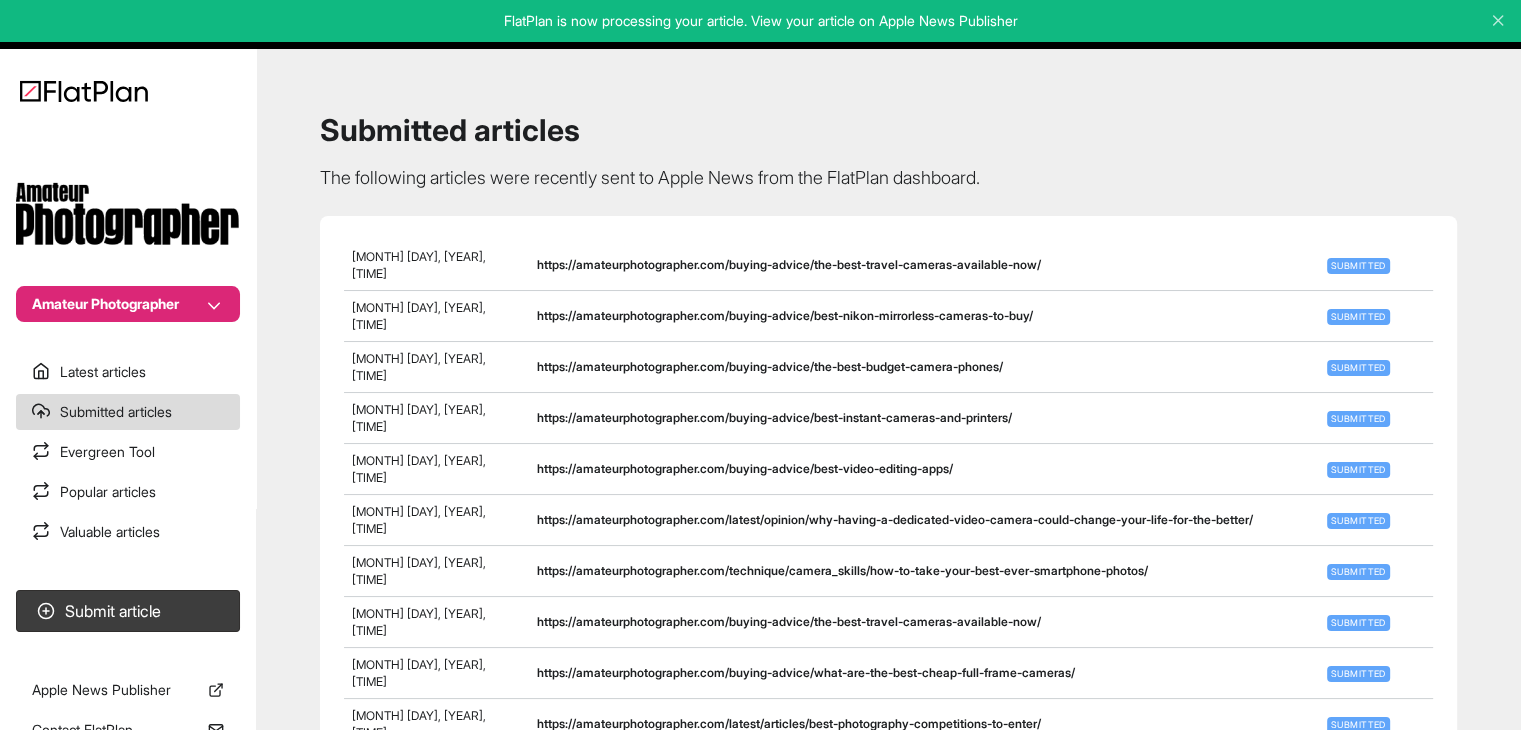 click on "Amateur Photographer" at bounding box center [128, 304] 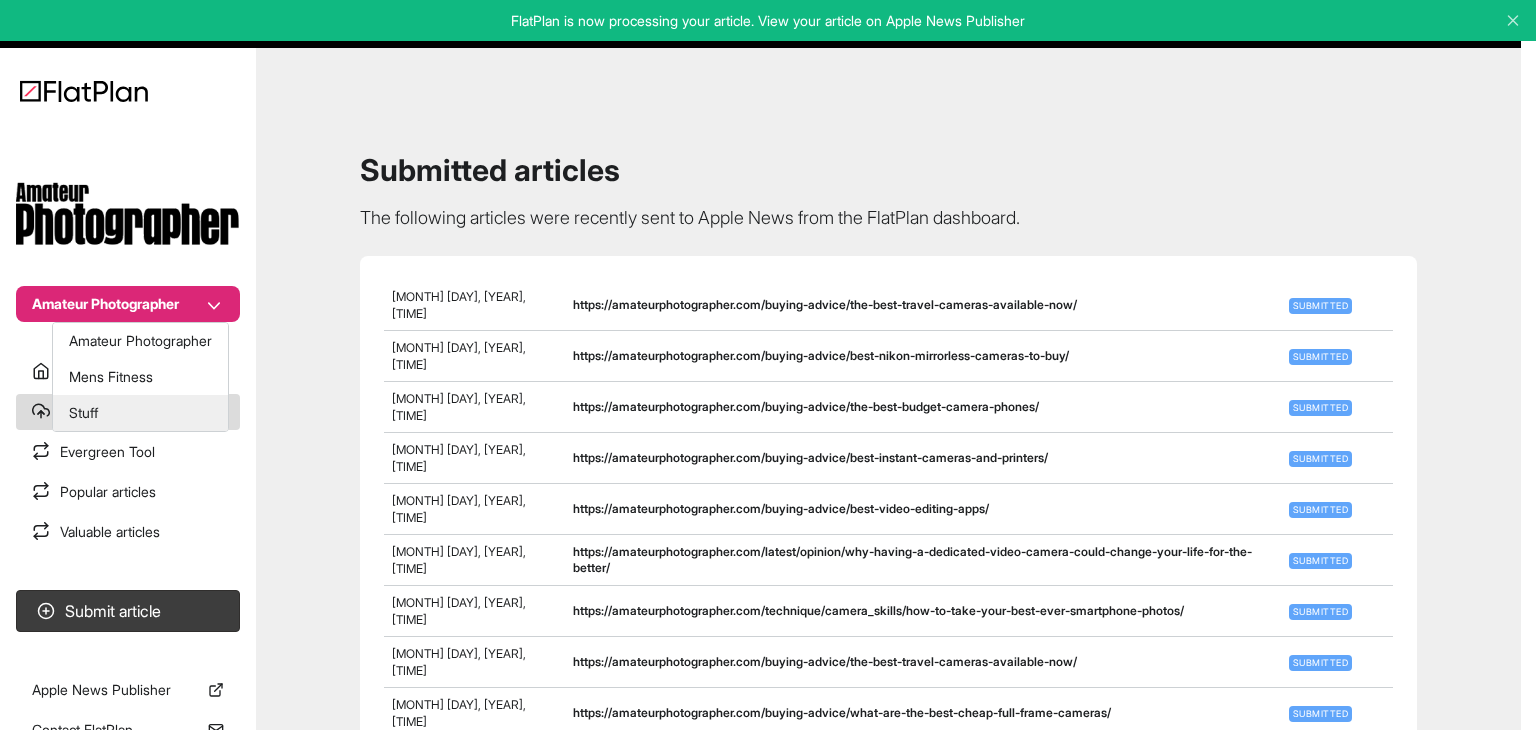 click on "Stuff" at bounding box center [140, 413] 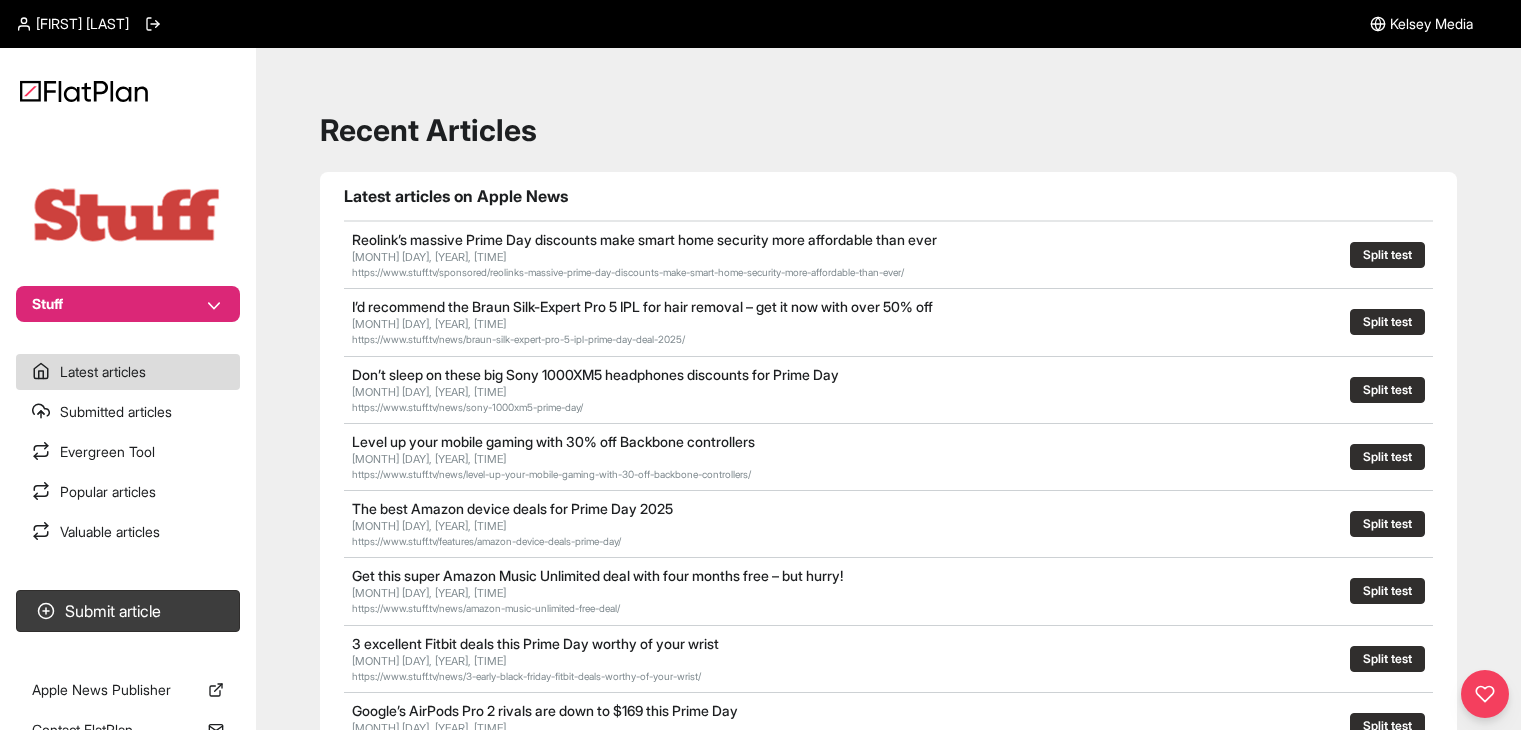 scroll, scrollTop: 0, scrollLeft: 0, axis: both 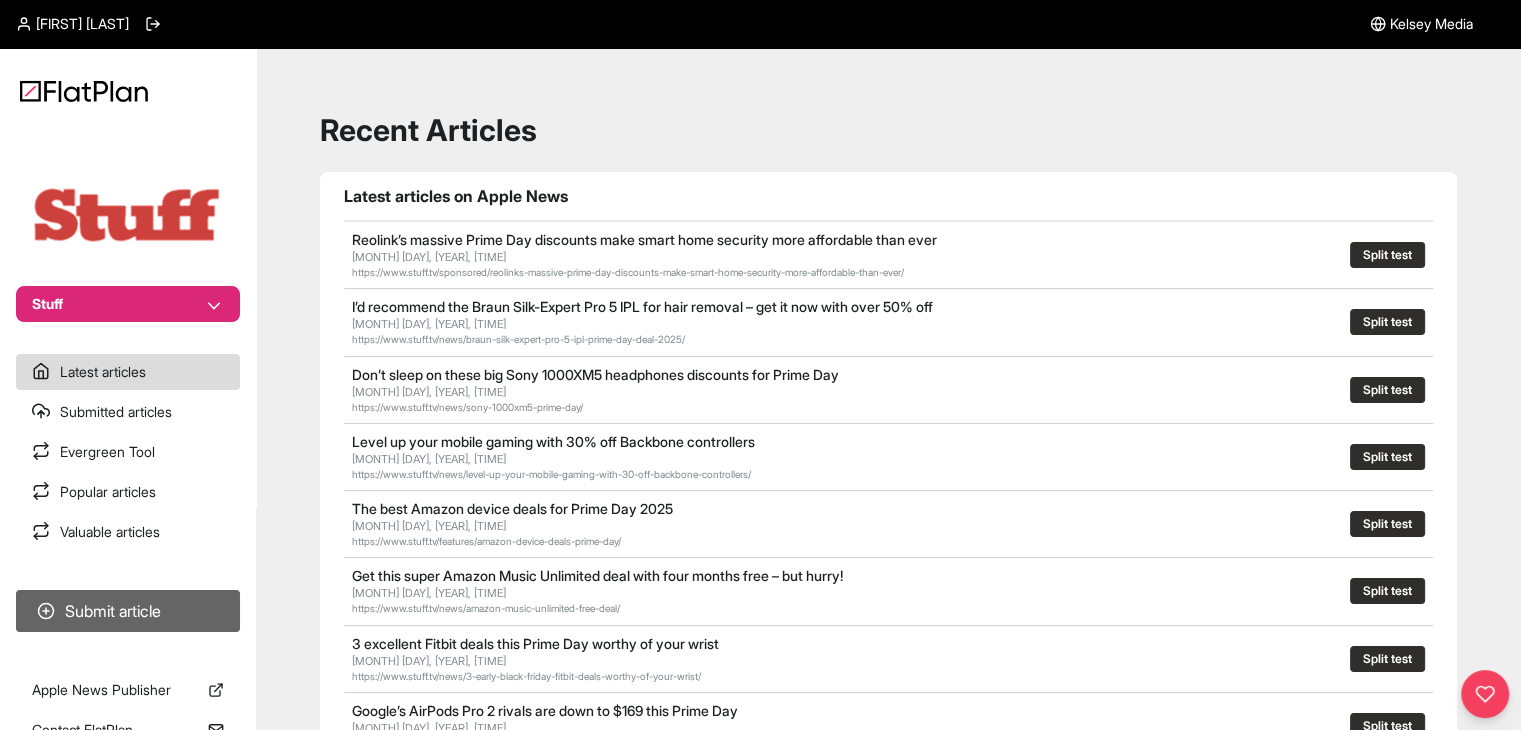 click on "Submit article" at bounding box center (128, 611) 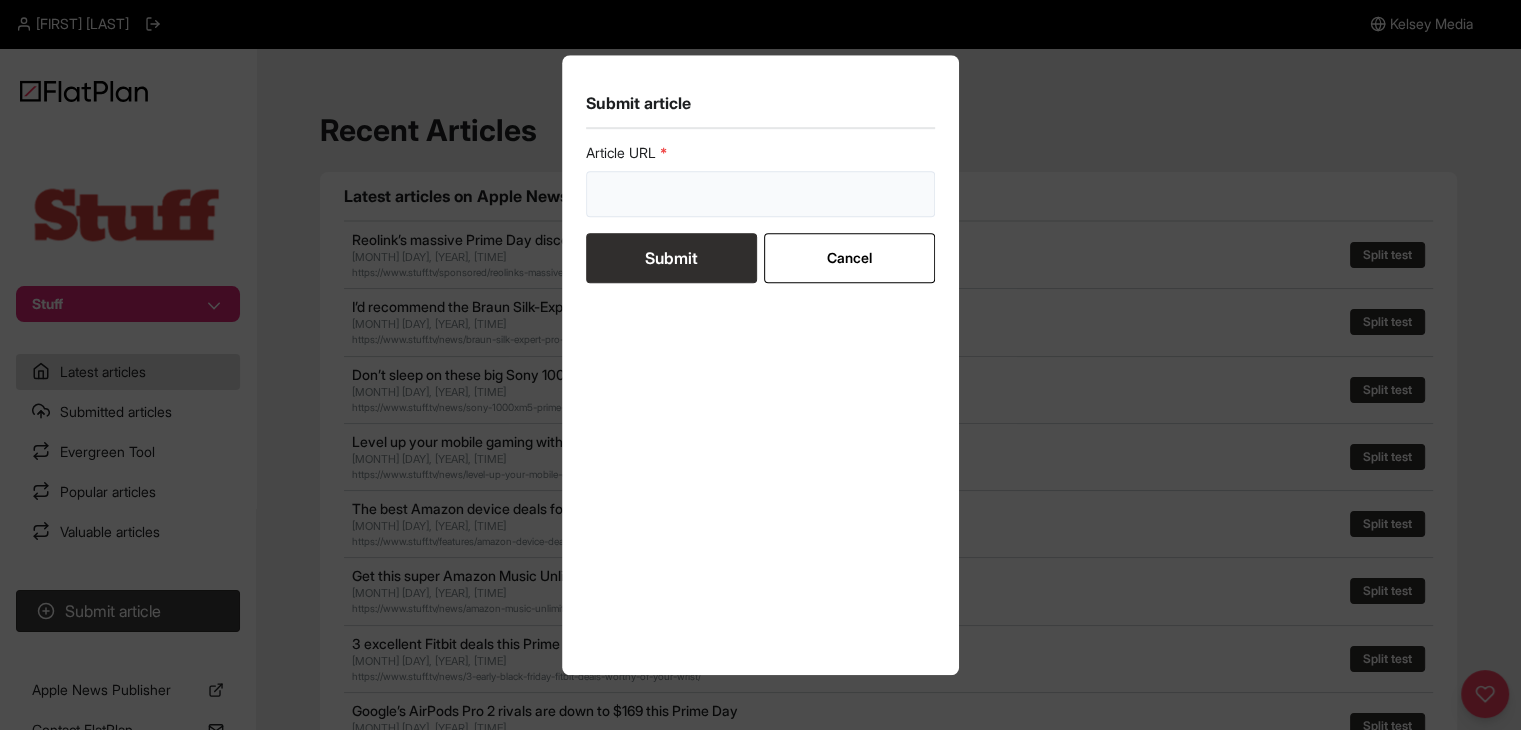 click at bounding box center [761, 194] 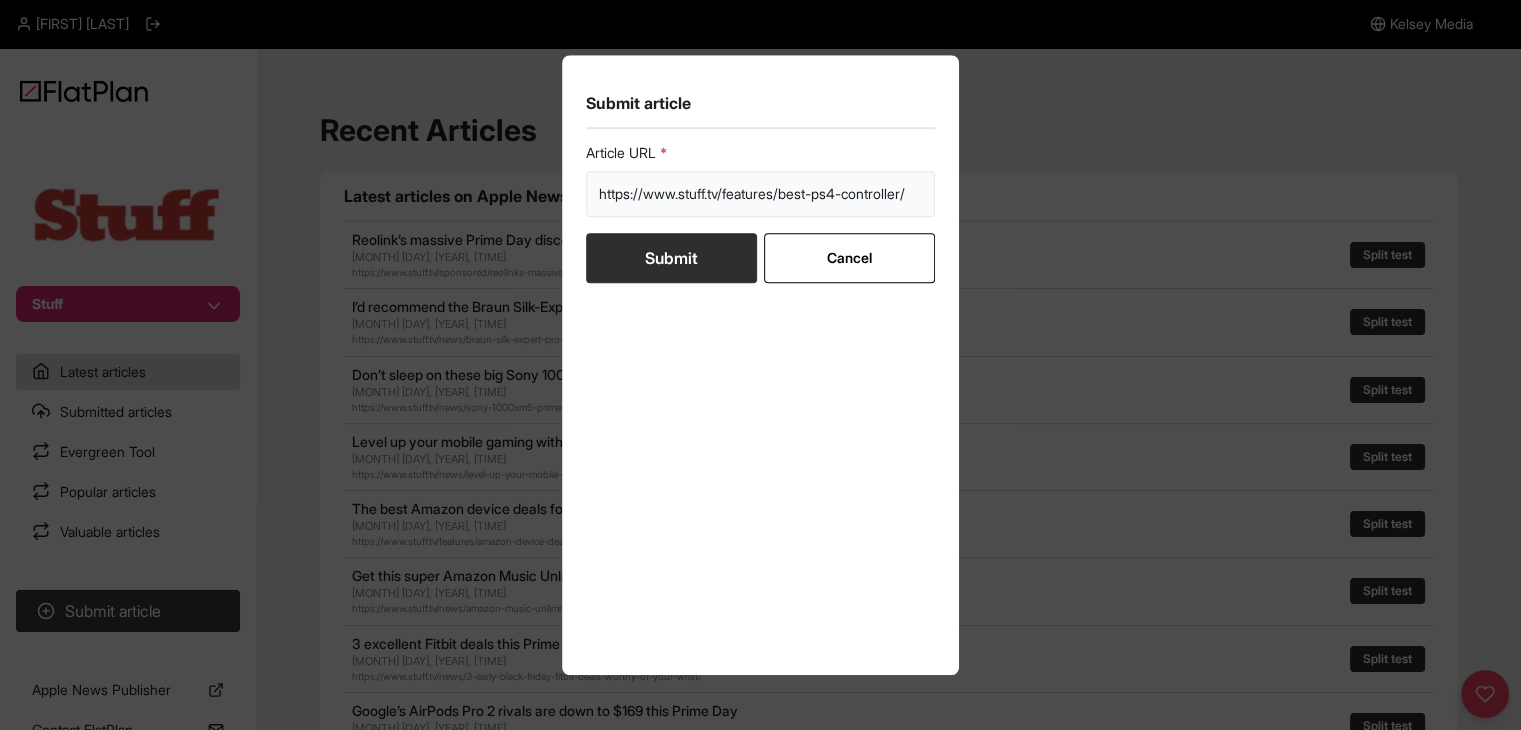 scroll, scrollTop: 0, scrollLeft: 4, axis: horizontal 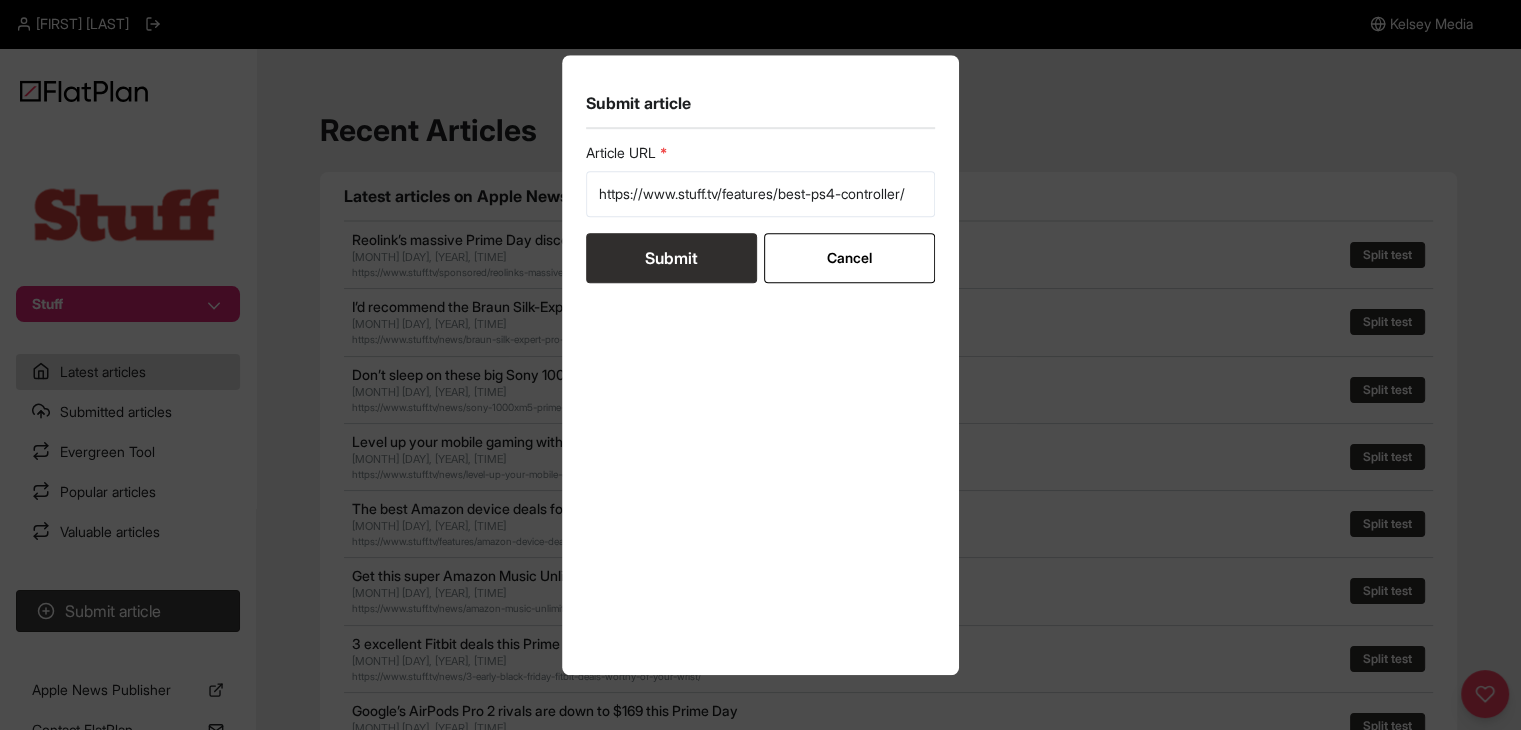 click on "Submit" at bounding box center [671, 258] 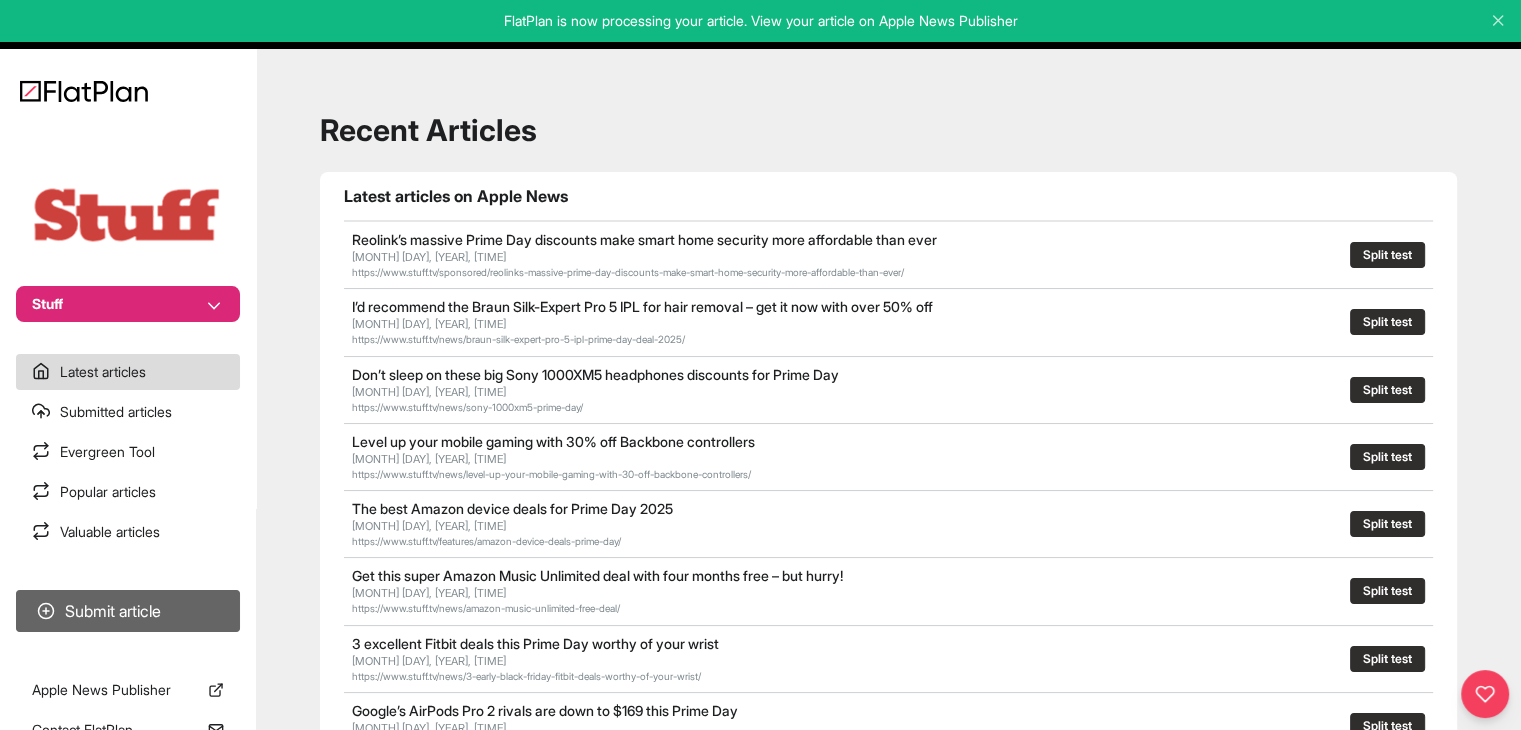 click on "Submit article" at bounding box center (128, 611) 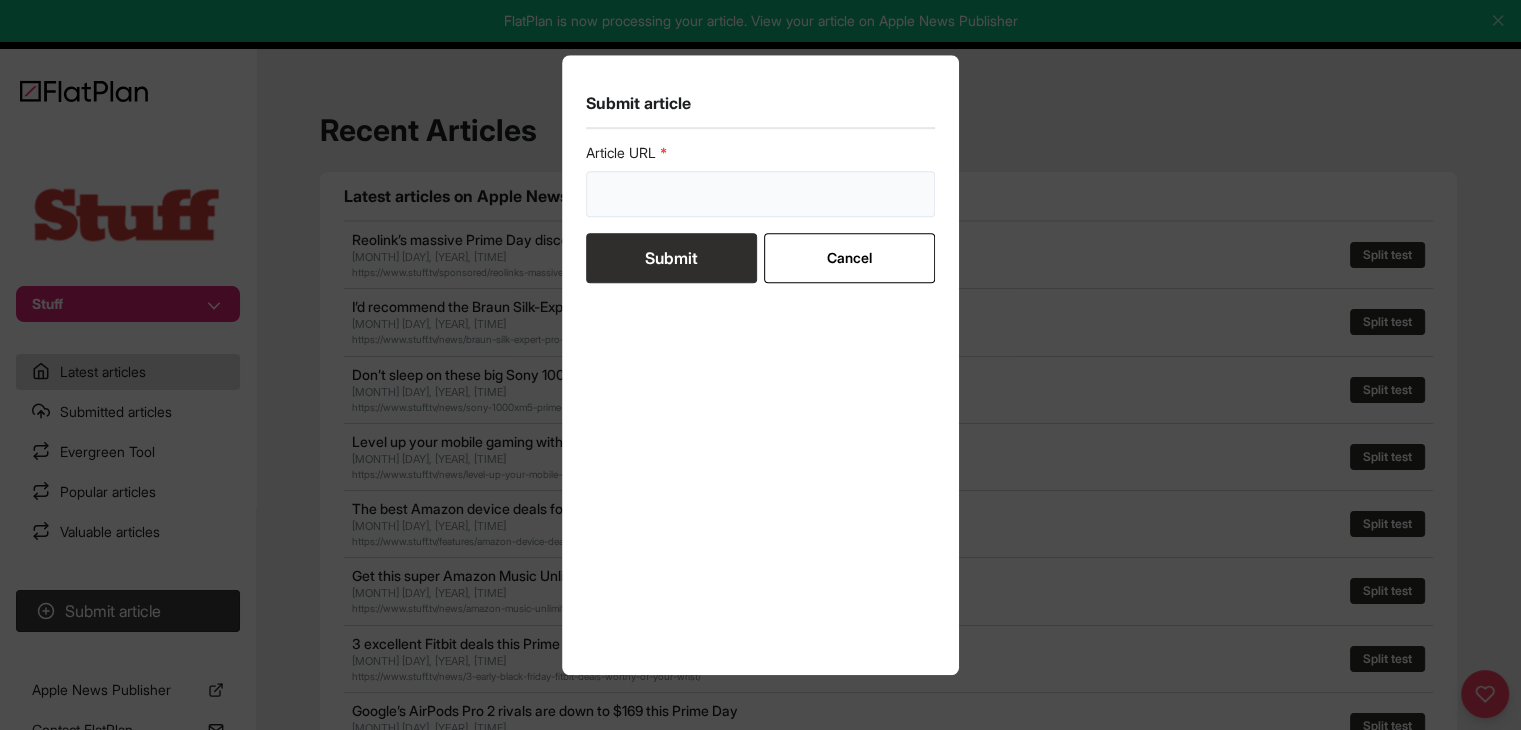 click at bounding box center (761, 194) 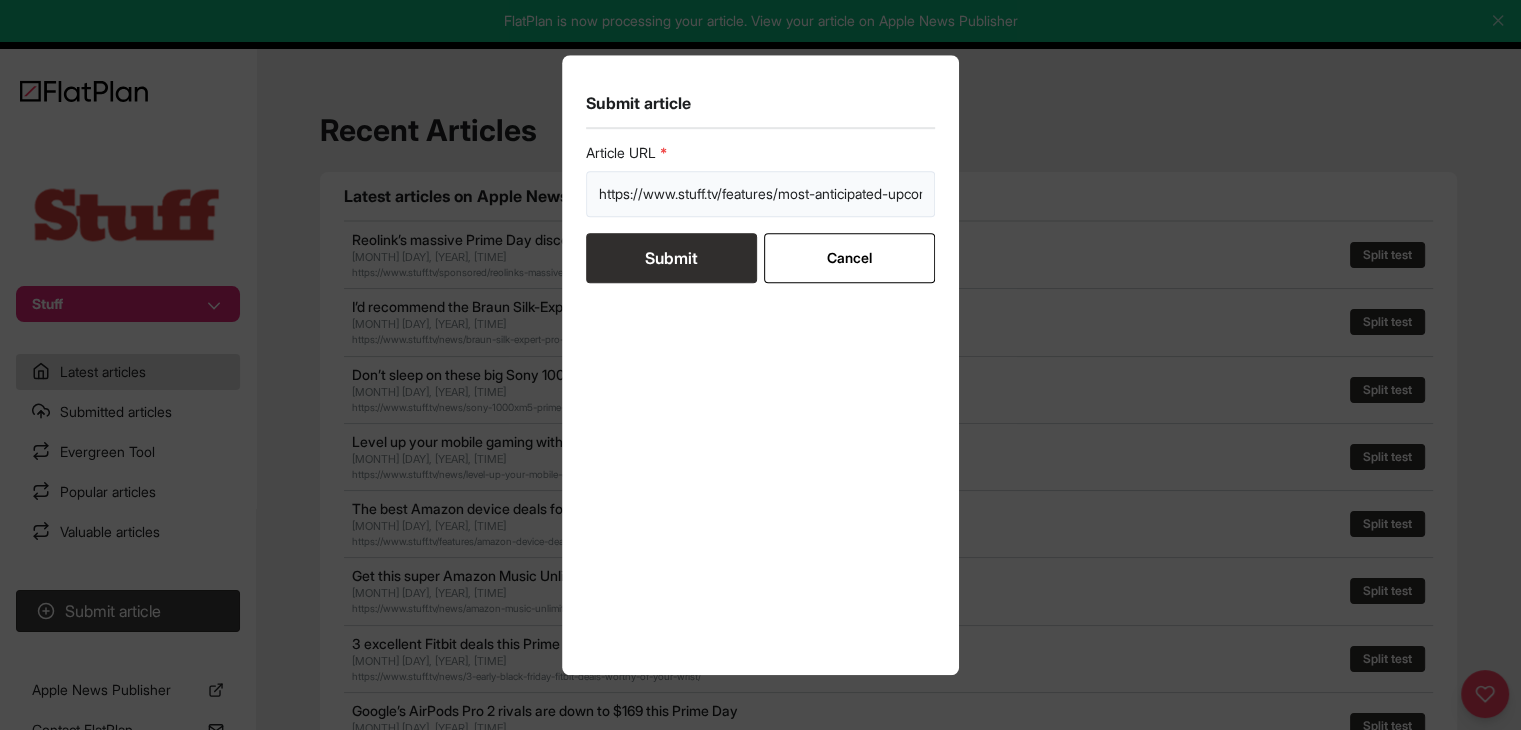 scroll, scrollTop: 0, scrollLeft: 115, axis: horizontal 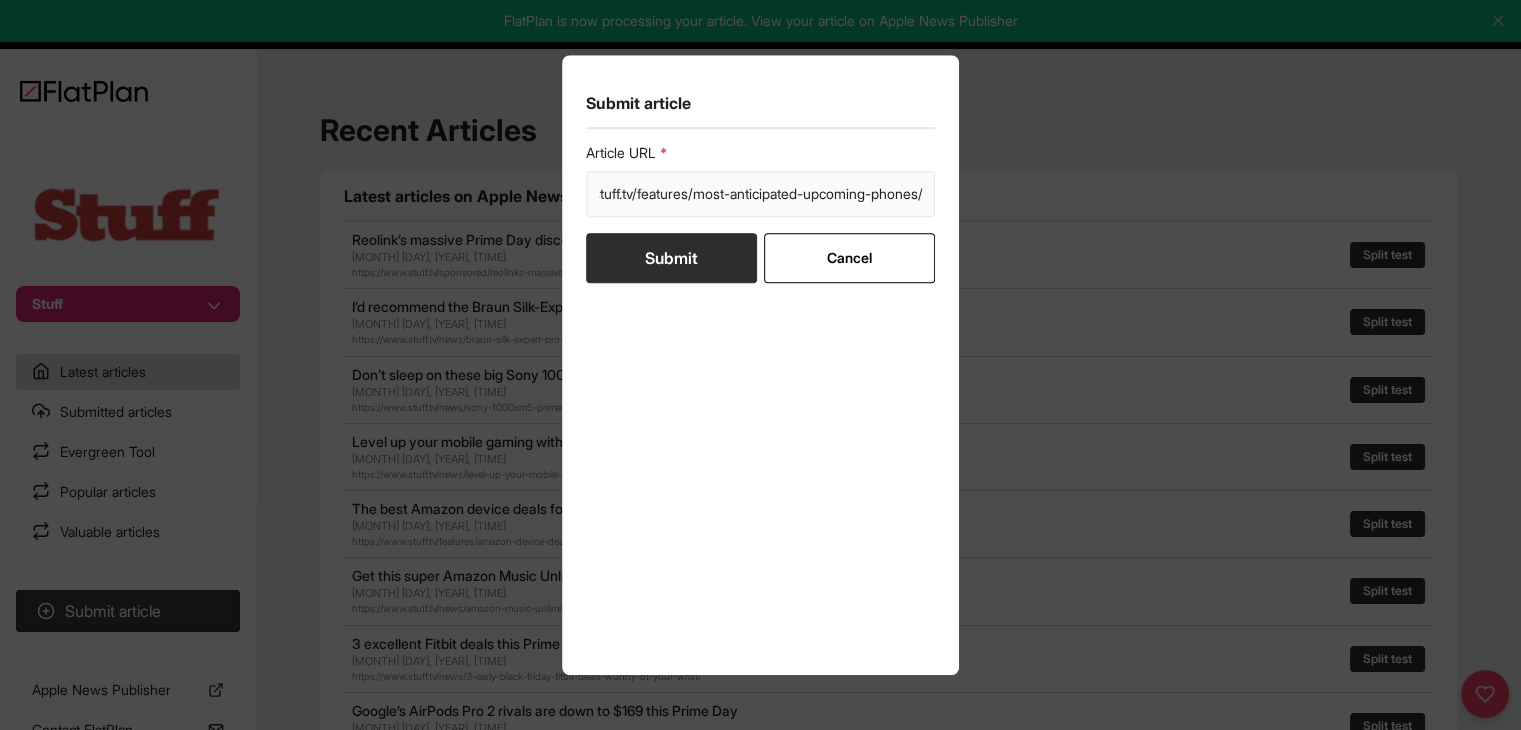 type on "https://www.stuff.tv/features/most-anticipated-upcoming-phones/" 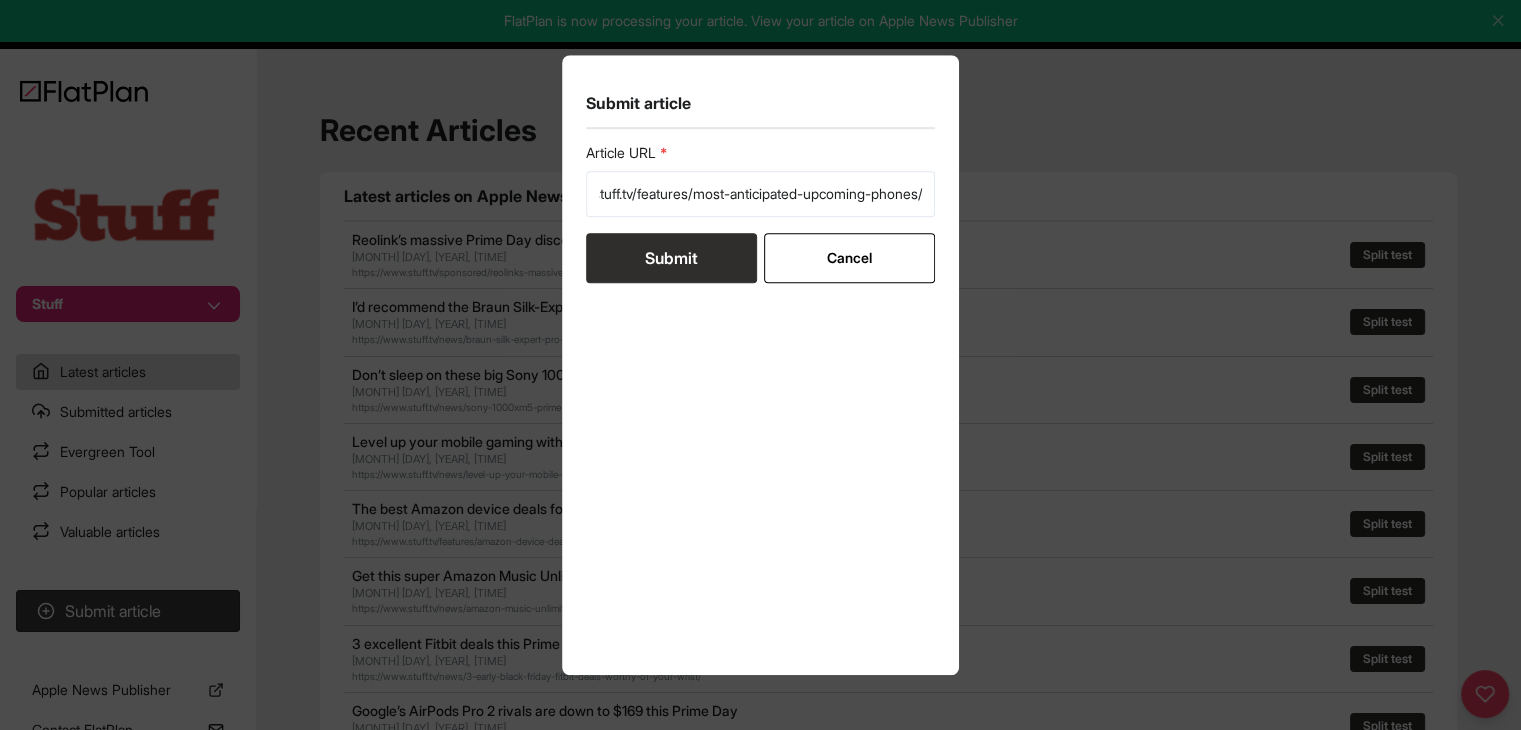 click on "Submit" at bounding box center [671, 258] 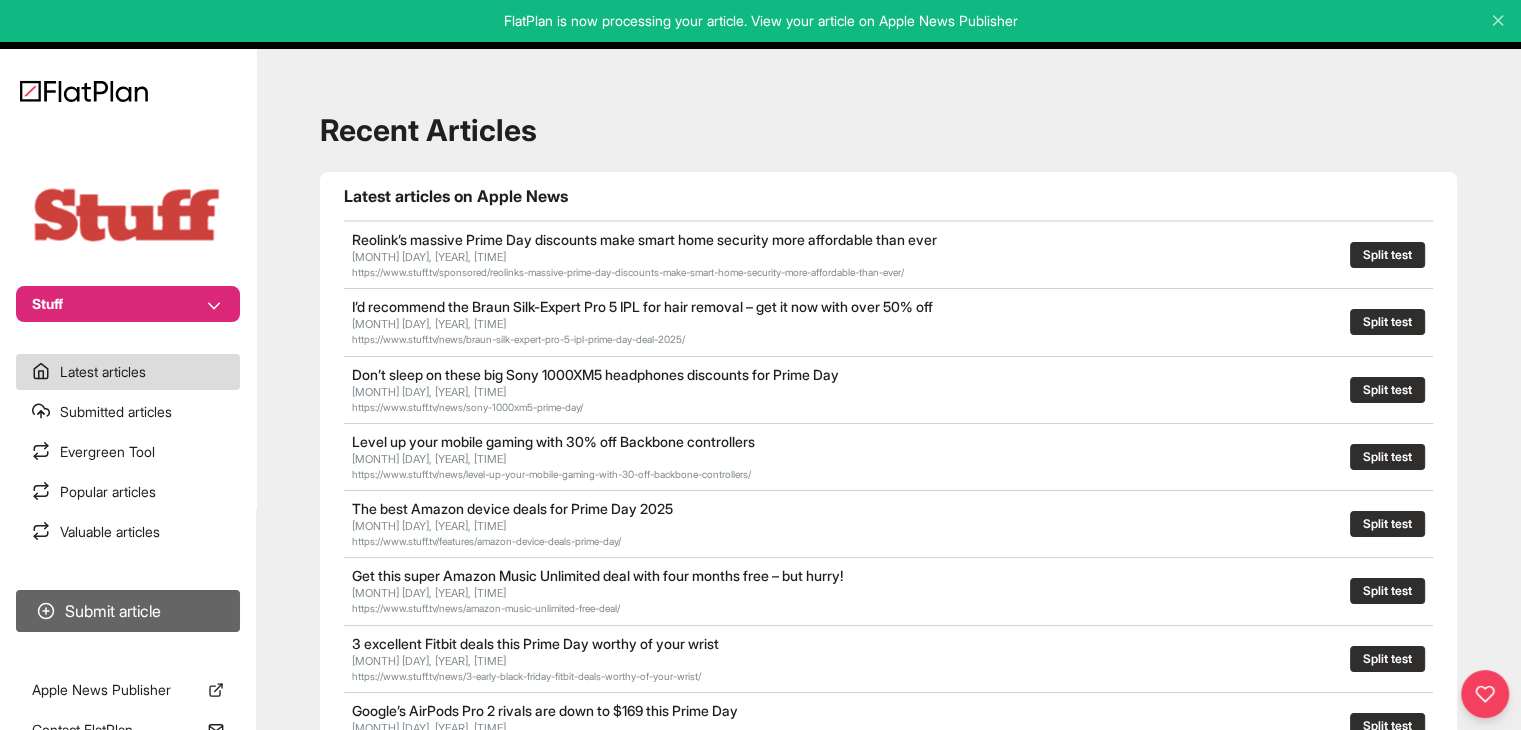 click on "Submit article" at bounding box center (128, 611) 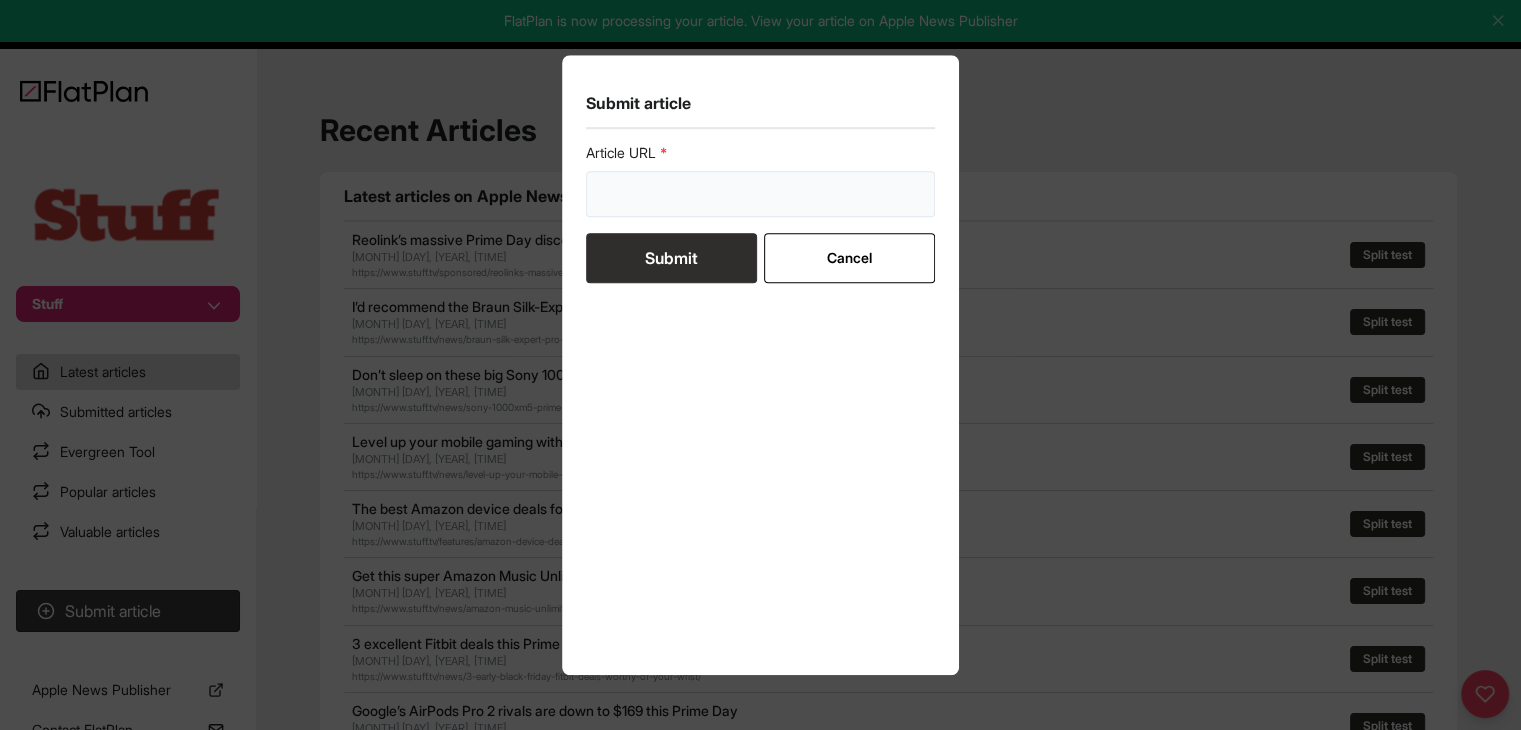 click at bounding box center (761, 194) 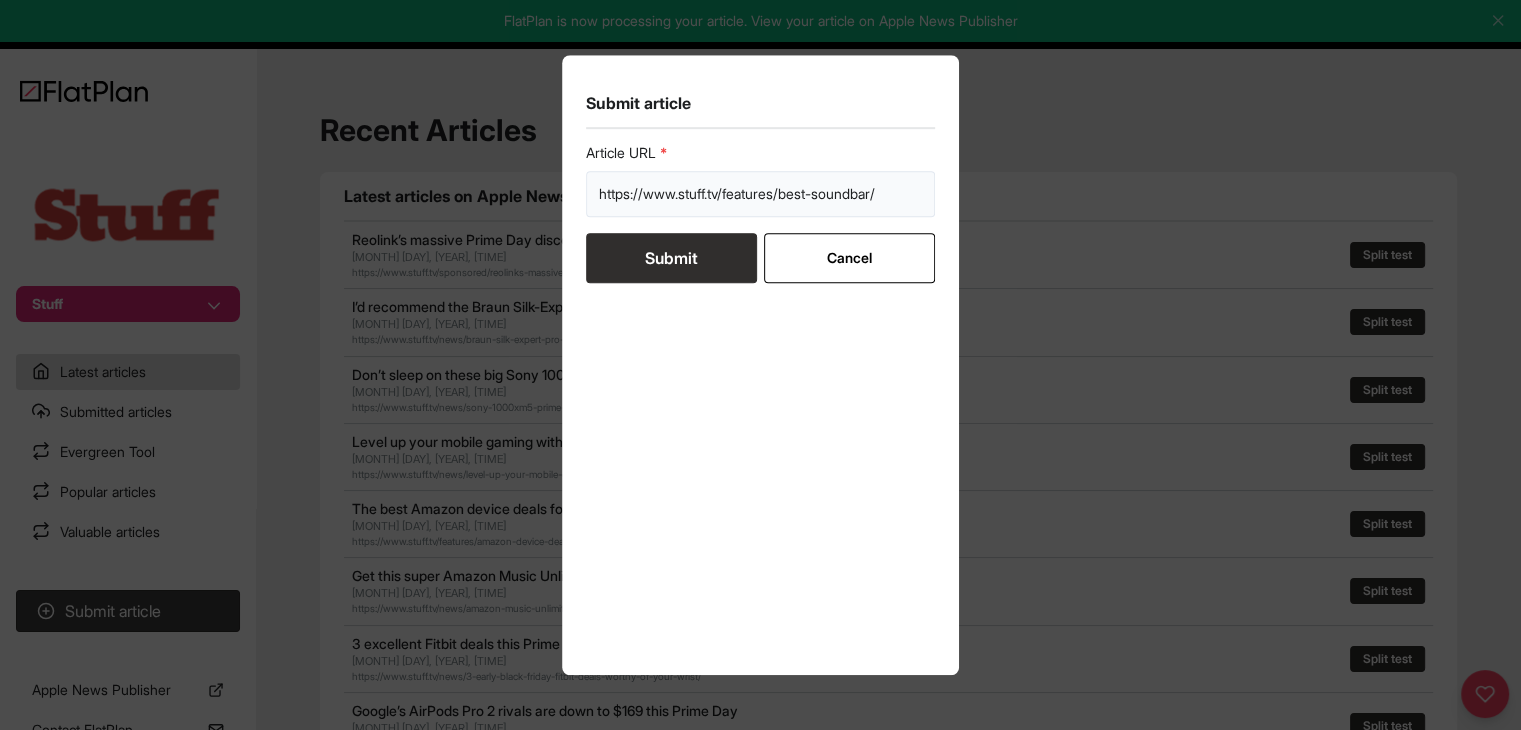 type on "https://www.stuff.tv/features/best-soundbar/" 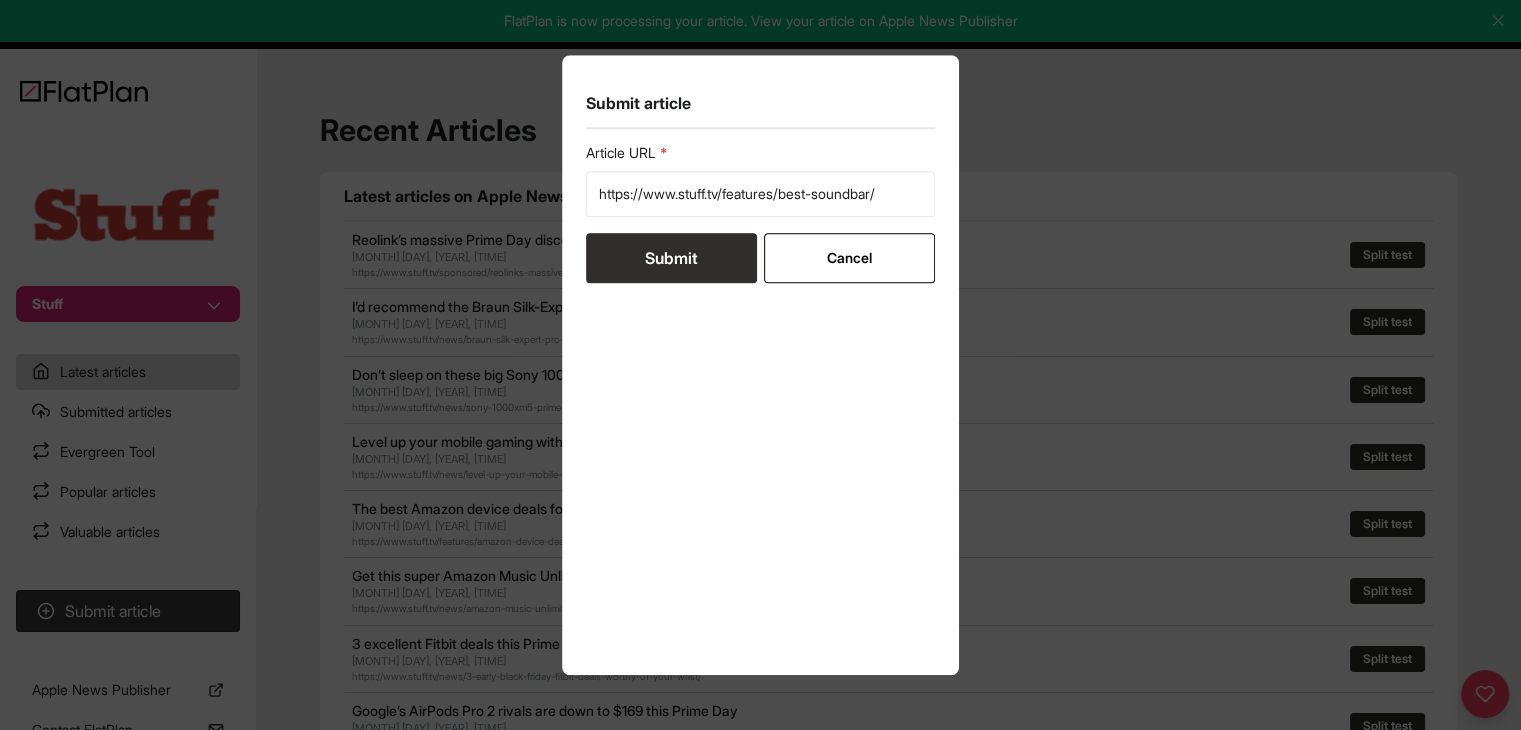click on "Submit" at bounding box center (671, 258) 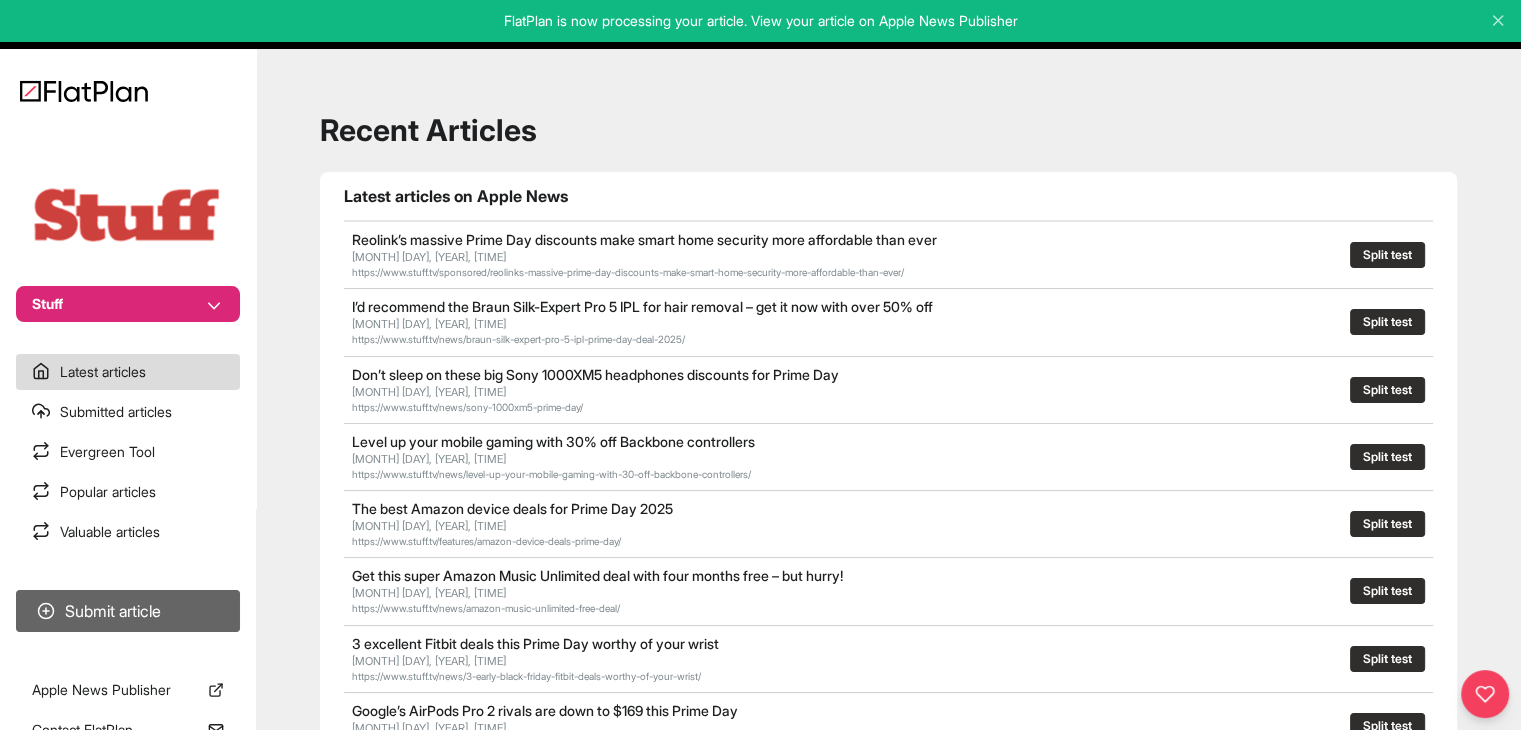 click on "Submit article" at bounding box center [128, 611] 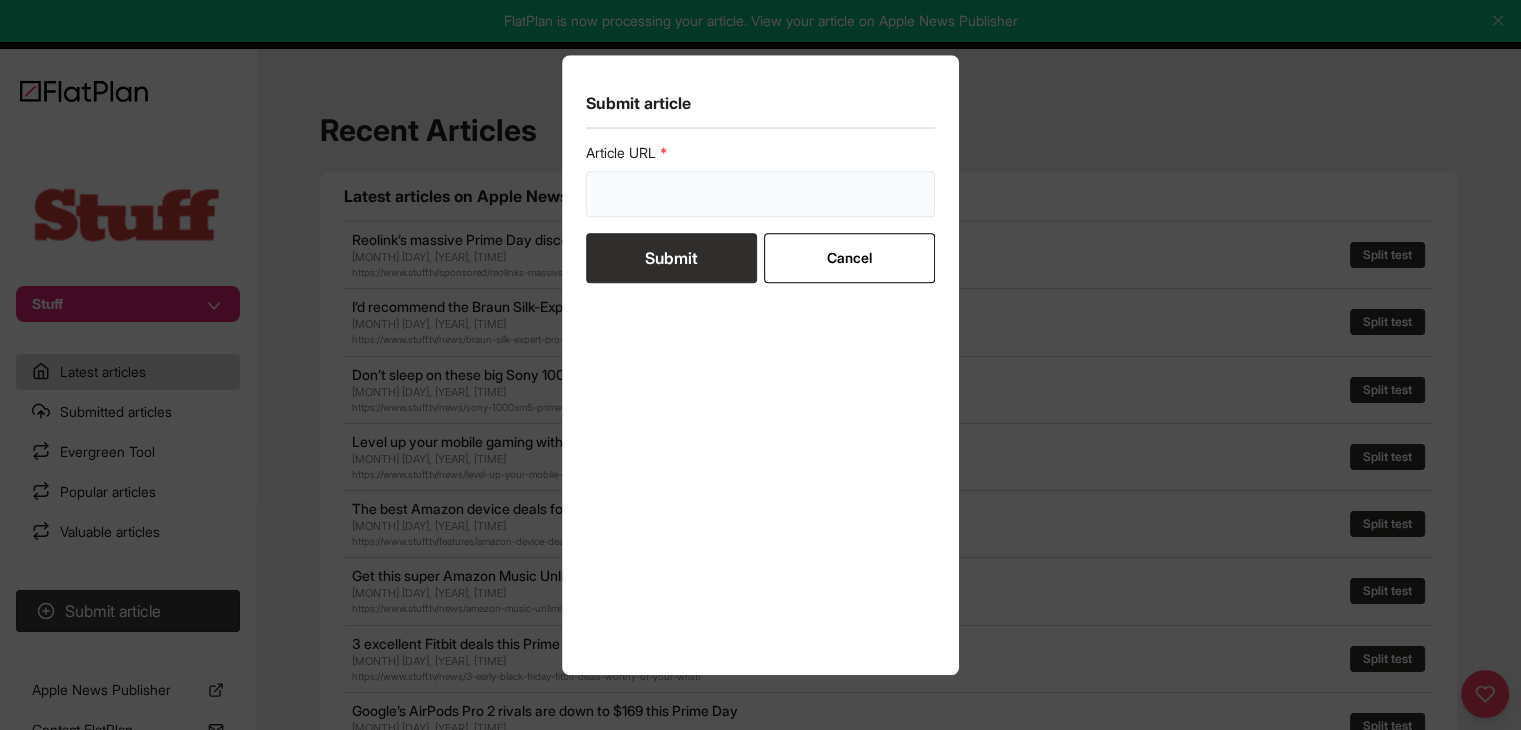 click at bounding box center [761, 194] 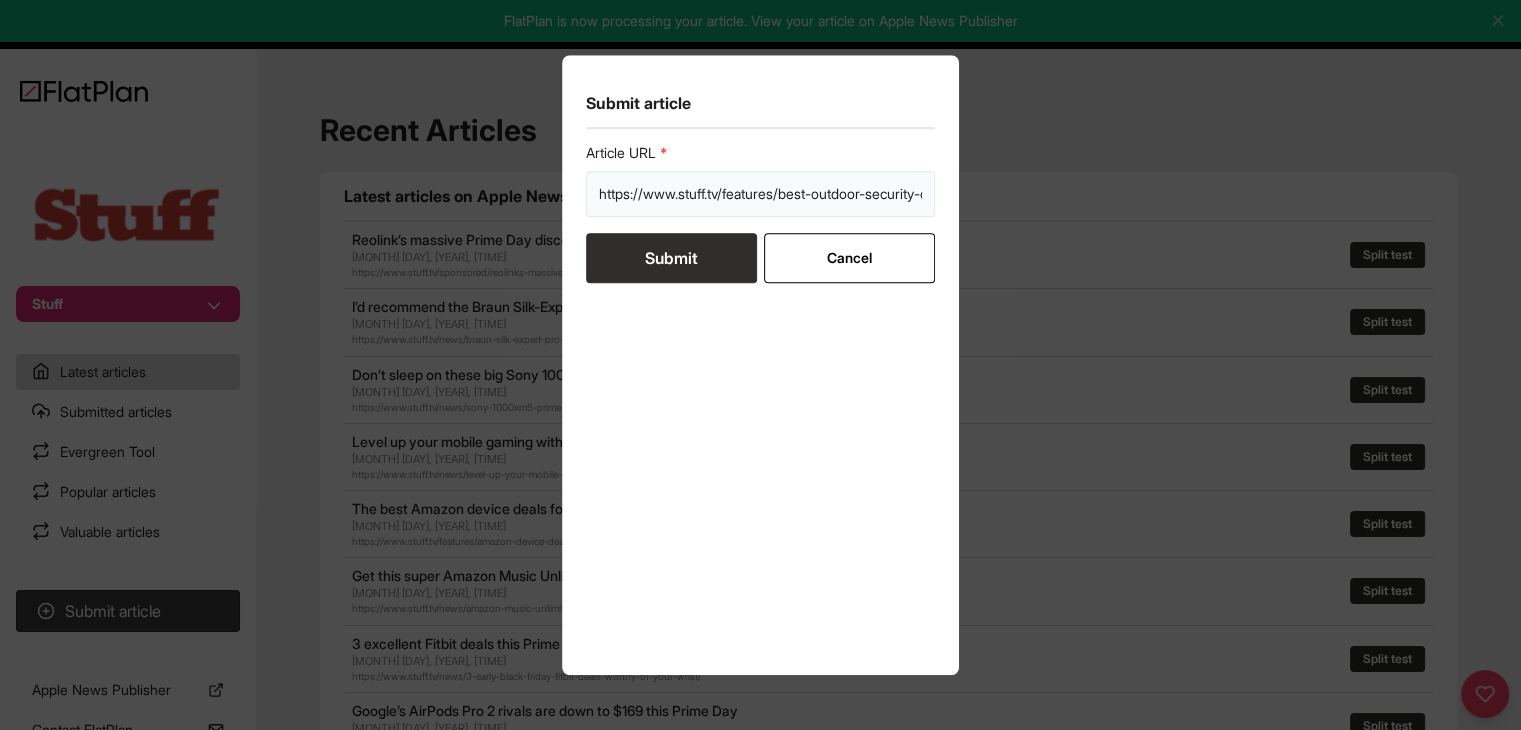 scroll, scrollTop: 0, scrollLeft: 181, axis: horizontal 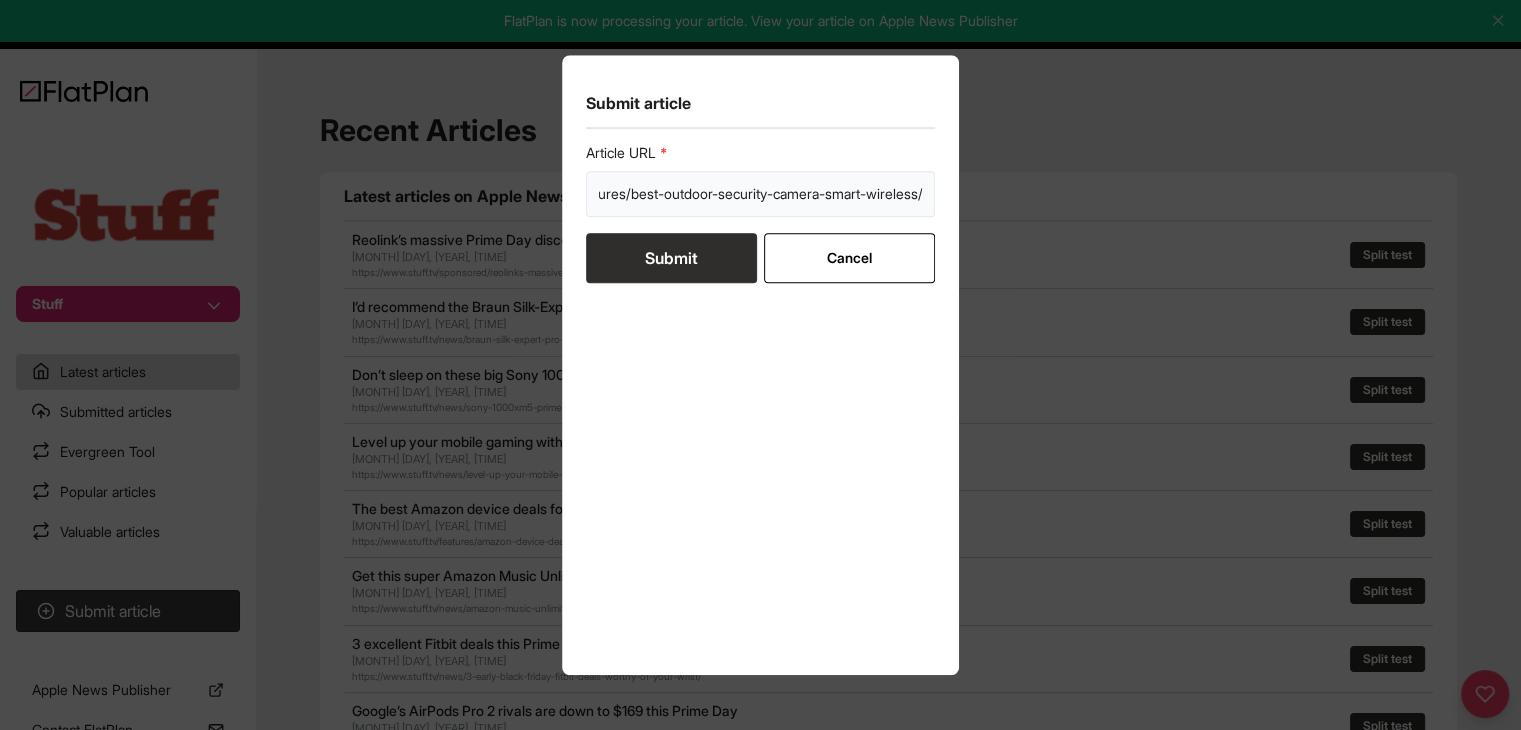 type on "https://www.stuff.tv/features/best-outdoor-security-camera-smart-wireless/" 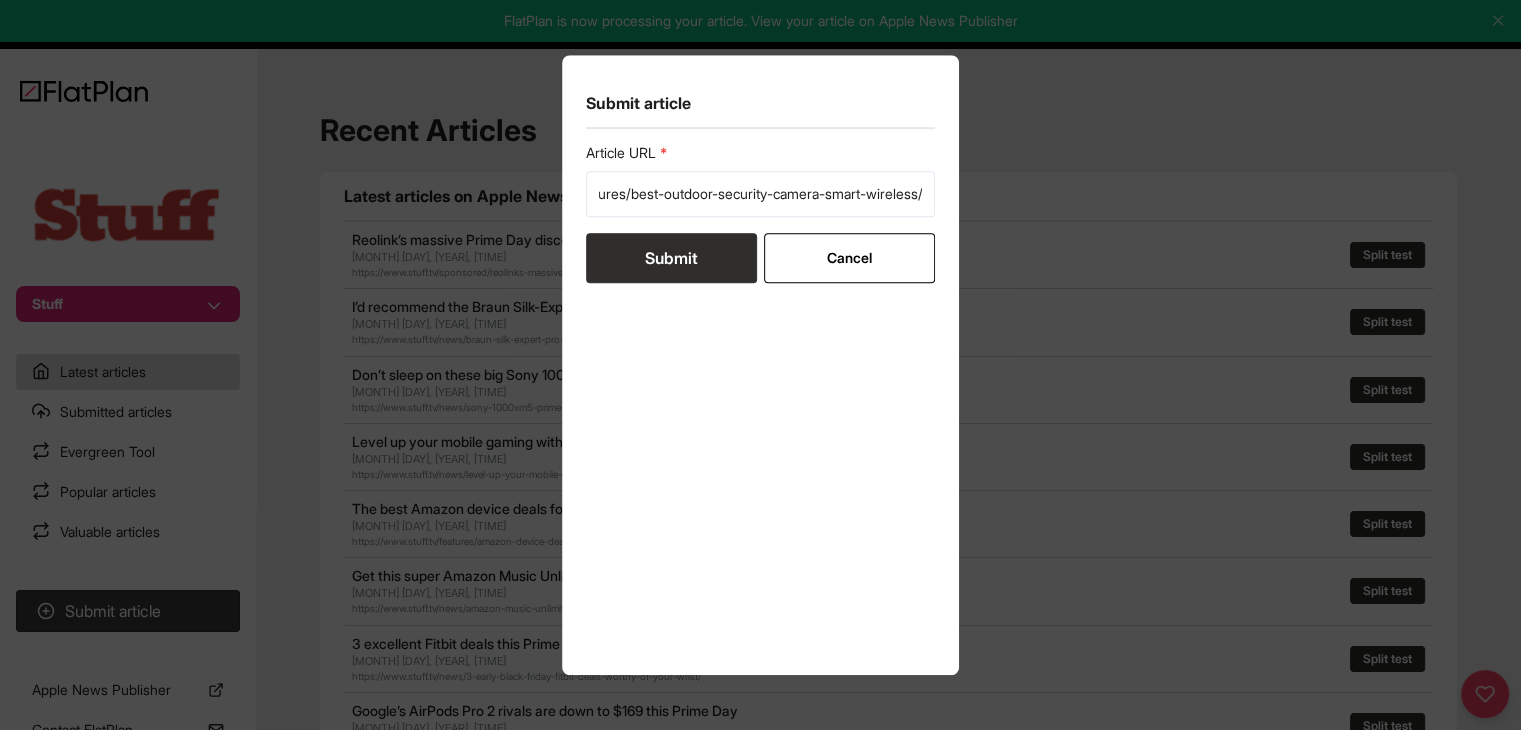 click on "Submit" at bounding box center [671, 258] 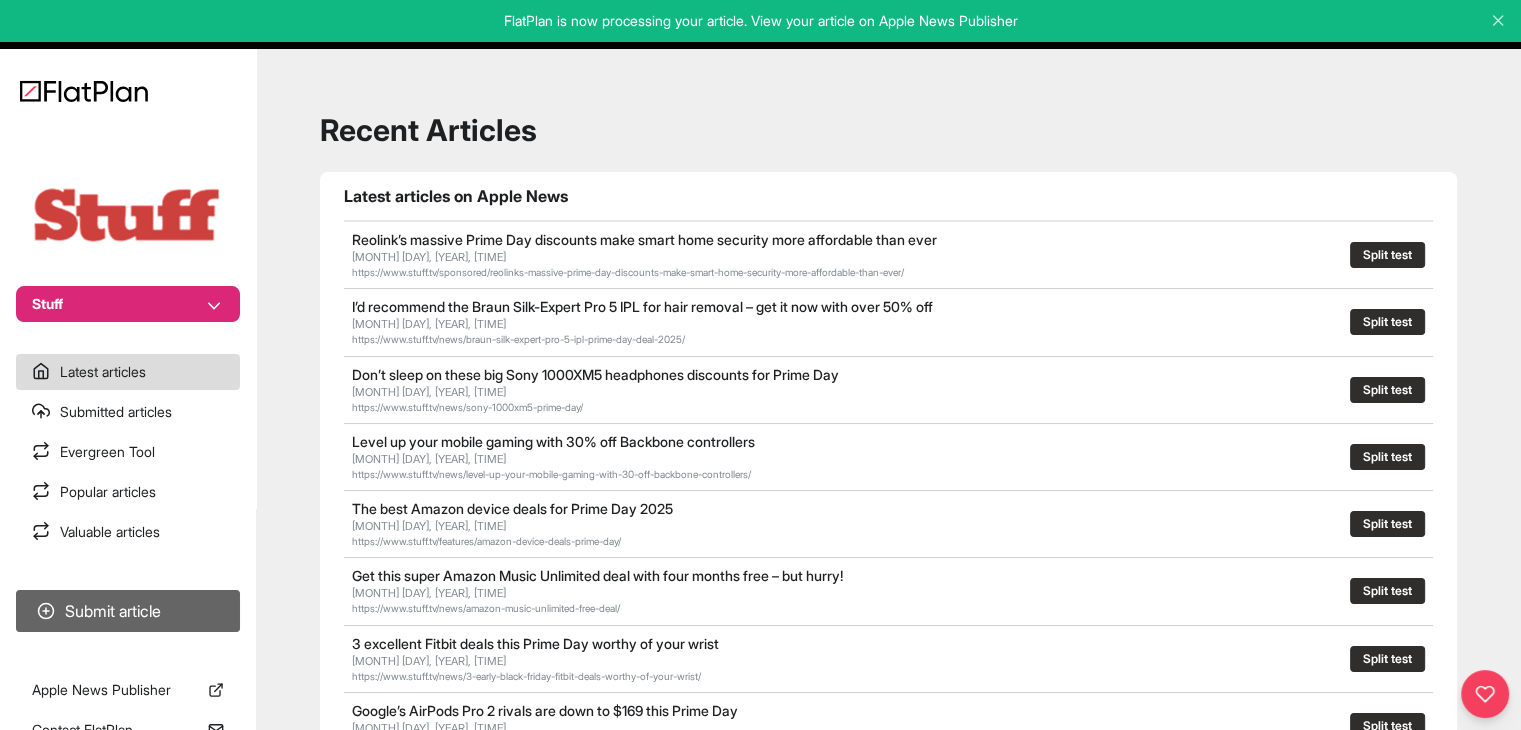 click on "Submit article" at bounding box center [128, 611] 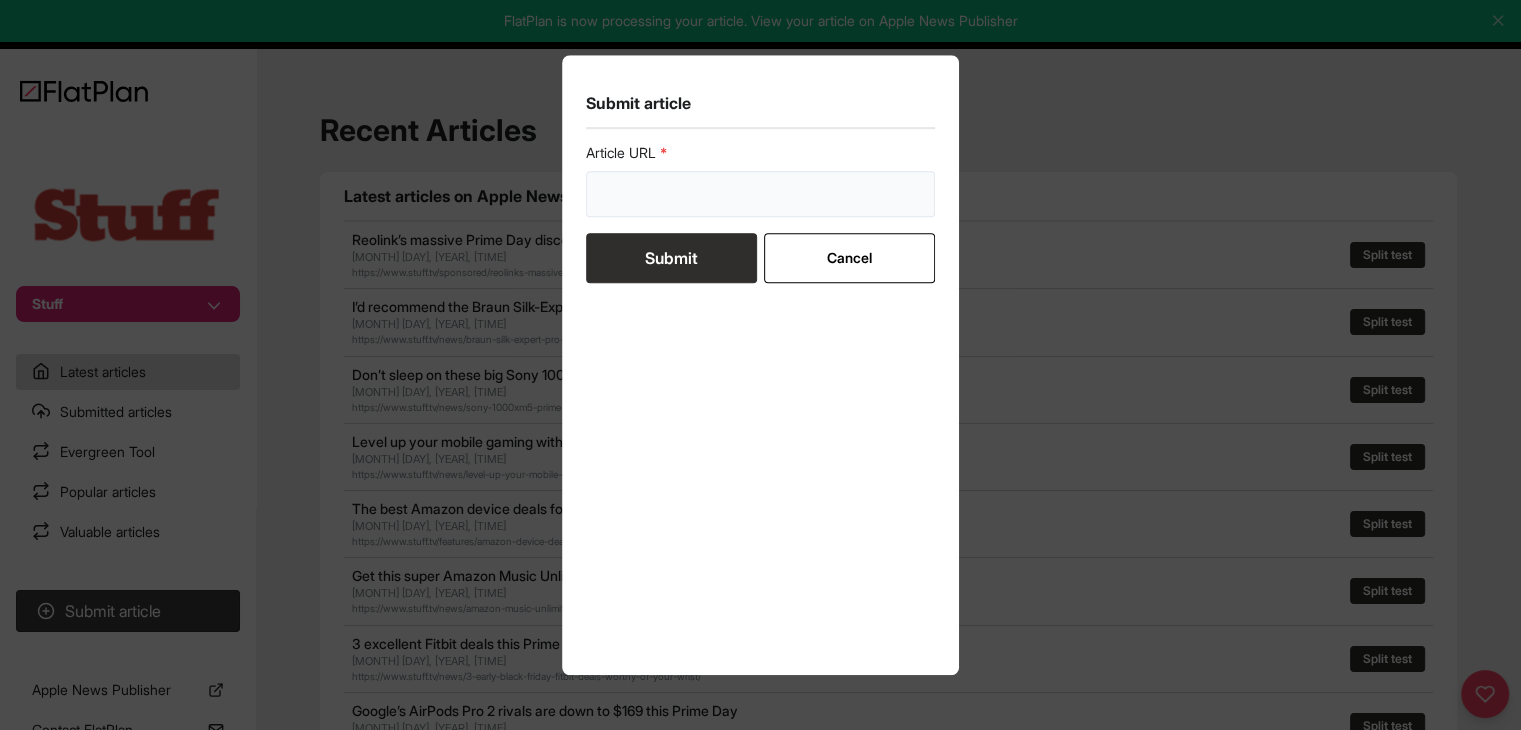 click at bounding box center [761, 194] 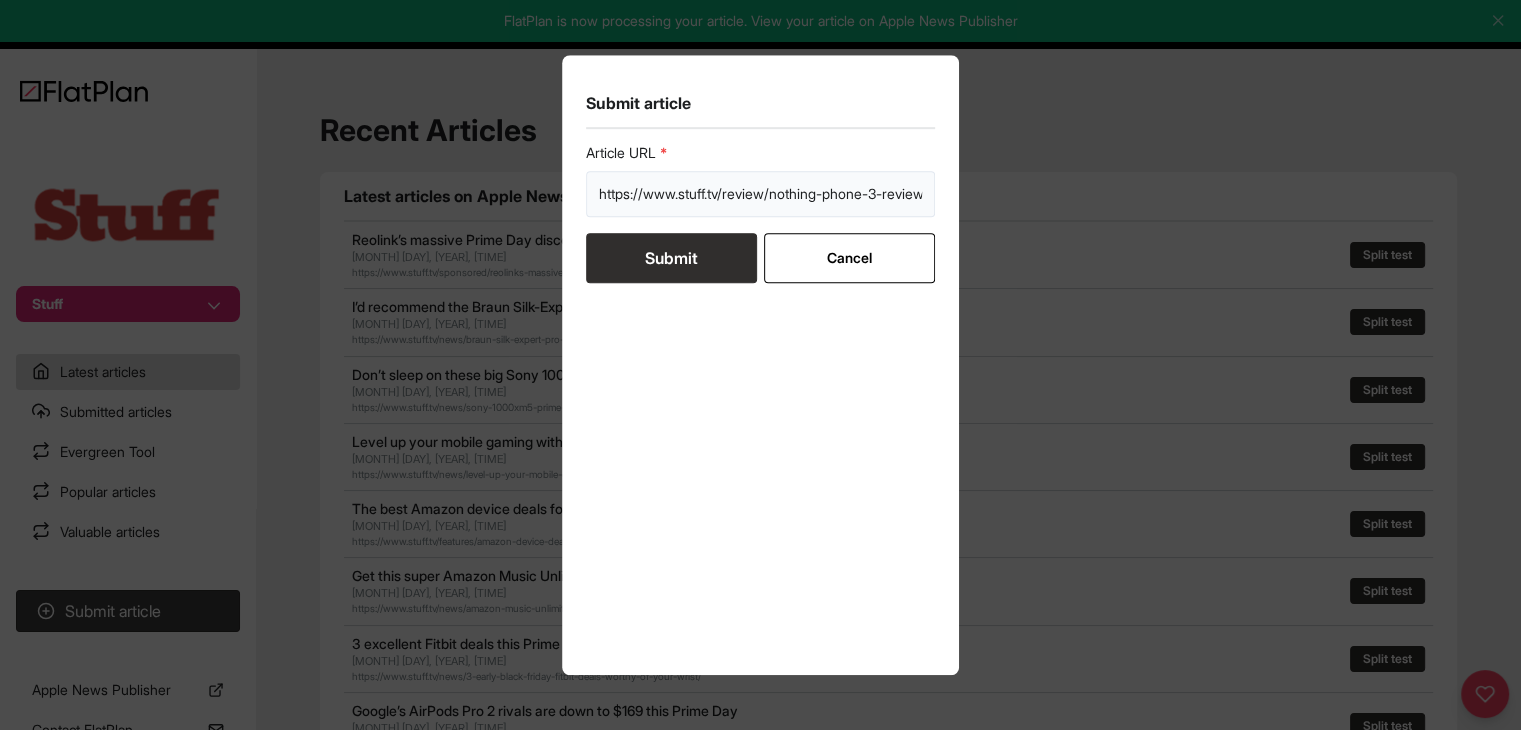 scroll, scrollTop: 0, scrollLeft: 28, axis: horizontal 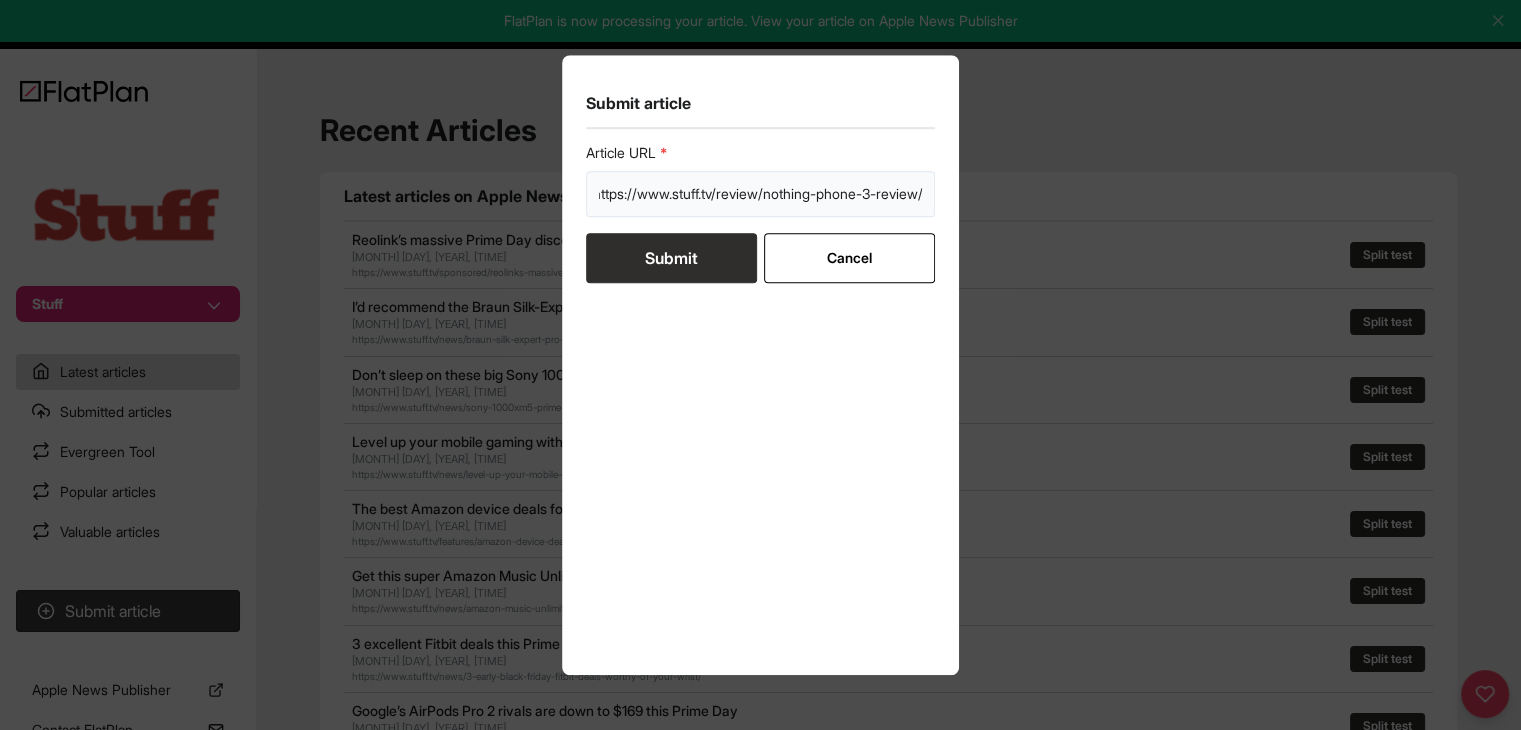 type on "https://www.stuff.tv/review/nothing-phone-3-review/" 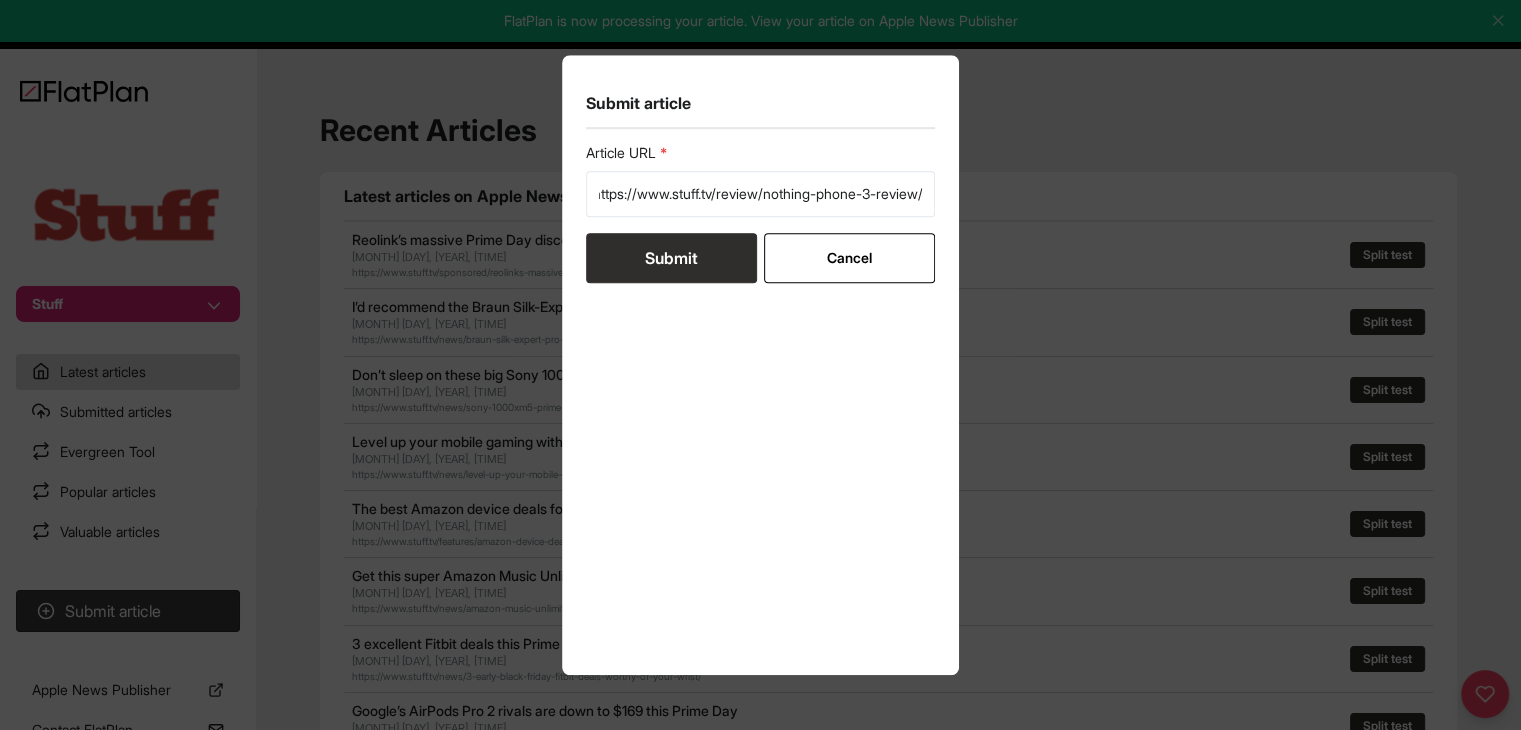 click on "Submit" at bounding box center (671, 258) 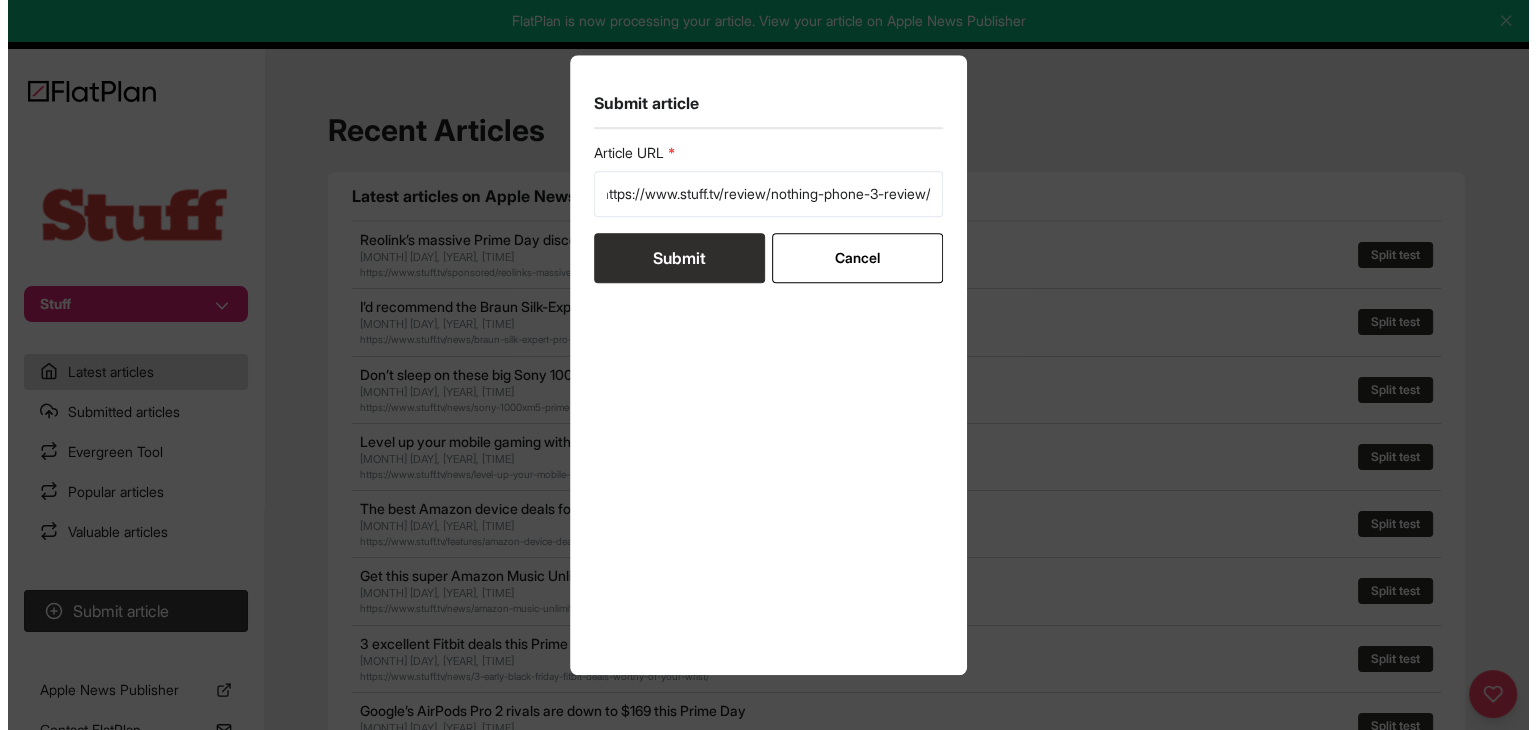 scroll, scrollTop: 0, scrollLeft: 0, axis: both 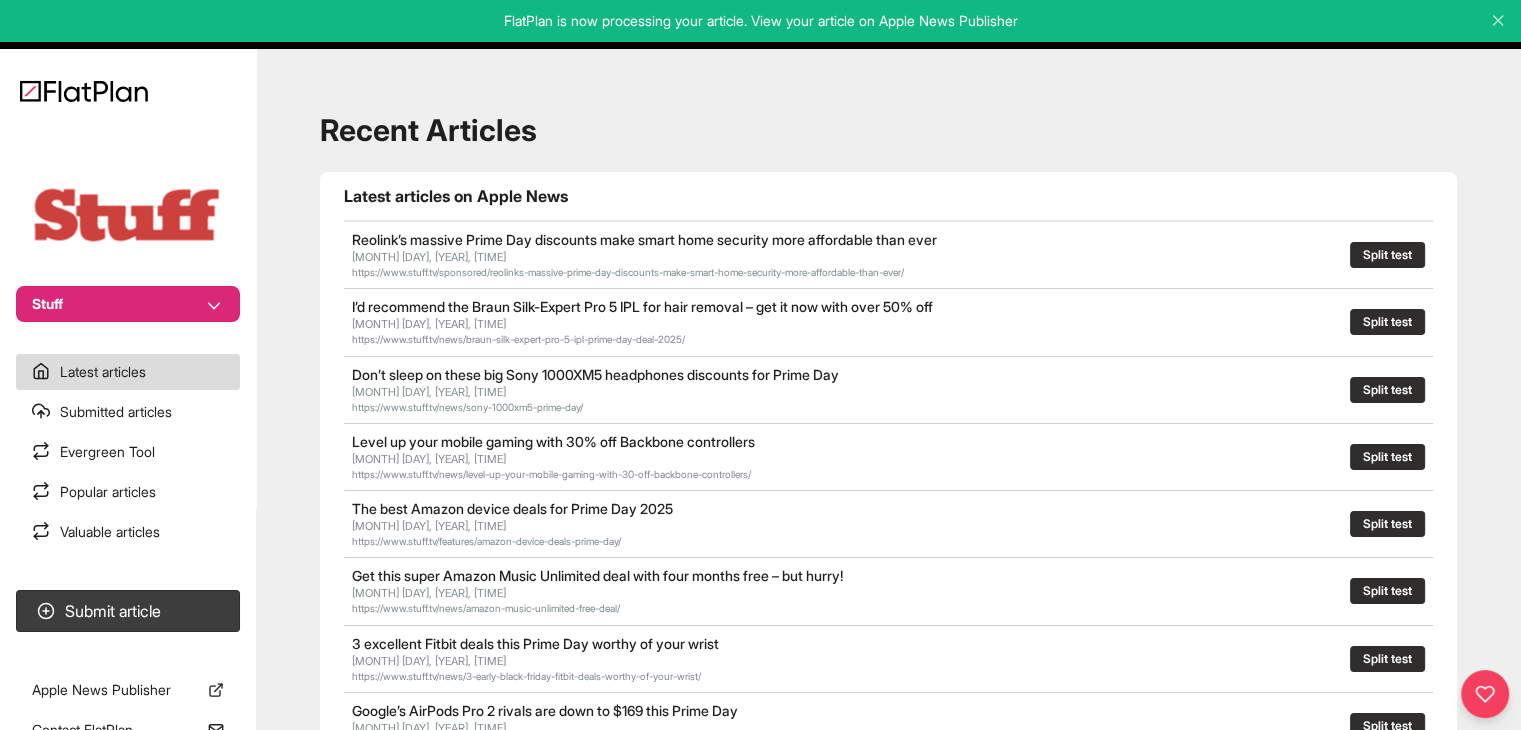 click on "Stuff" at bounding box center [128, 304] 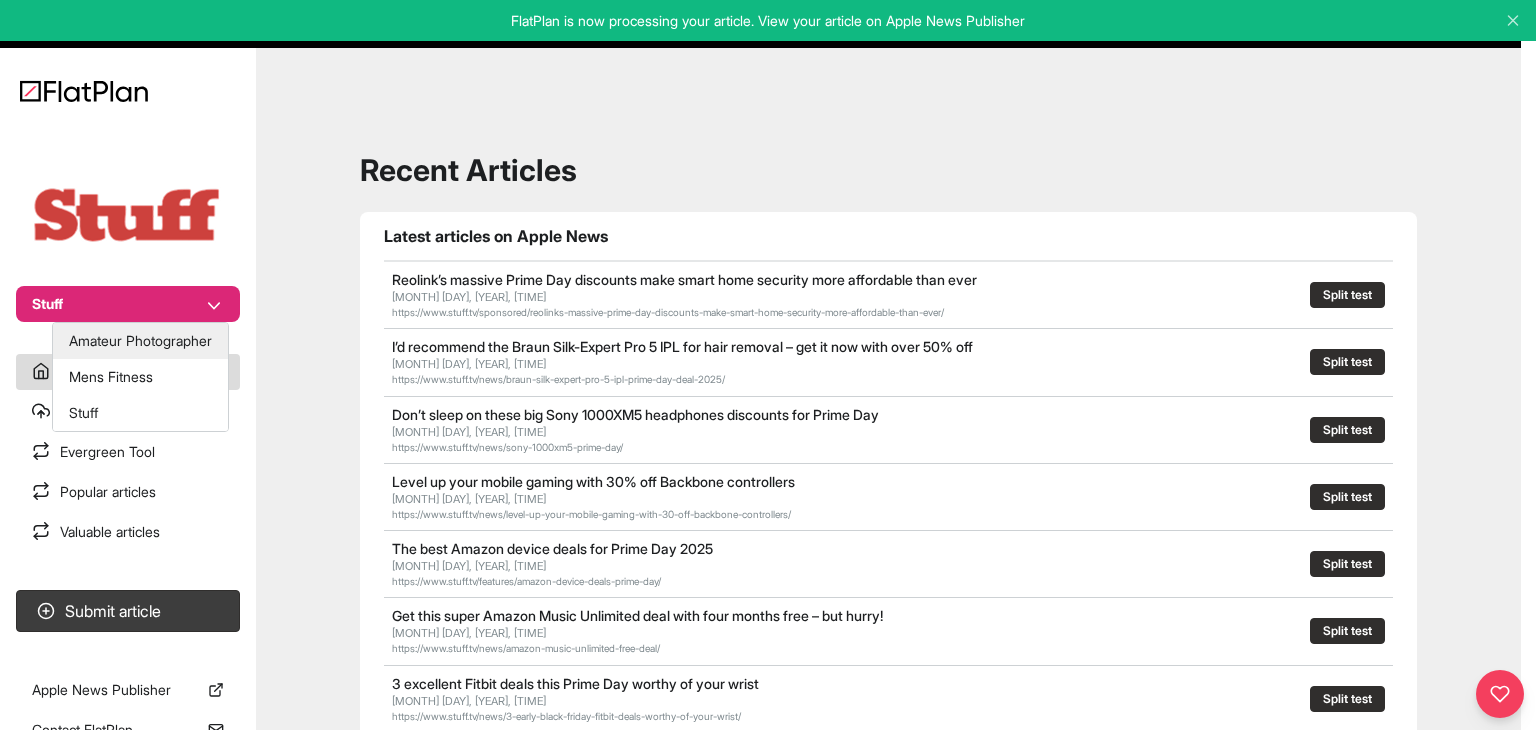 click on "Amateur Photographer" at bounding box center [140, 341] 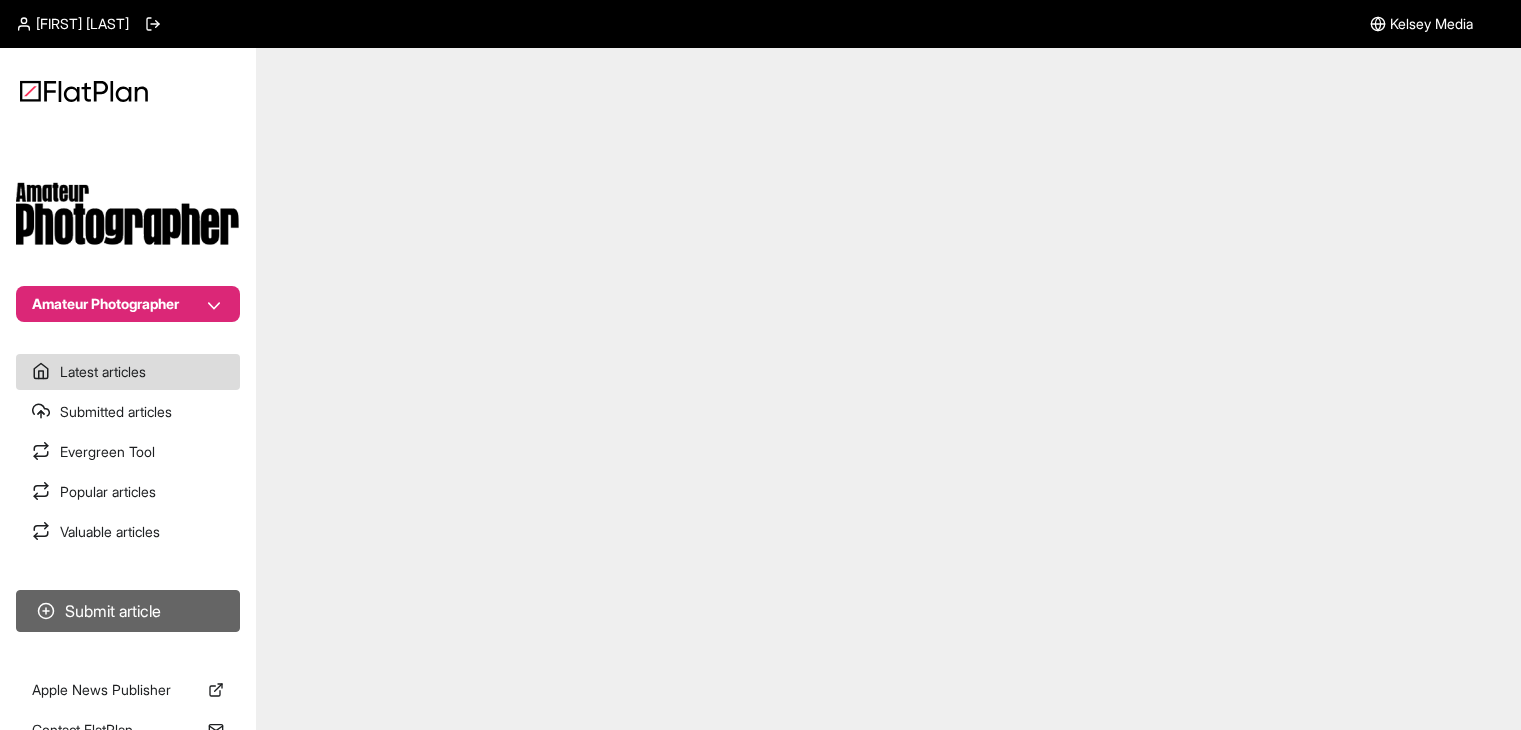 scroll, scrollTop: 0, scrollLeft: 0, axis: both 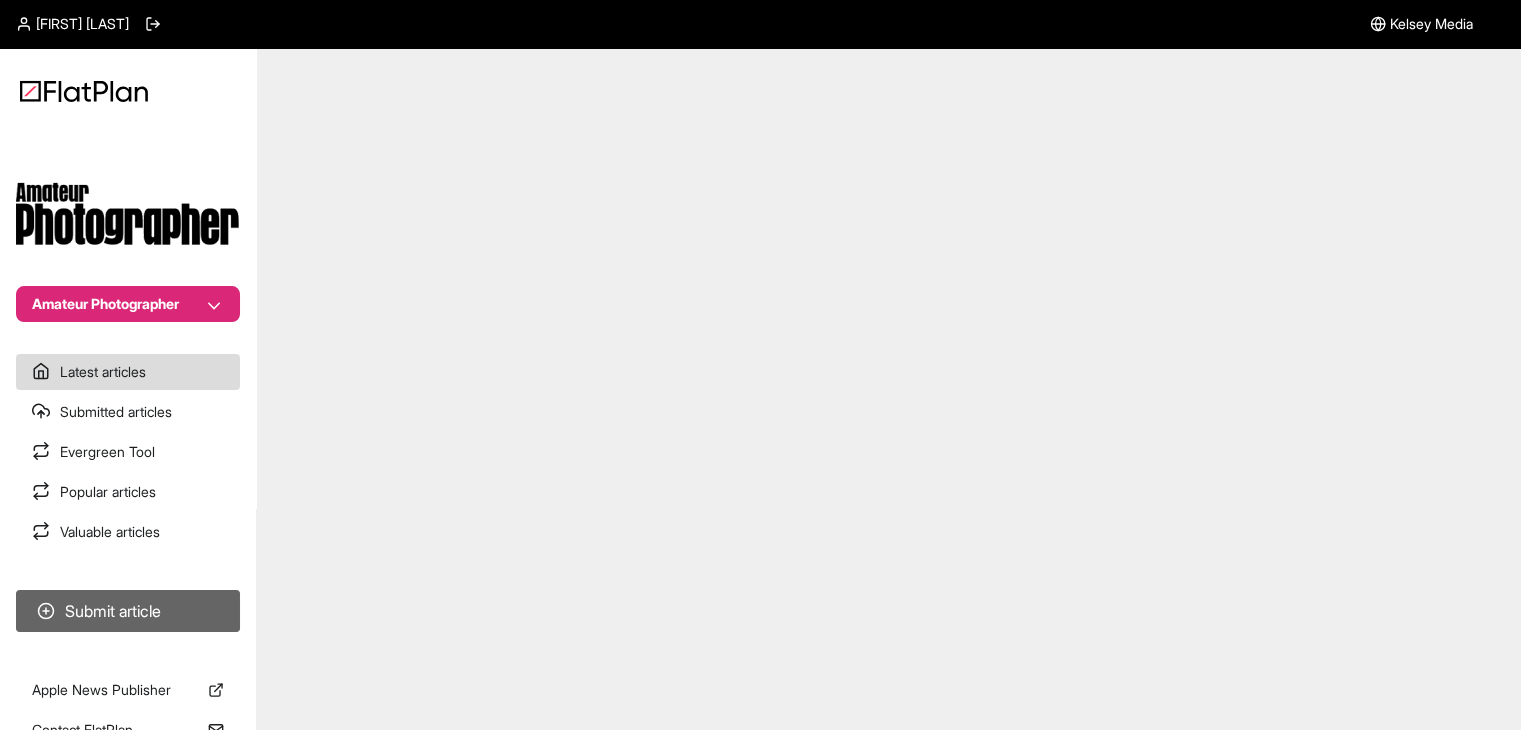 click on "Submit article" at bounding box center [128, 611] 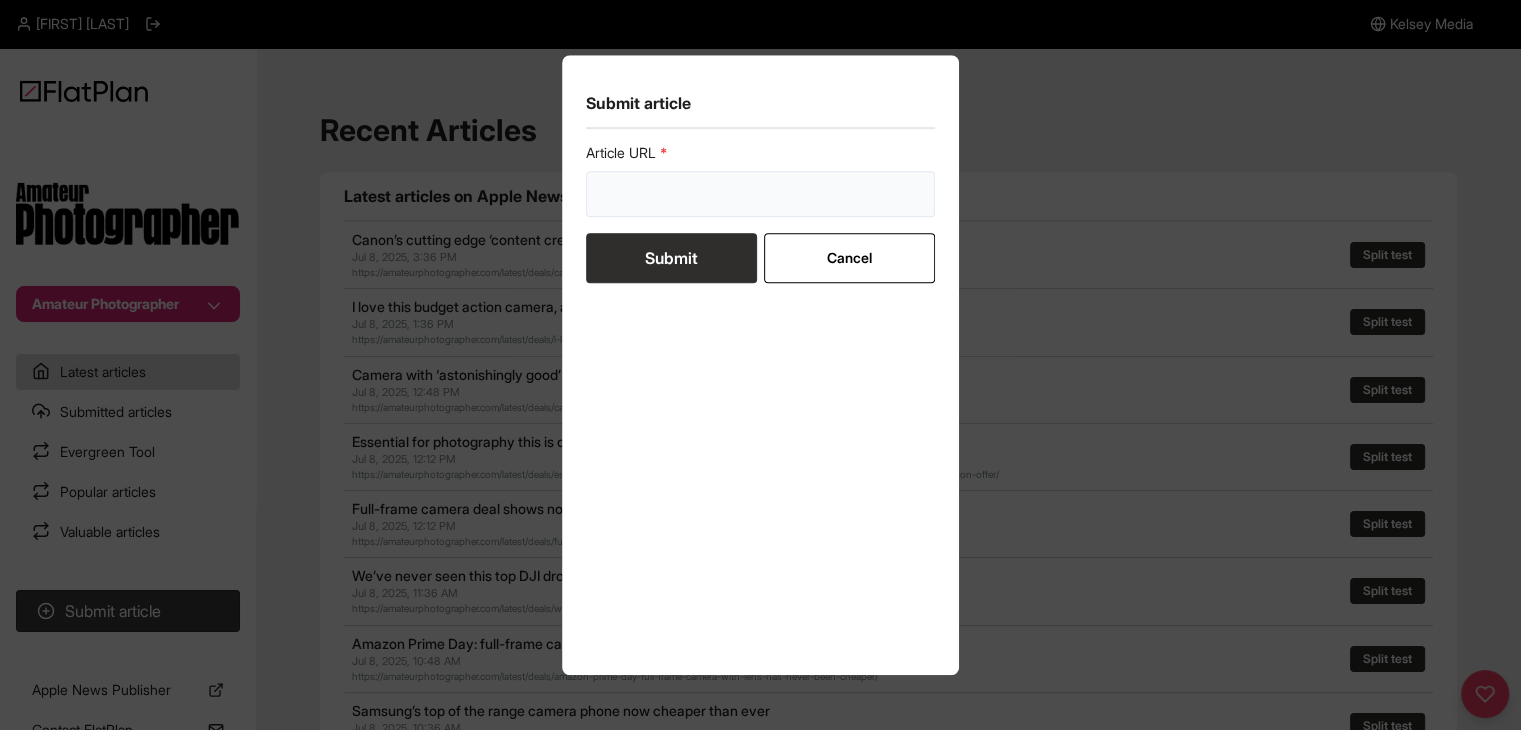 click at bounding box center (761, 194) 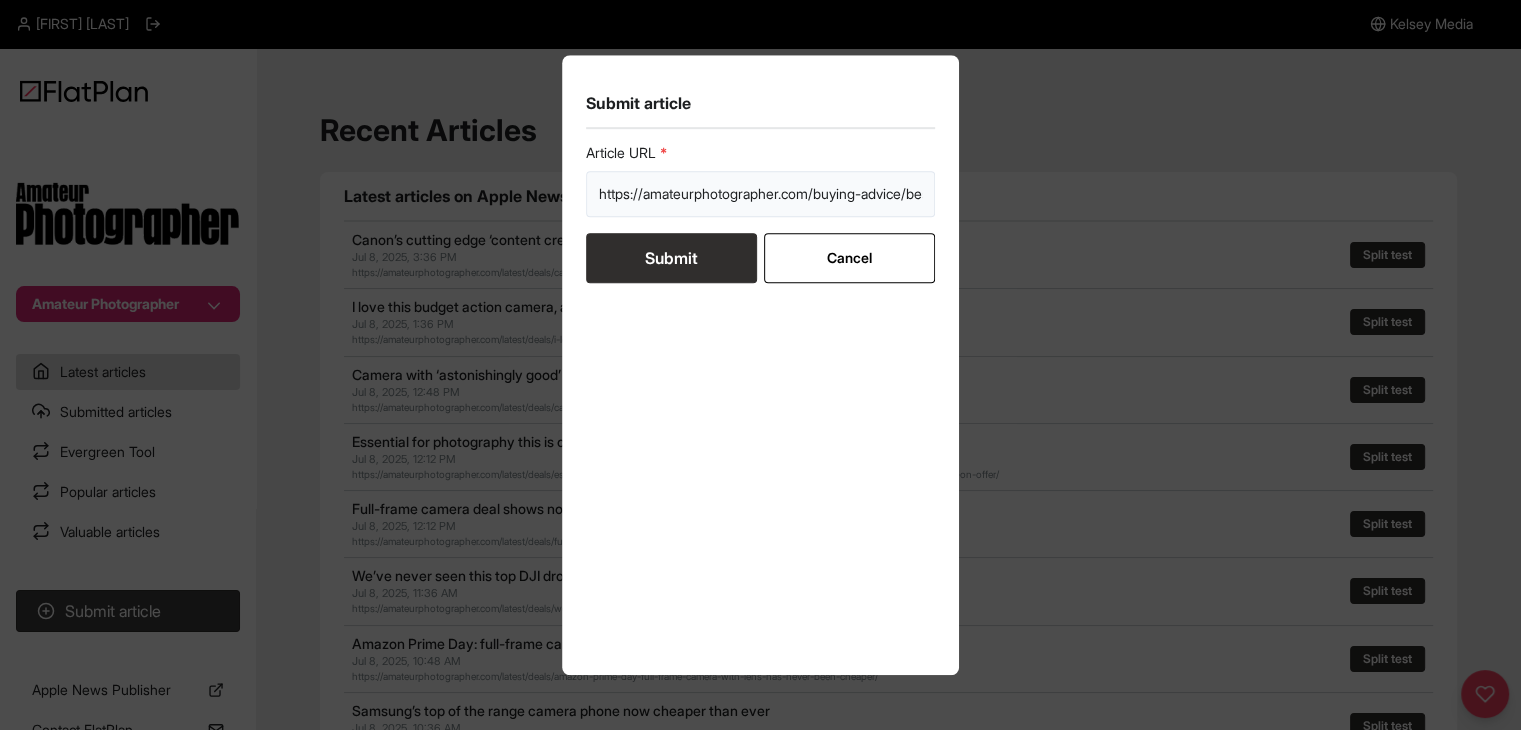 scroll, scrollTop: 0, scrollLeft: 280, axis: horizontal 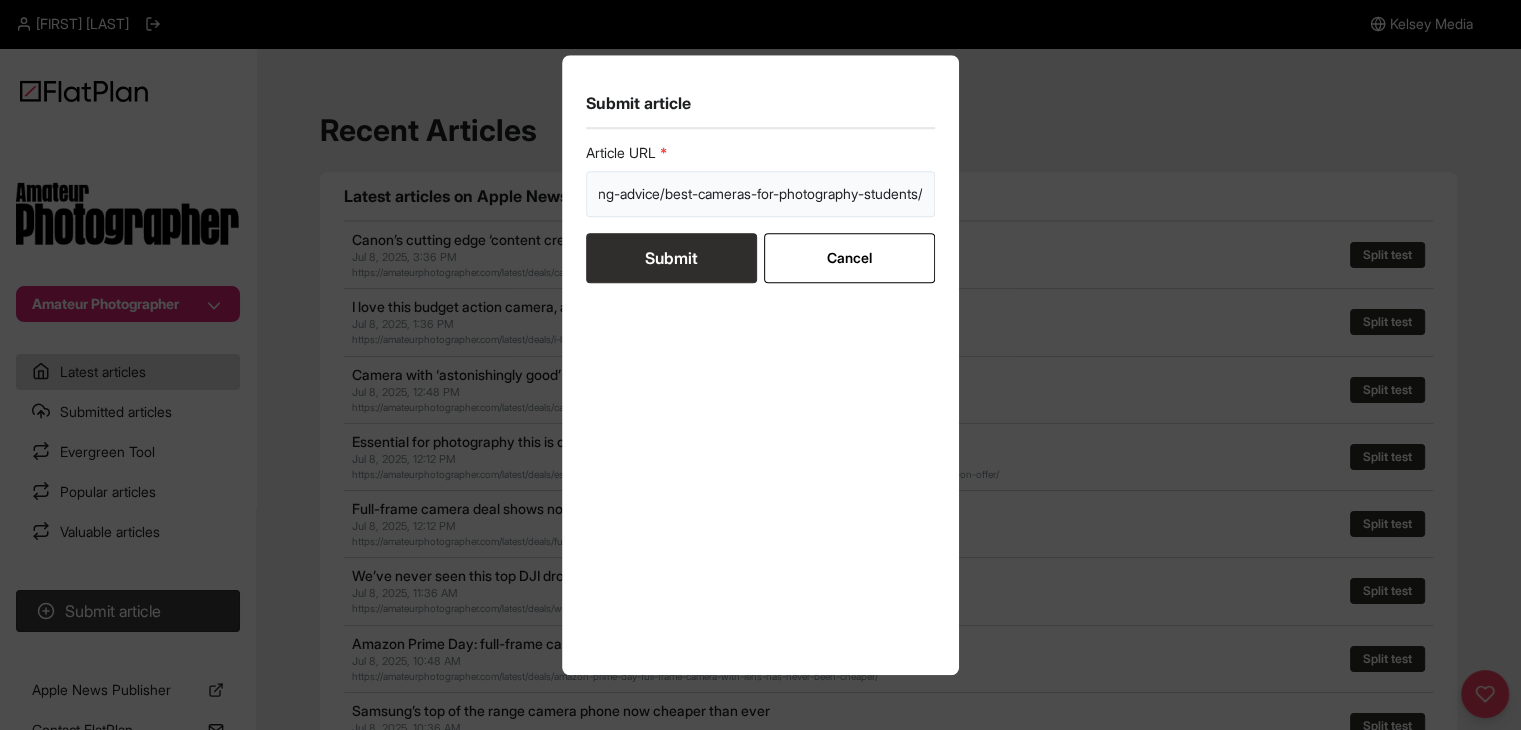 type on "https://amateurphotographer.com/buying-advice/best-cameras-for-photography-students/" 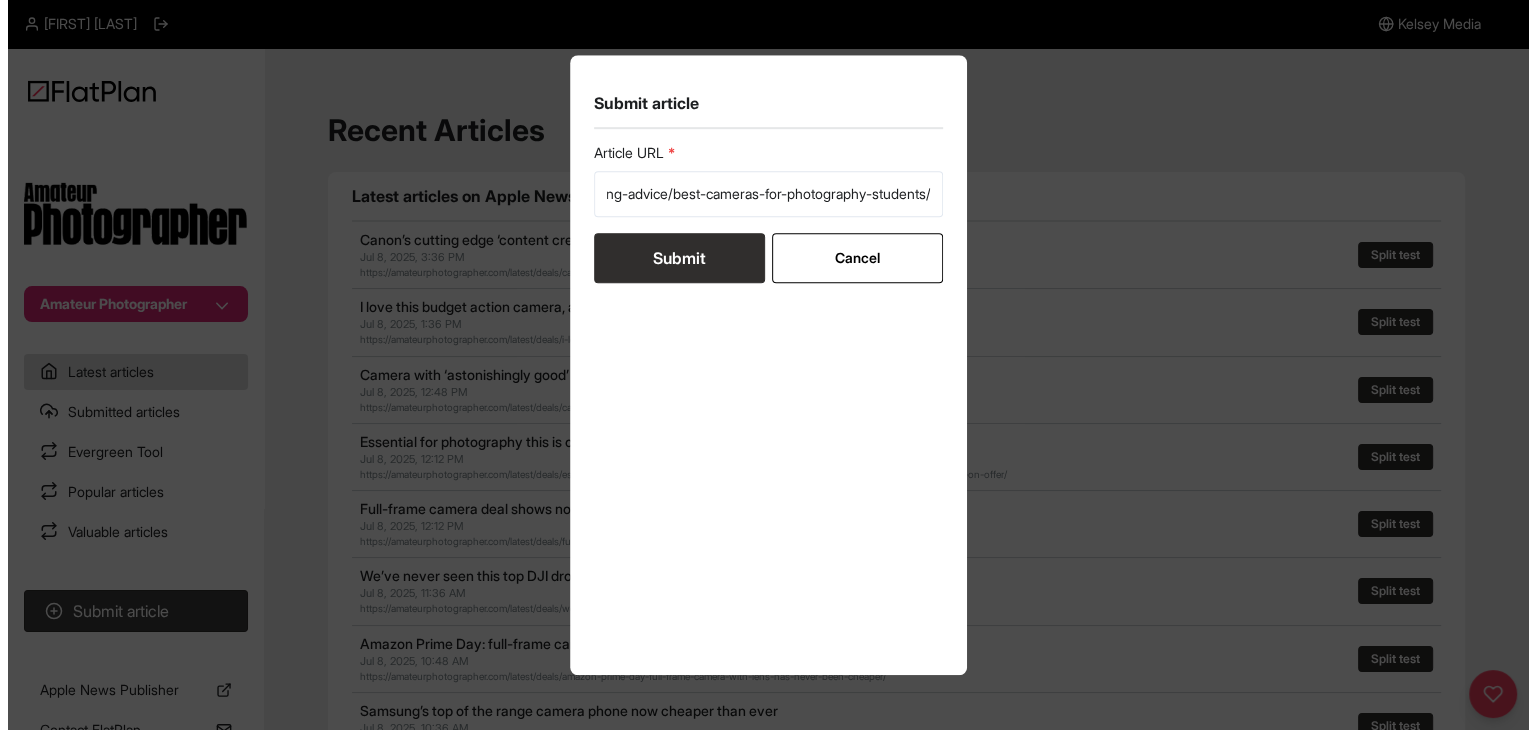 scroll, scrollTop: 0, scrollLeft: 0, axis: both 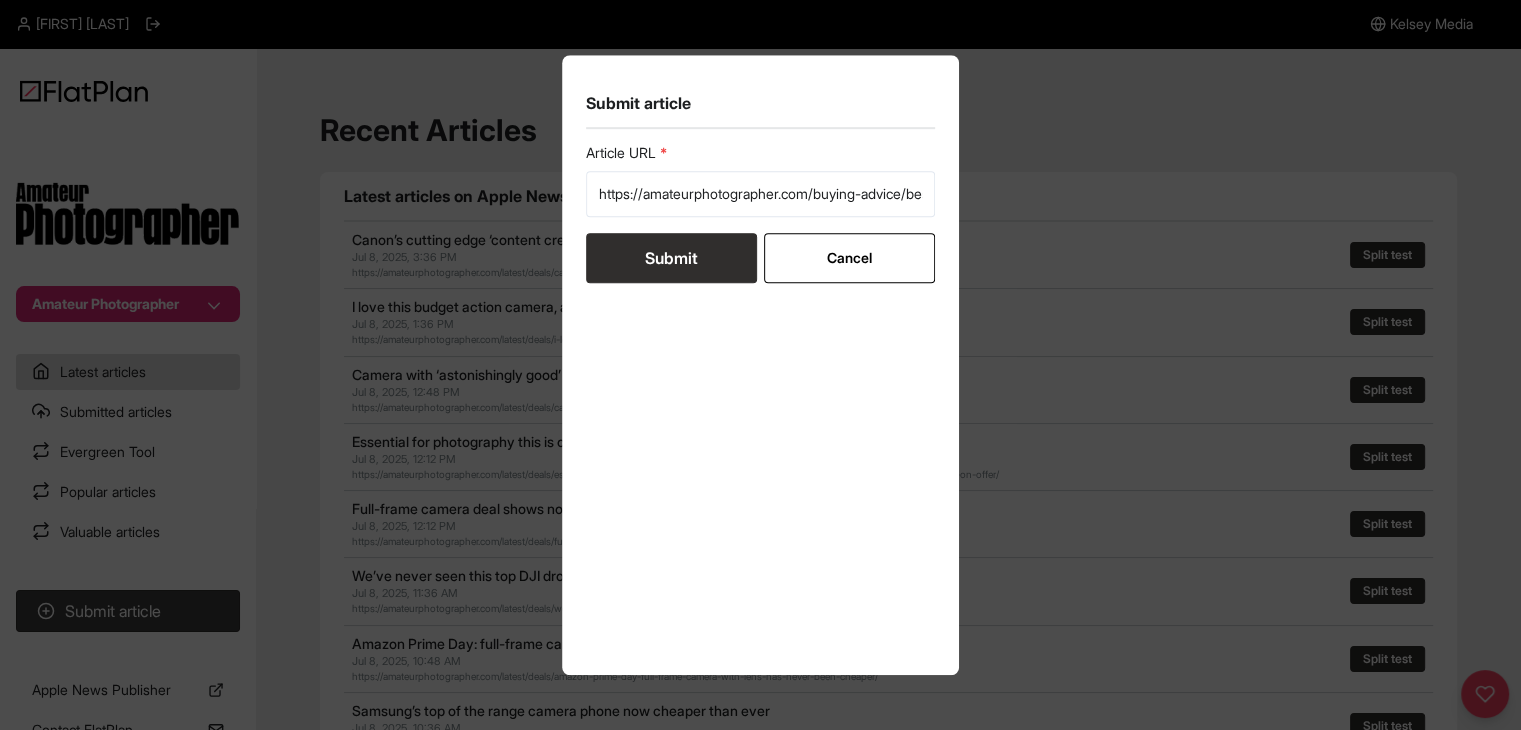 click on "Submit" at bounding box center [671, 258] 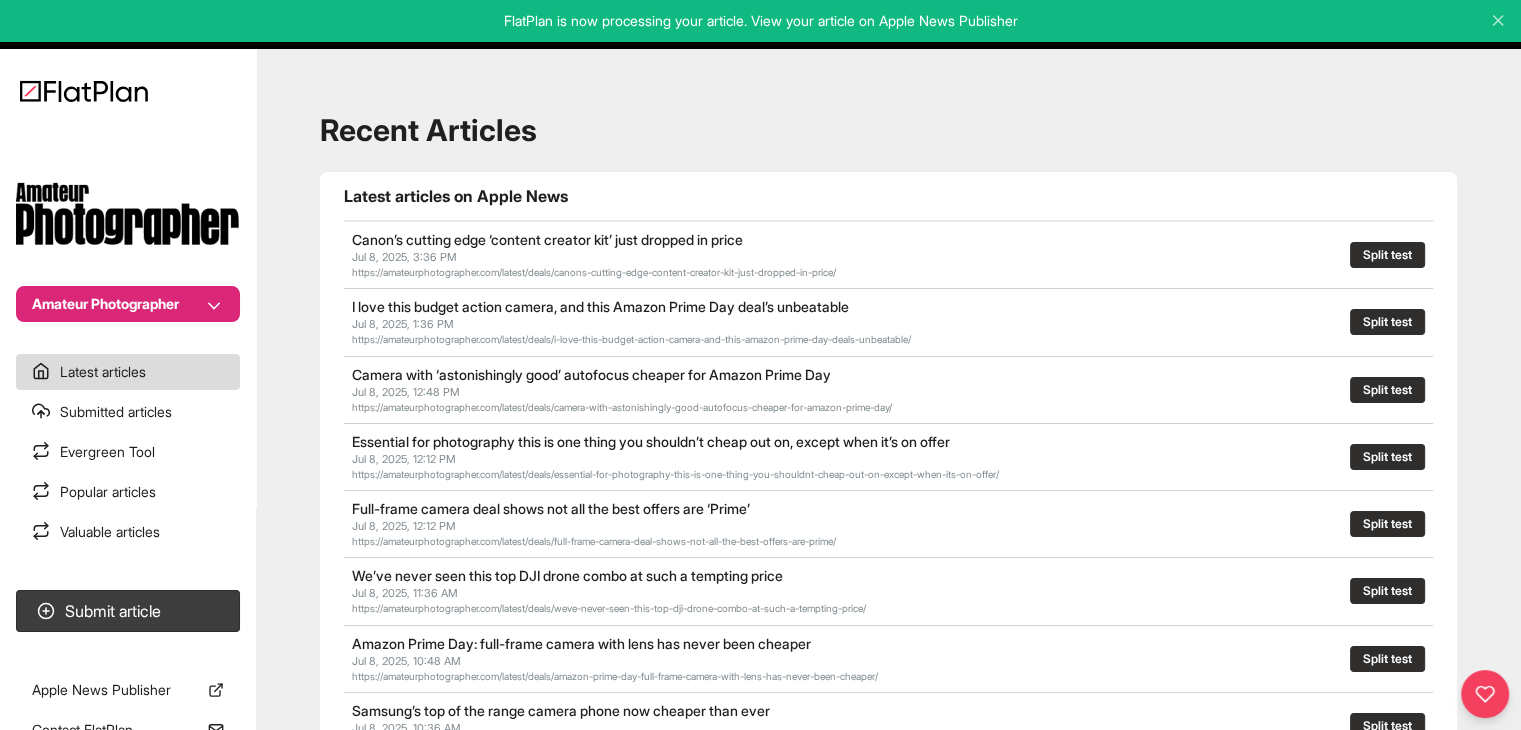 click on "Submitted articles" at bounding box center (128, 412) 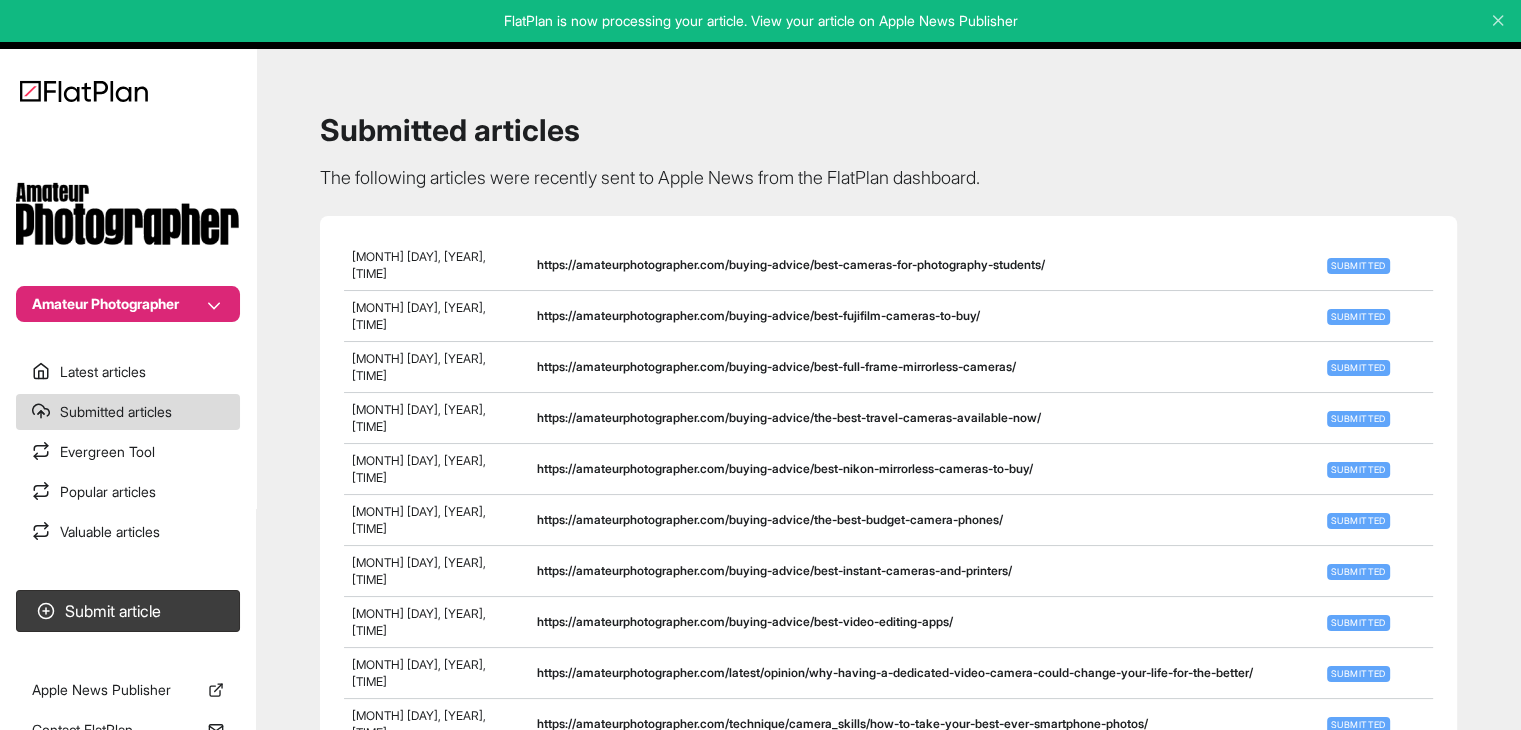 click on "Latest articles" at bounding box center [128, 372] 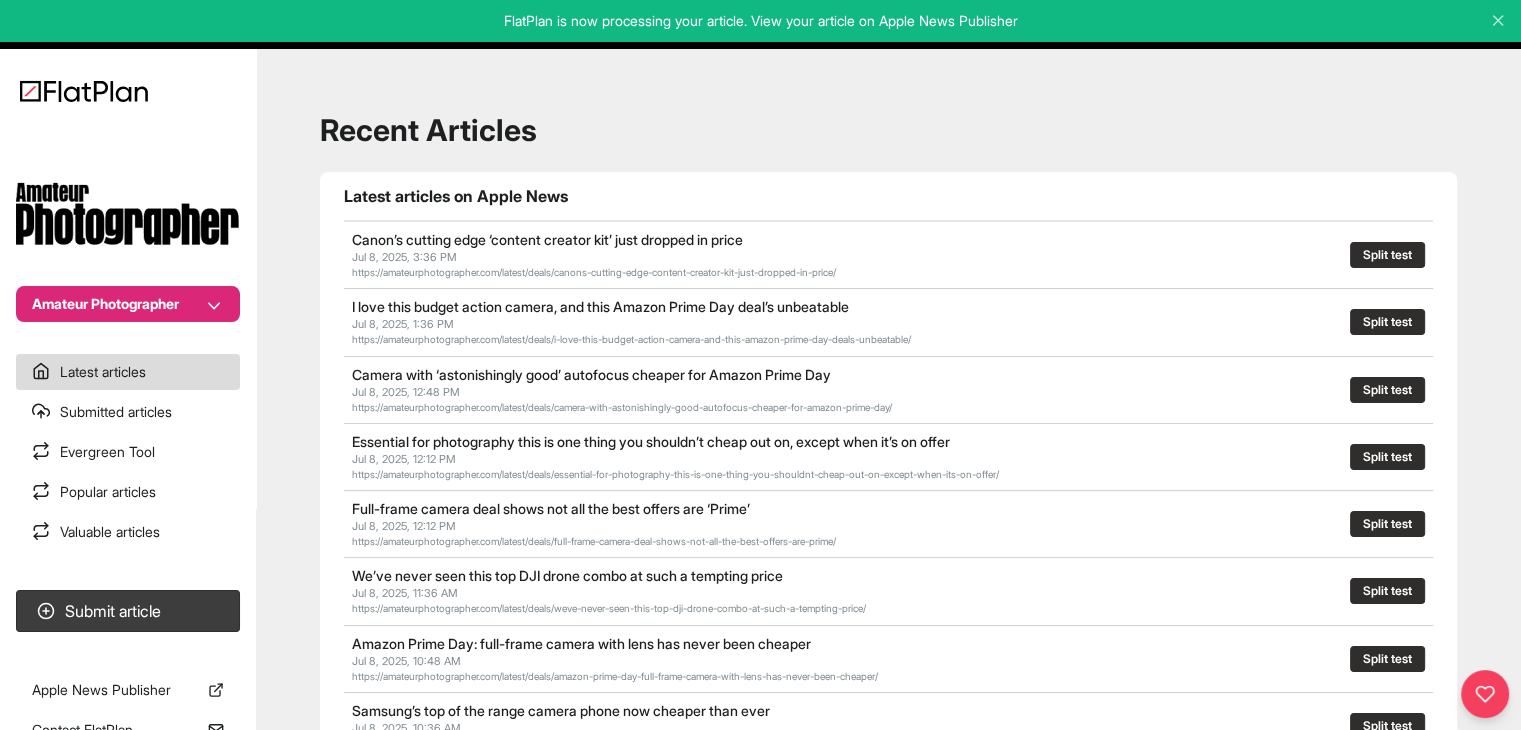 click on "Amateur Photographer" at bounding box center (128, 224) 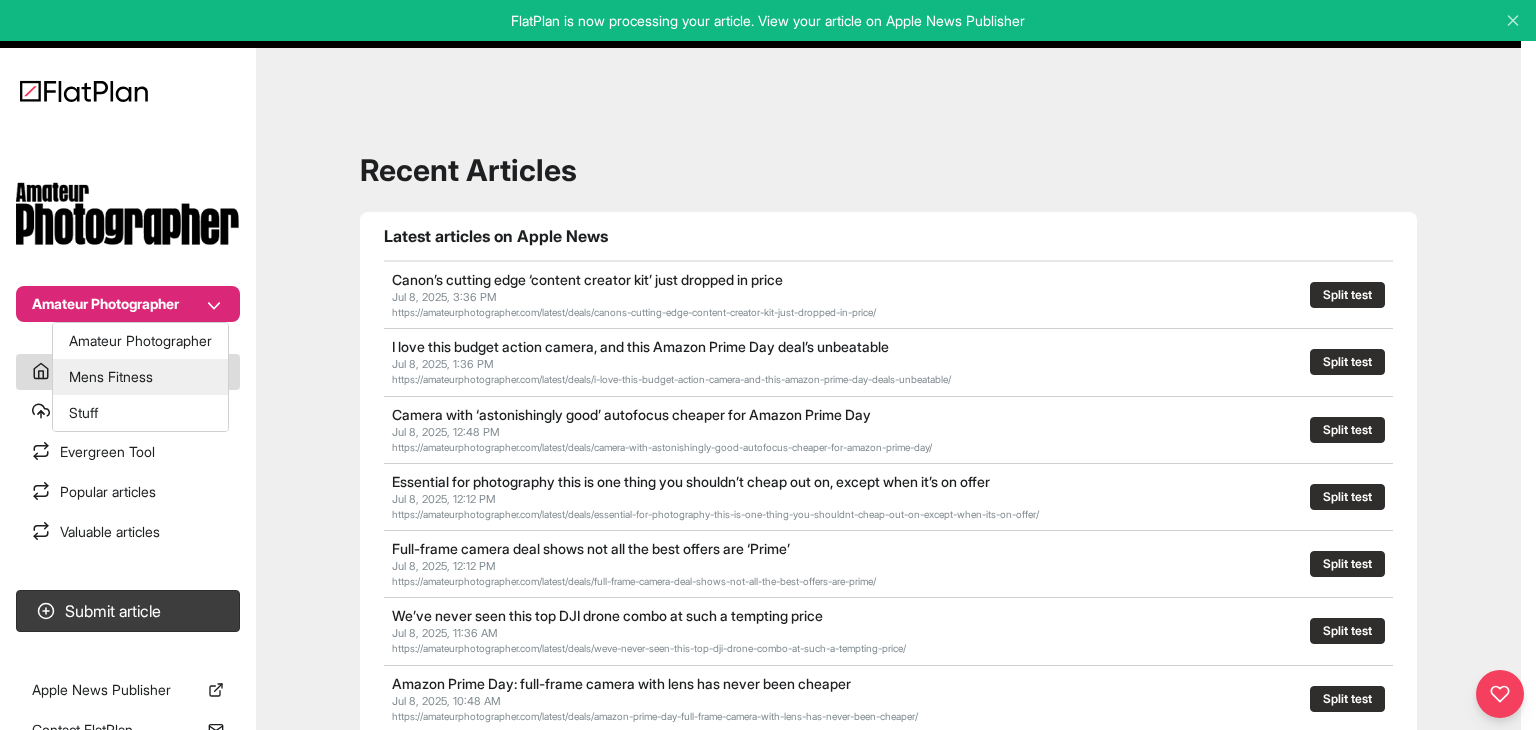 click on "Mens Fitness" at bounding box center (140, 377) 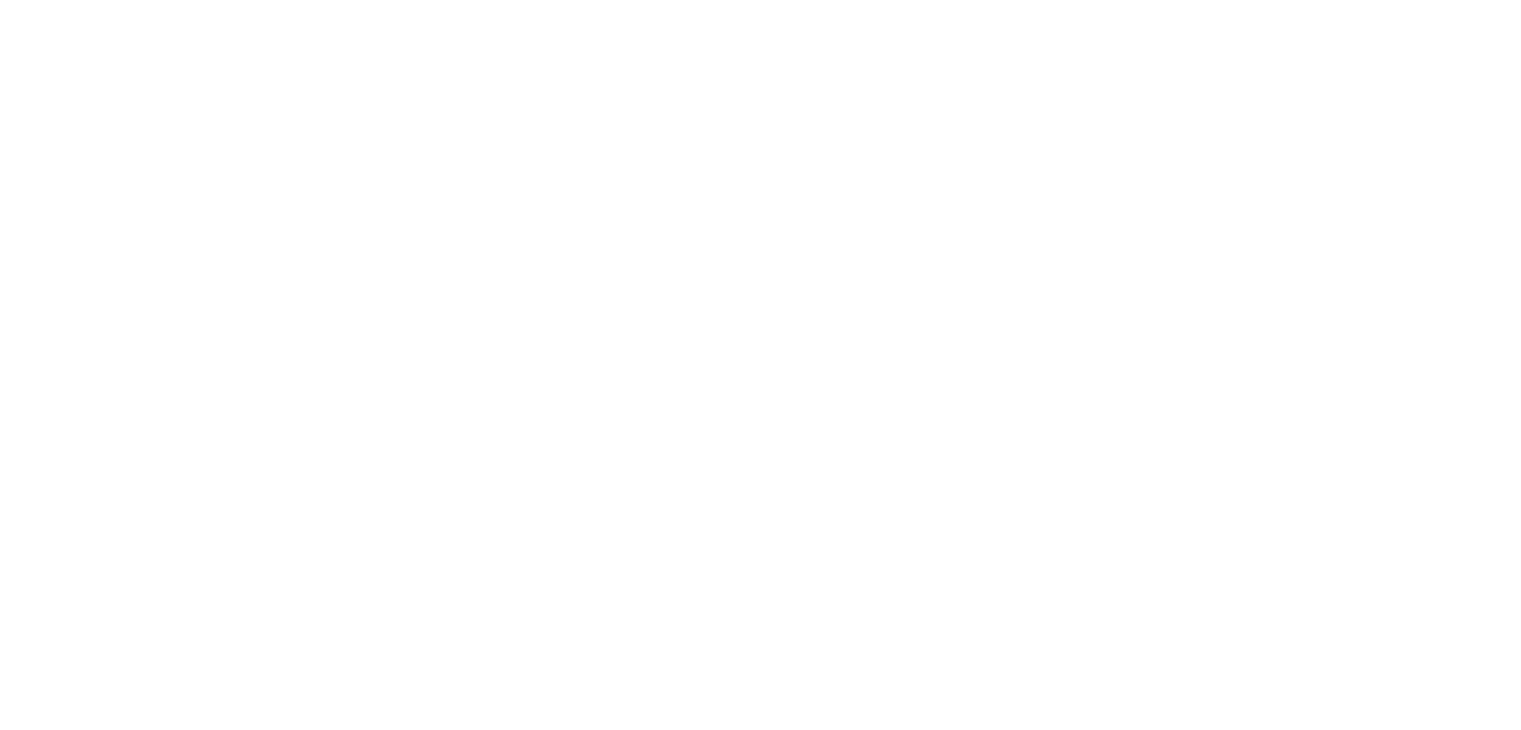 scroll, scrollTop: 0, scrollLeft: 0, axis: both 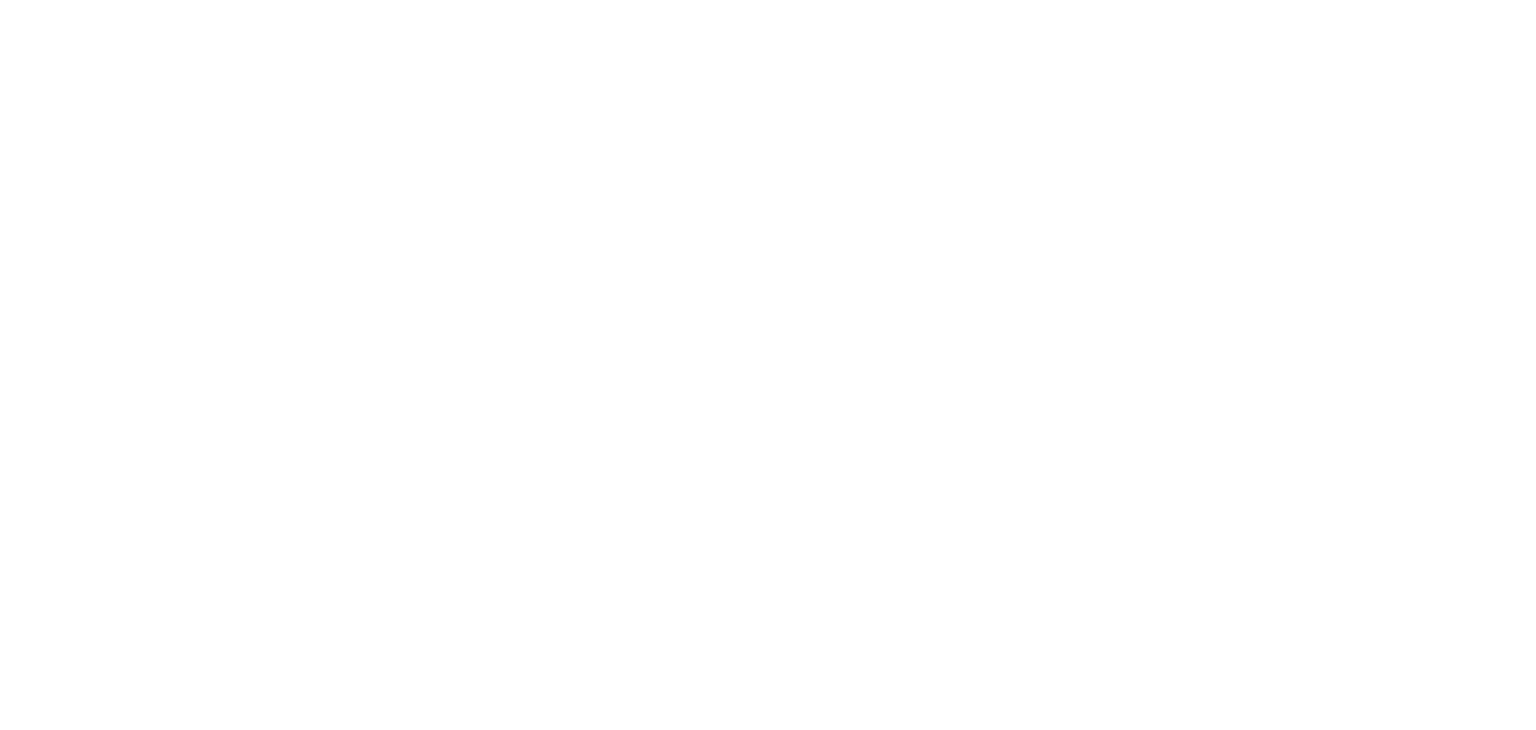 click at bounding box center [768, 365] 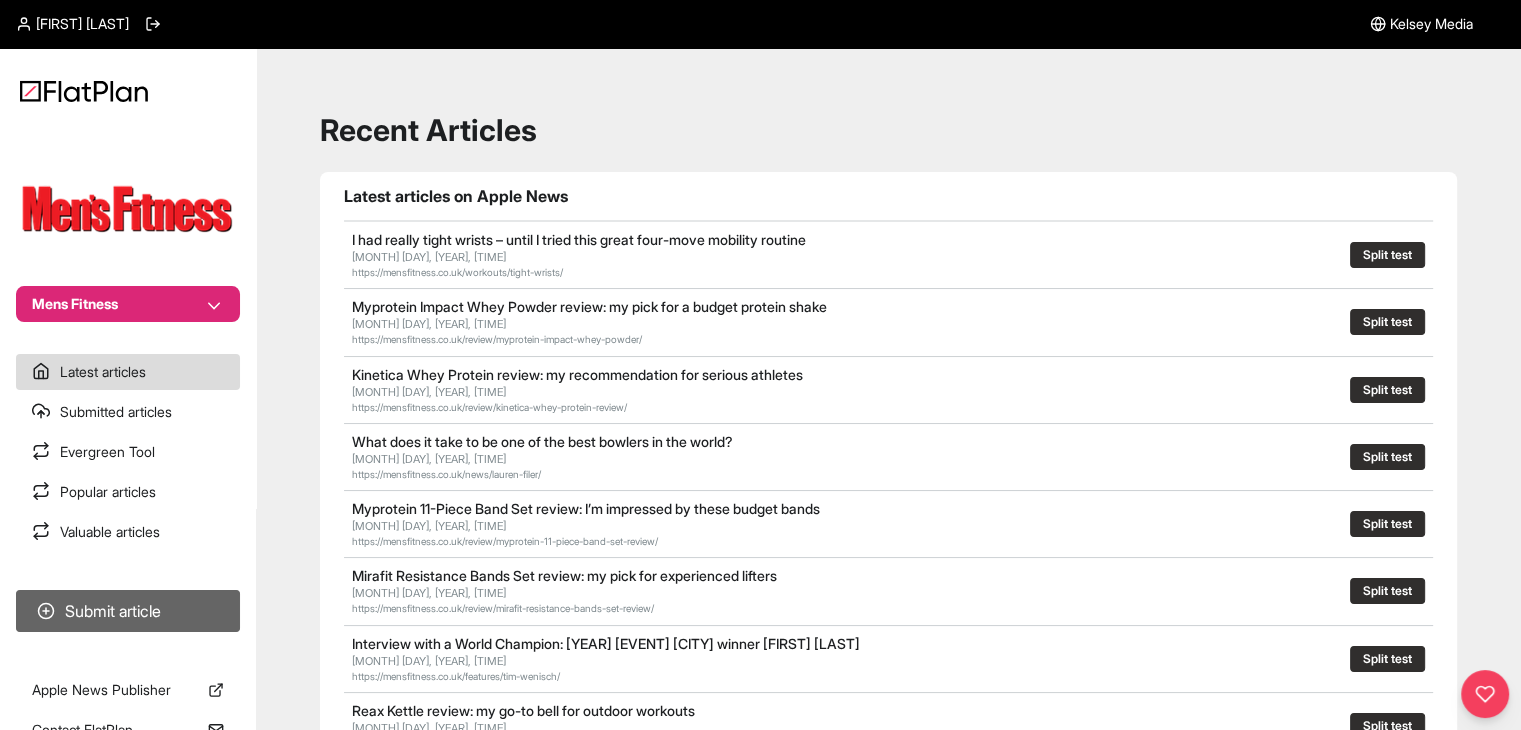 click on "Submit article" at bounding box center (128, 611) 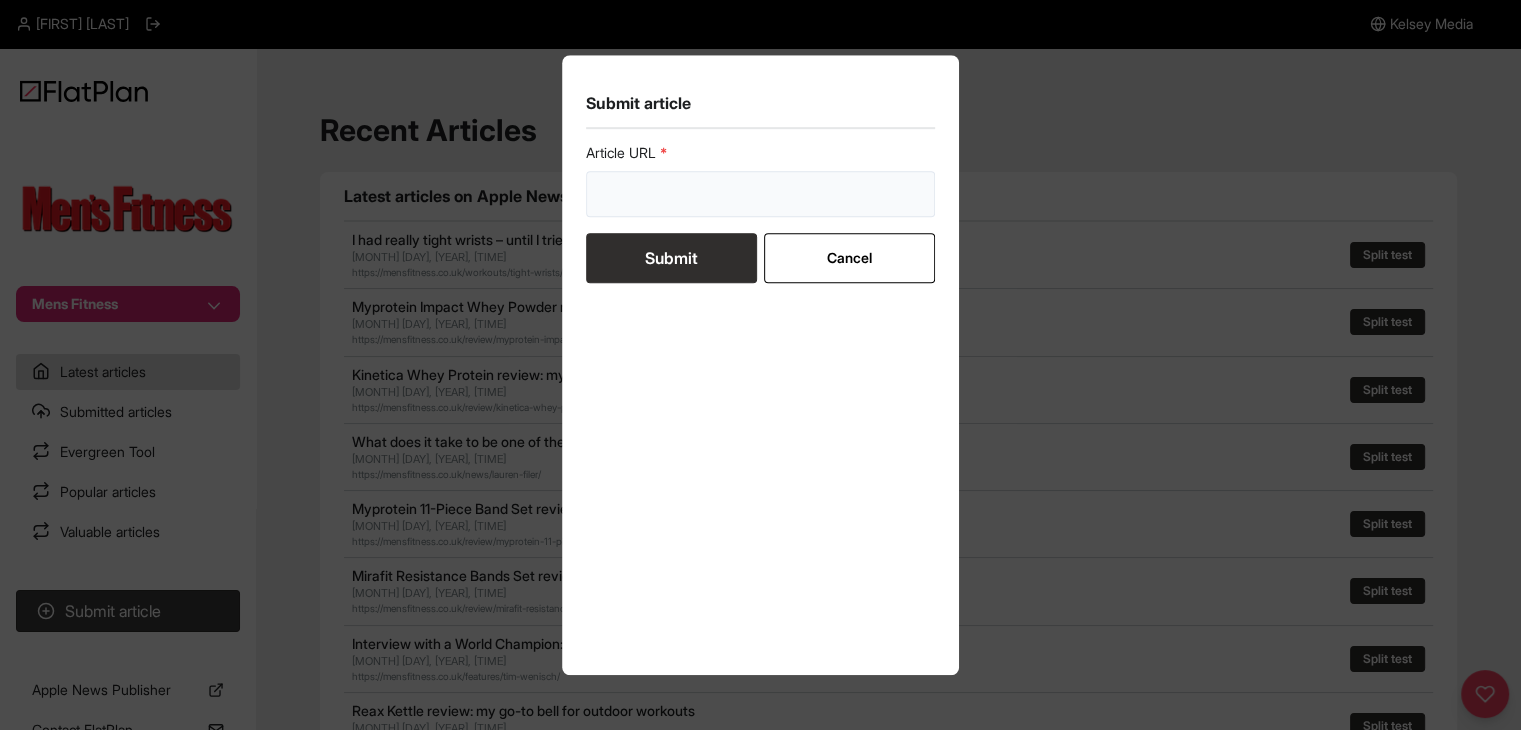 drag, startPoint x: 613, startPoint y: 199, endPoint x: 615, endPoint y: 210, distance: 11.18034 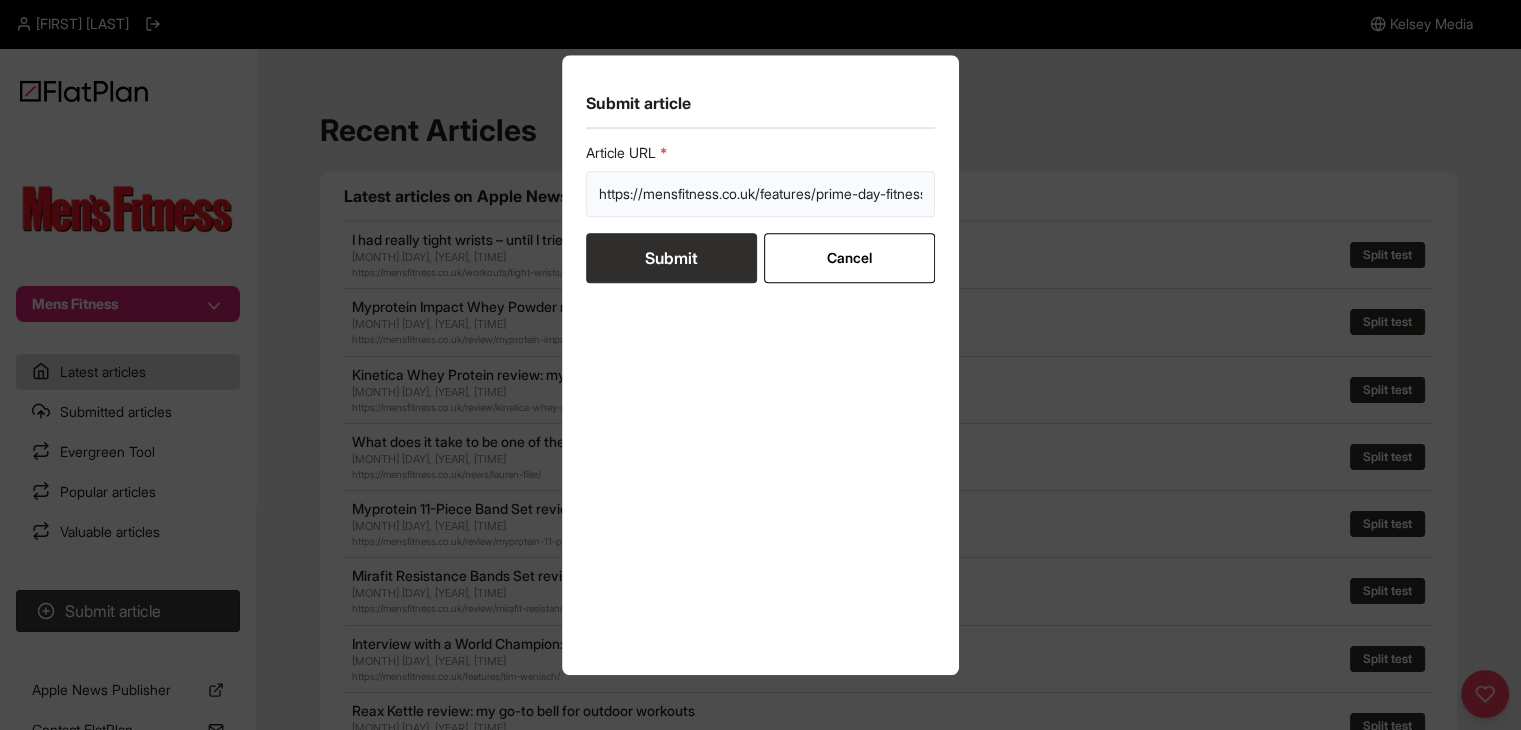 scroll, scrollTop: 0, scrollLeft: 74, axis: horizontal 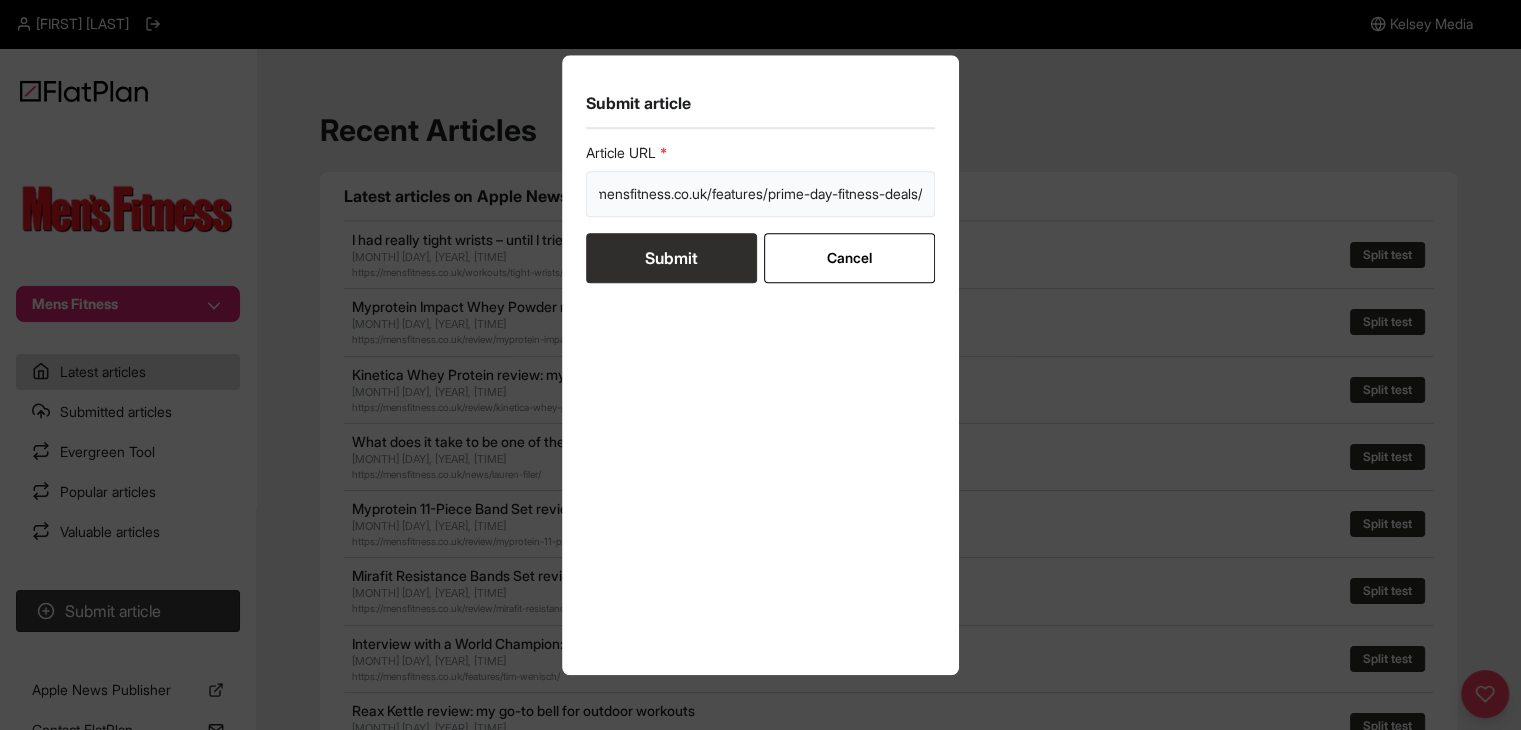 type on "https://mensfitness.co.uk/features/prime-day-fitness-deals/" 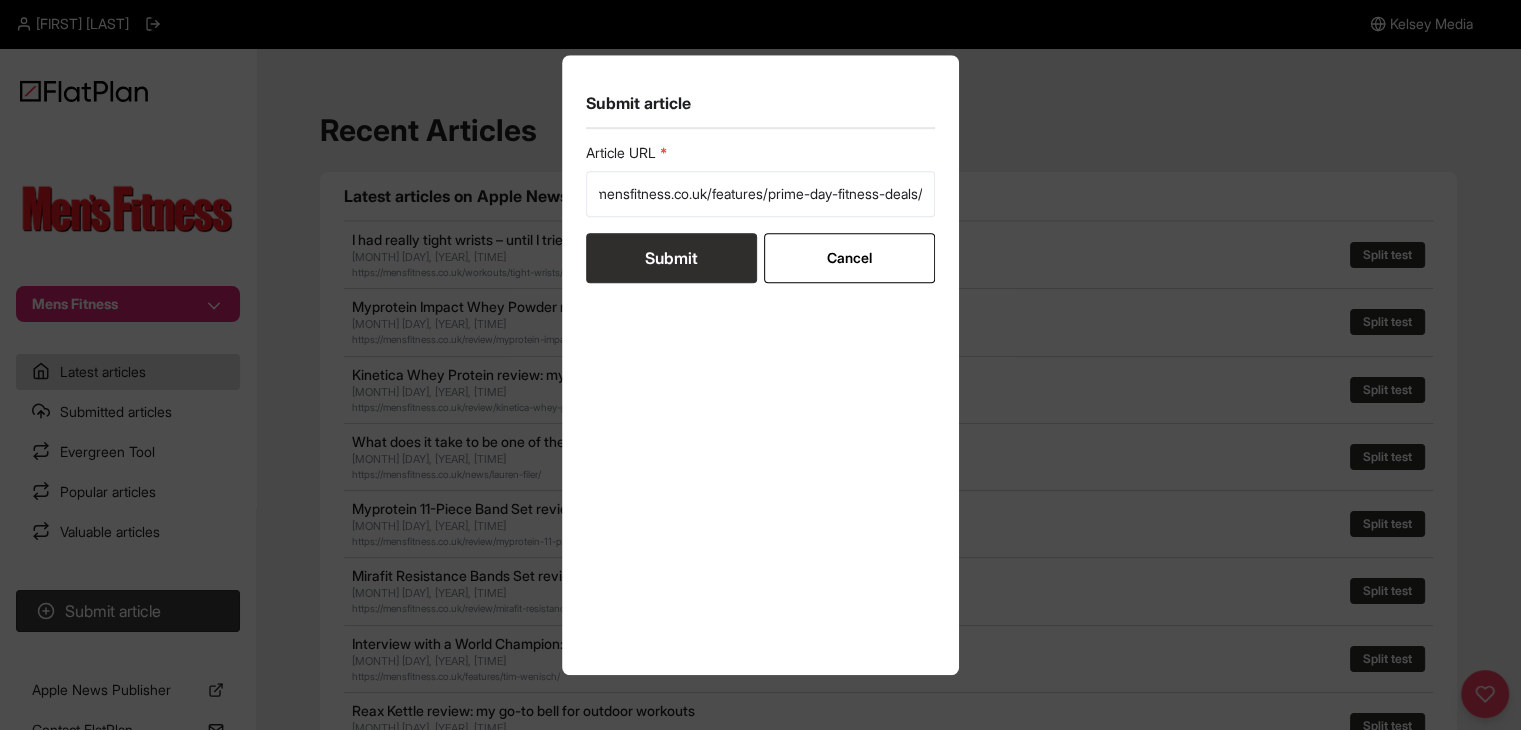 click on "Submit" at bounding box center (671, 258) 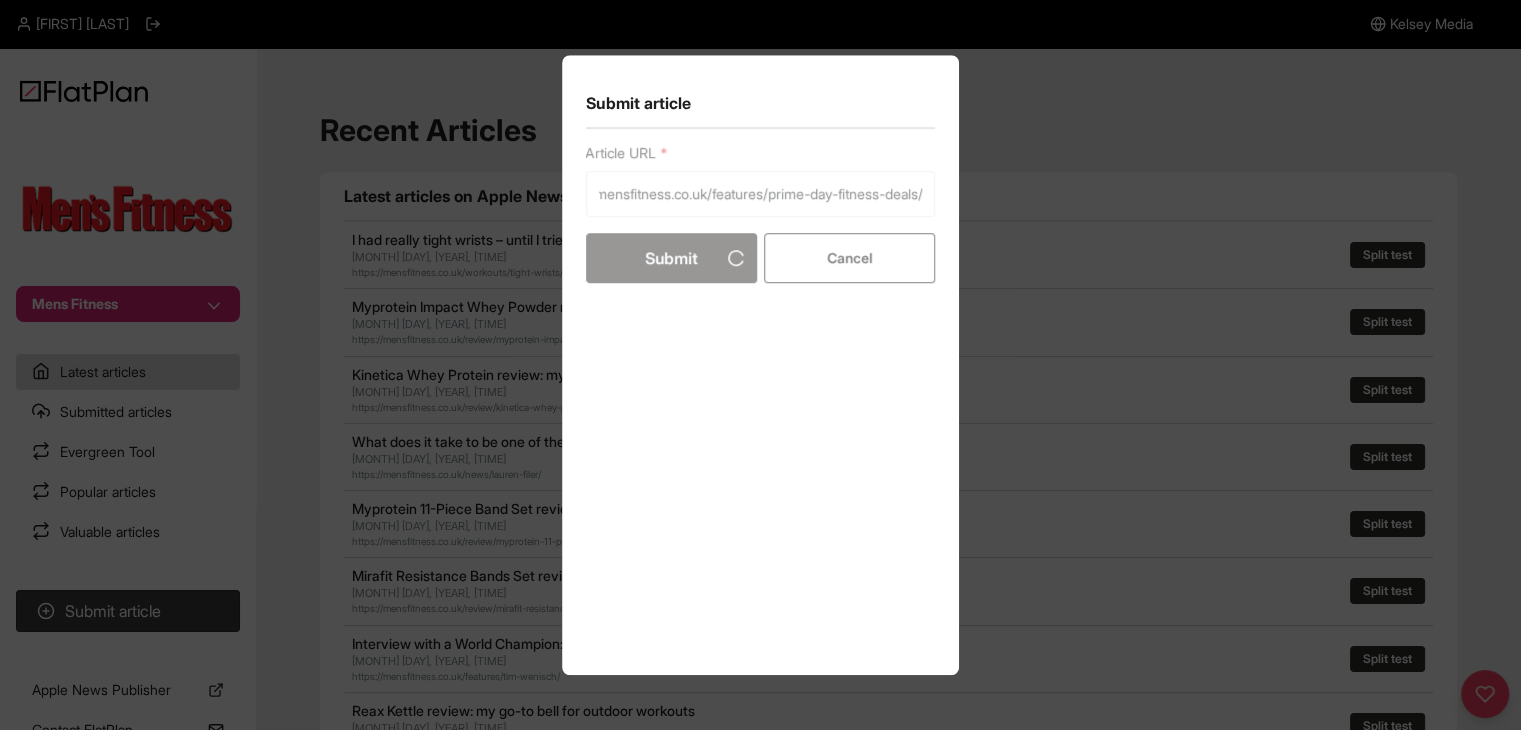 scroll, scrollTop: 0, scrollLeft: 0, axis: both 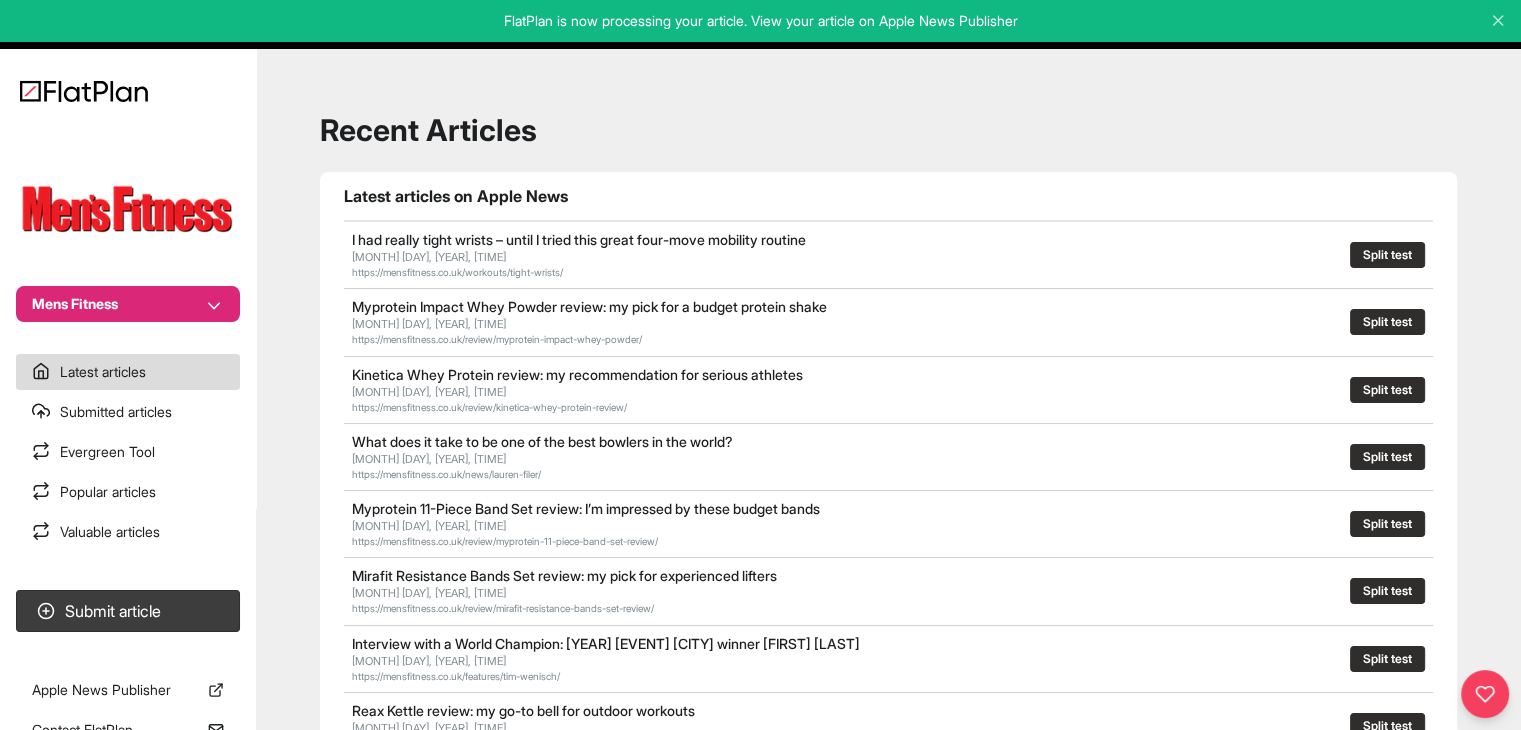 click on "Mens Fitness Latest articles Submitted articles Evergreen Tool Popular articles Valuable articles Submit article Apple News Publisher Contact FlatPlan" at bounding box center [128, 365] 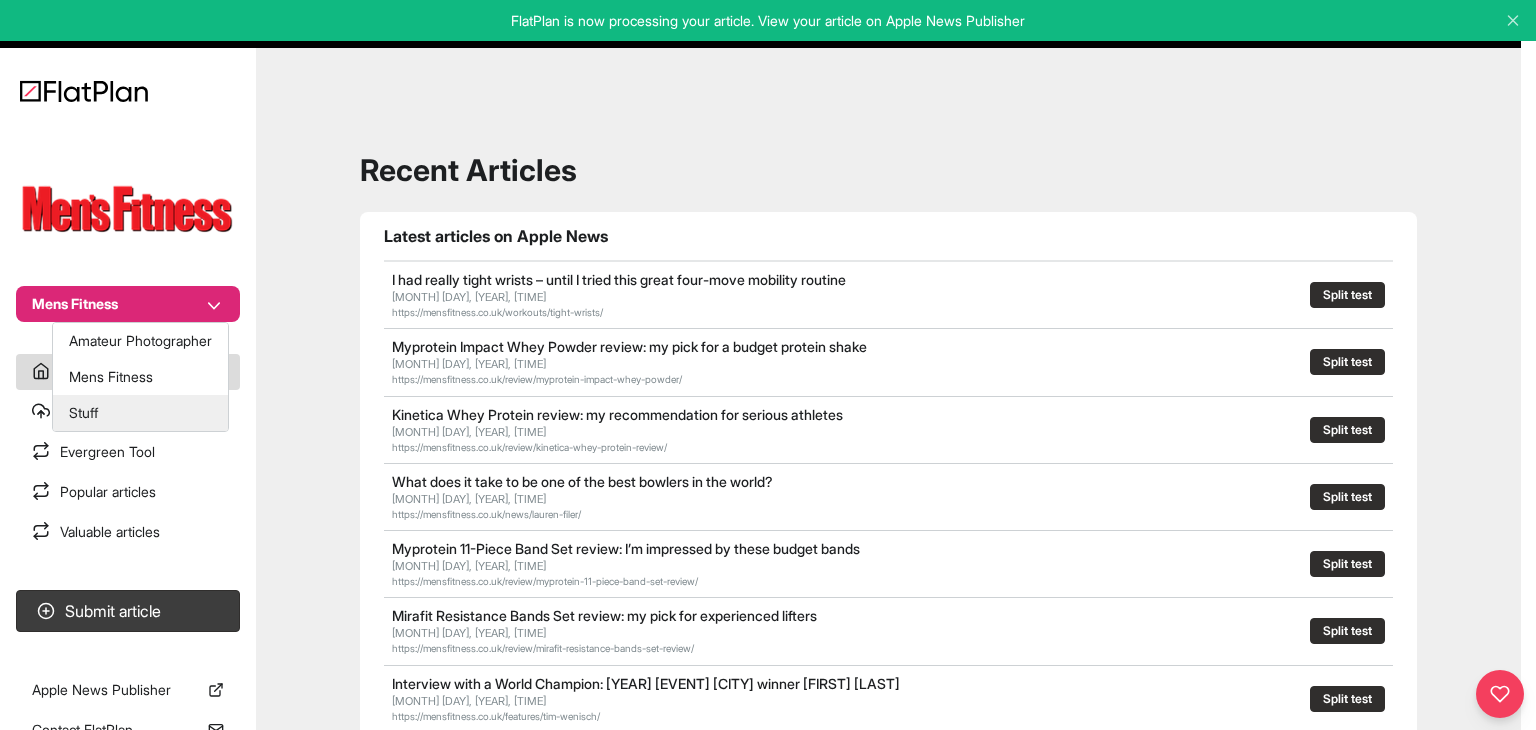click on "Stuff" at bounding box center [140, 413] 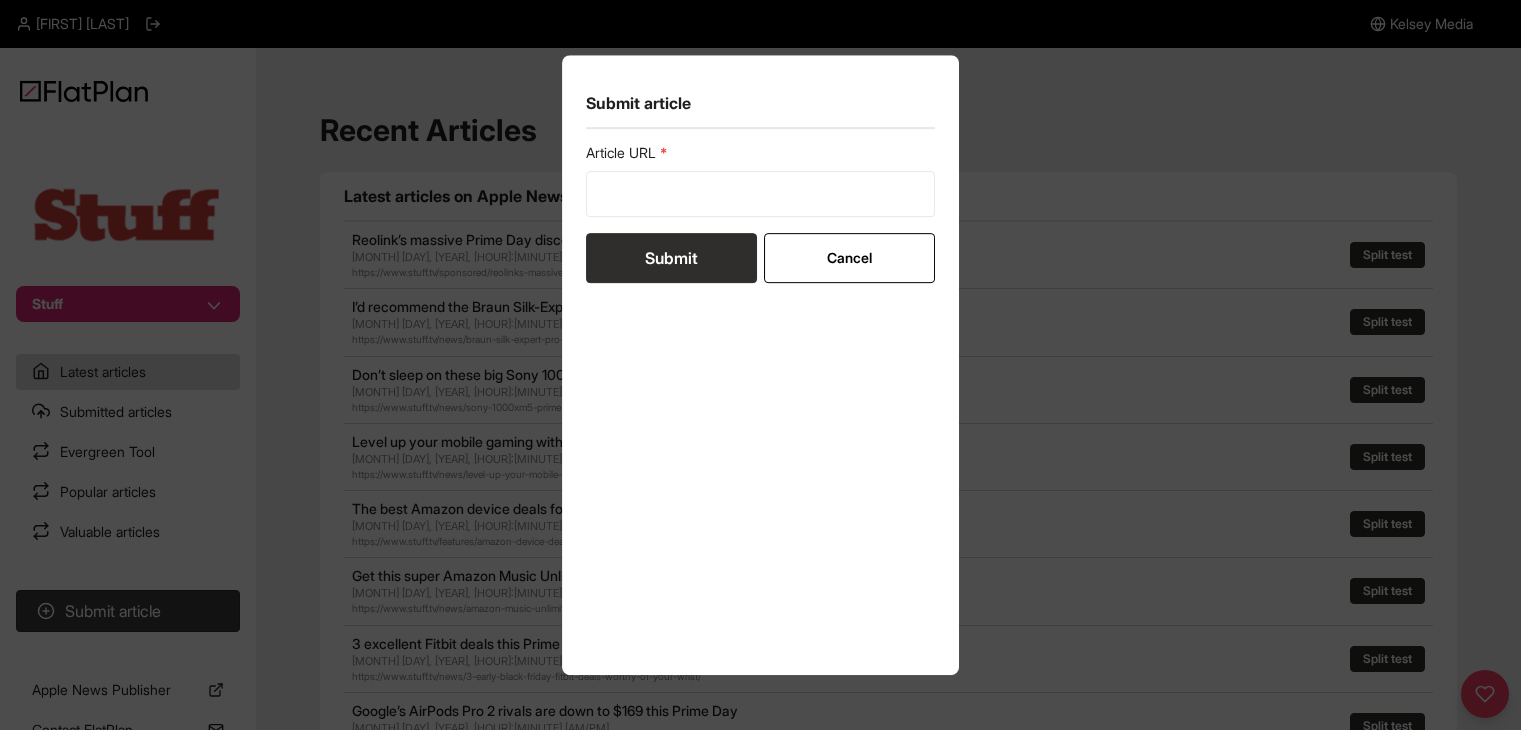 scroll, scrollTop: 0, scrollLeft: 0, axis: both 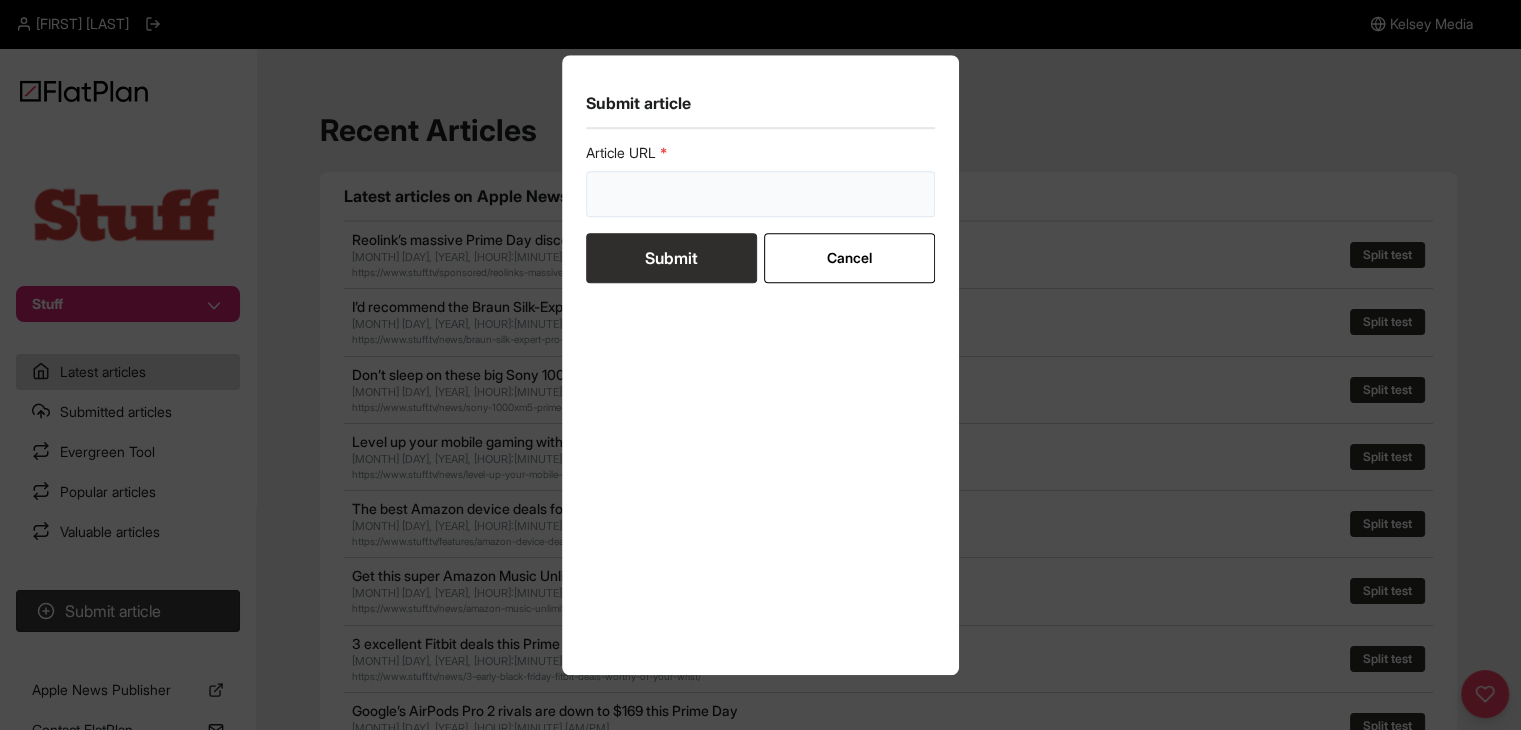 drag, startPoint x: 604, startPoint y: 203, endPoint x: 620, endPoint y: 211, distance: 17.888544 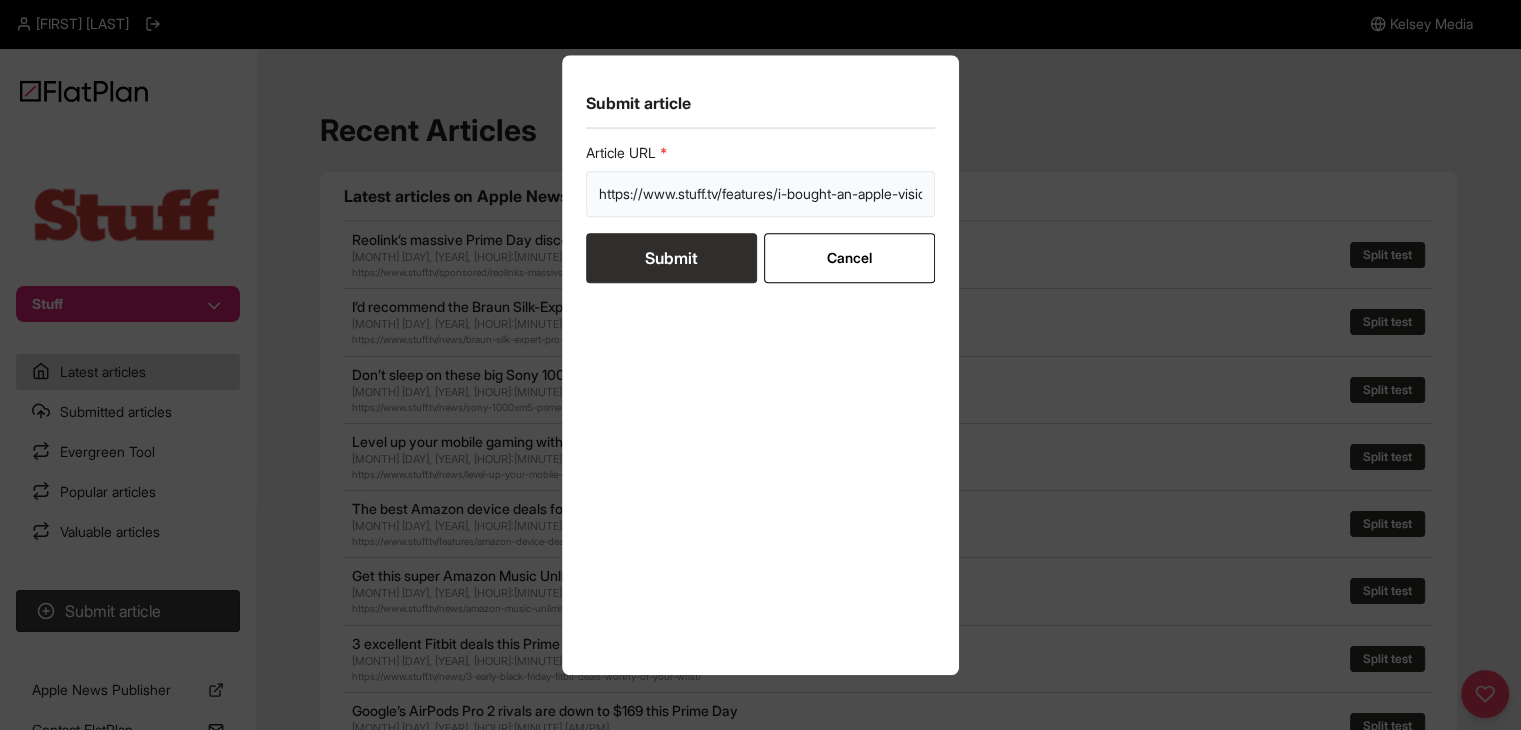 scroll, scrollTop: 0, scrollLeft: 305, axis: horizontal 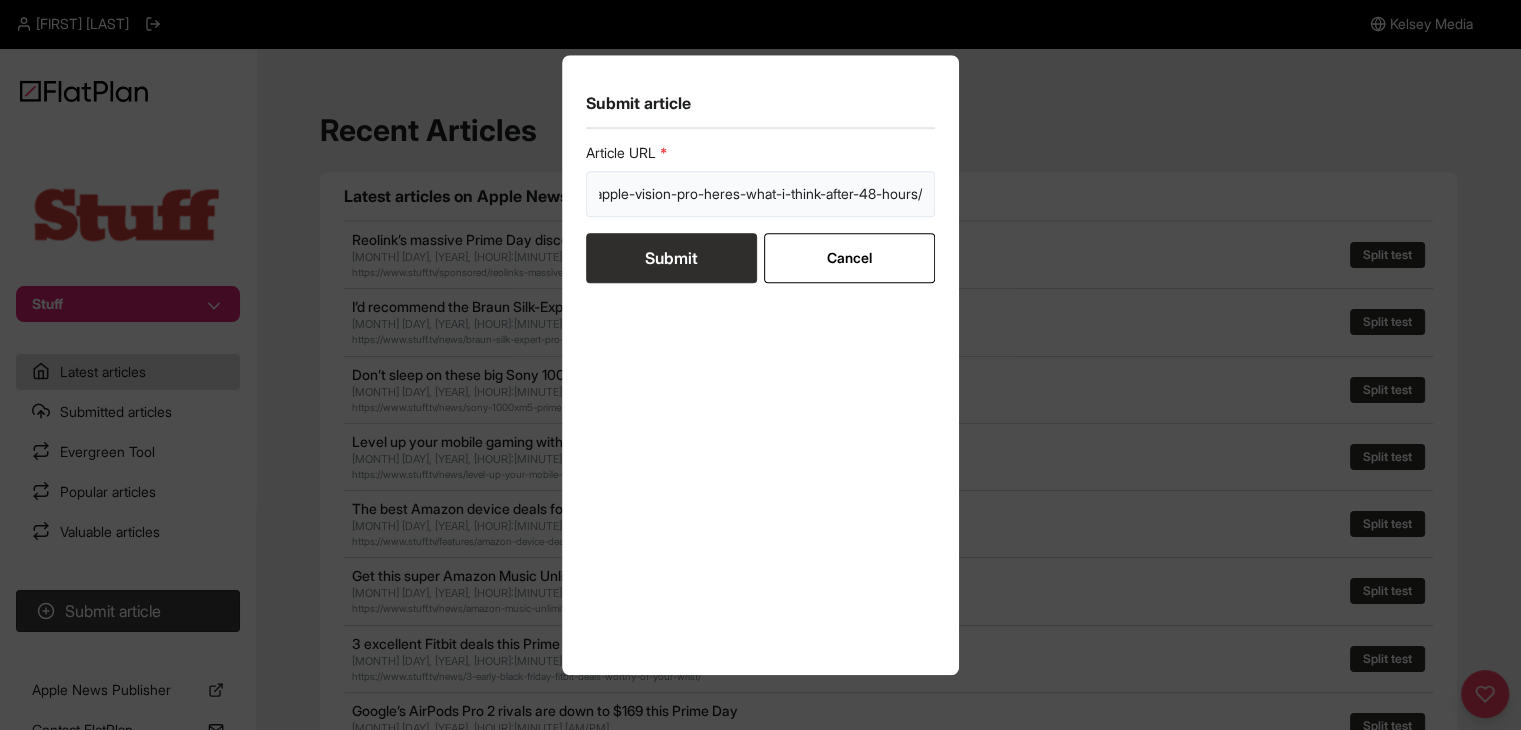 type on "https://www.stuff.tv/features/i-bought-an-apple-vision-pro-heres-what-i-think-after-48-hours/" 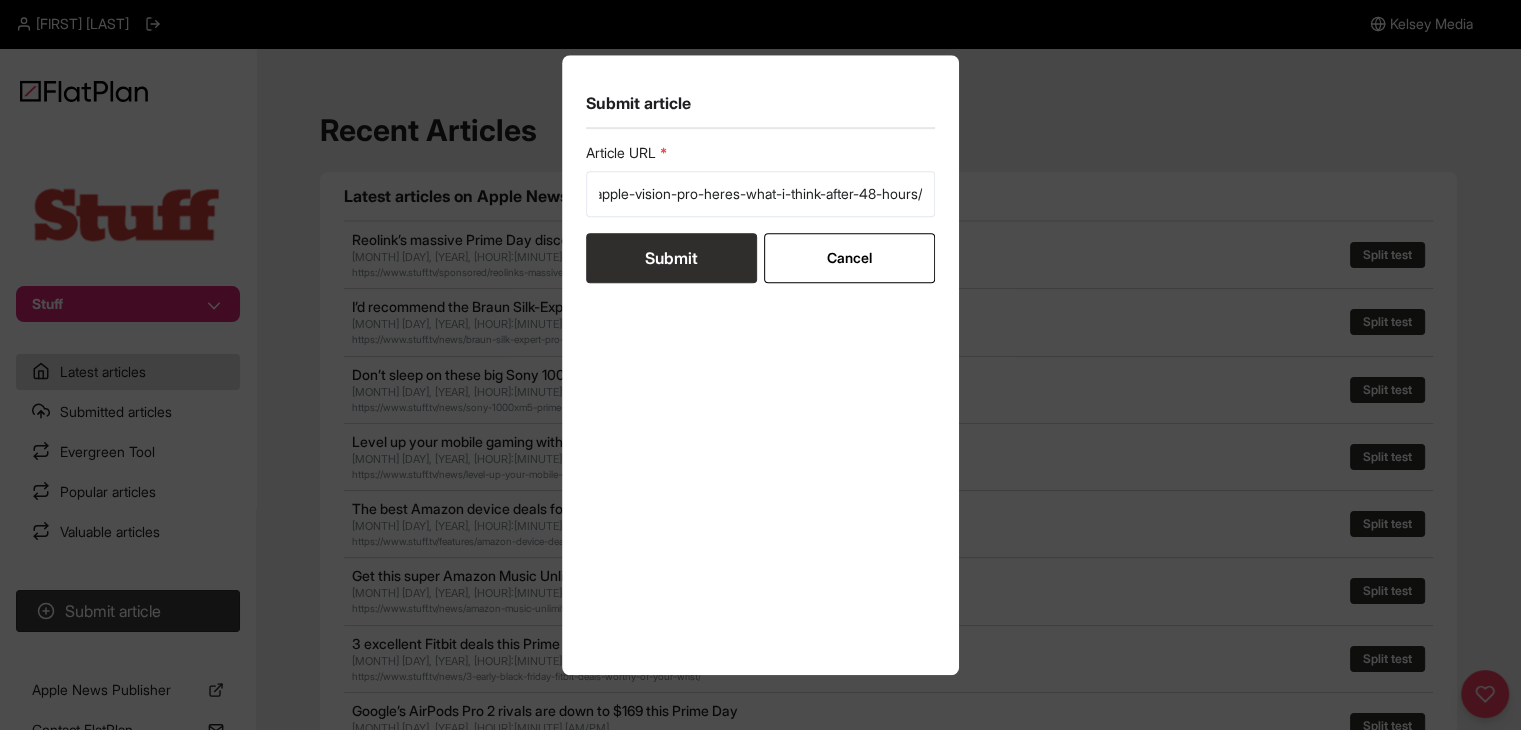 scroll, scrollTop: 0, scrollLeft: 0, axis: both 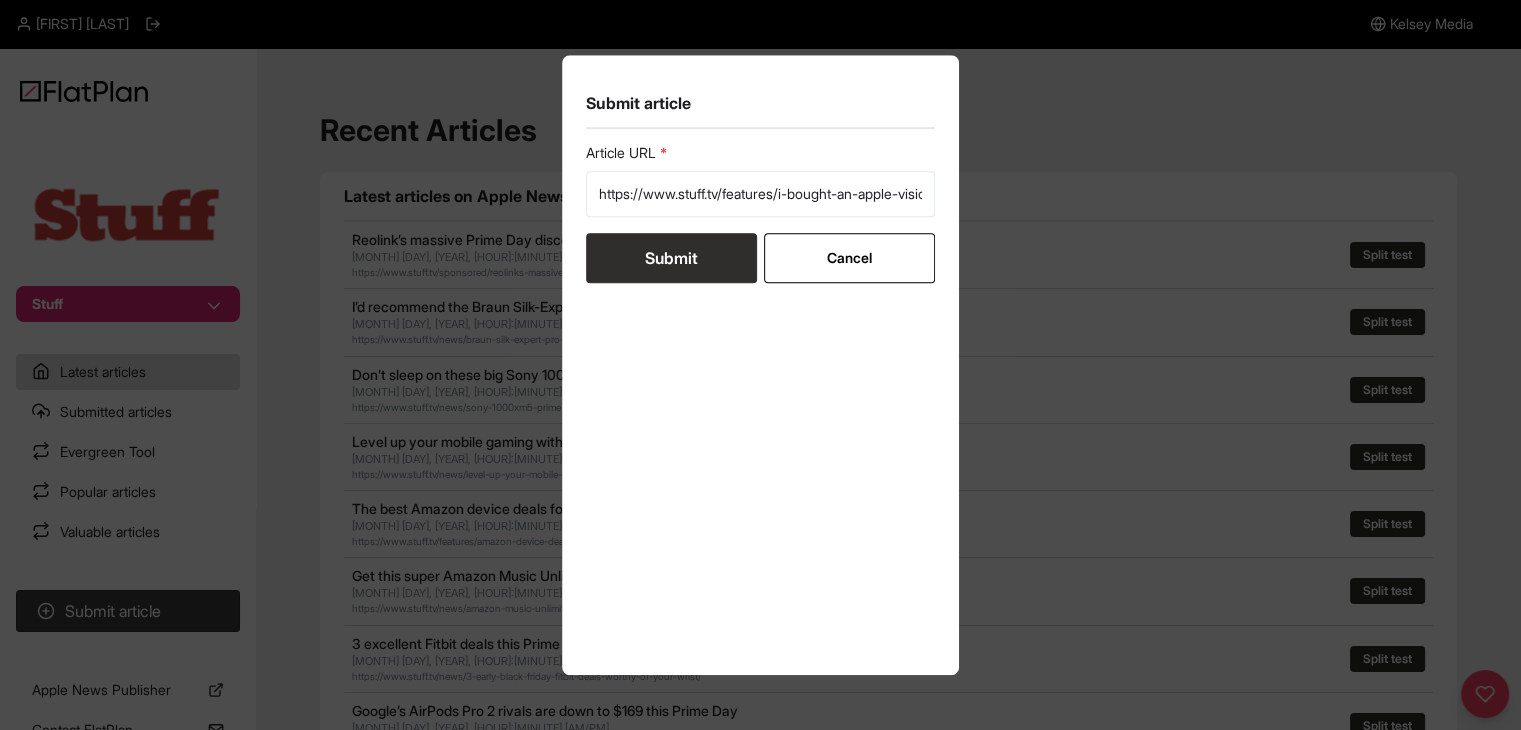 click on "Submit" at bounding box center (671, 258) 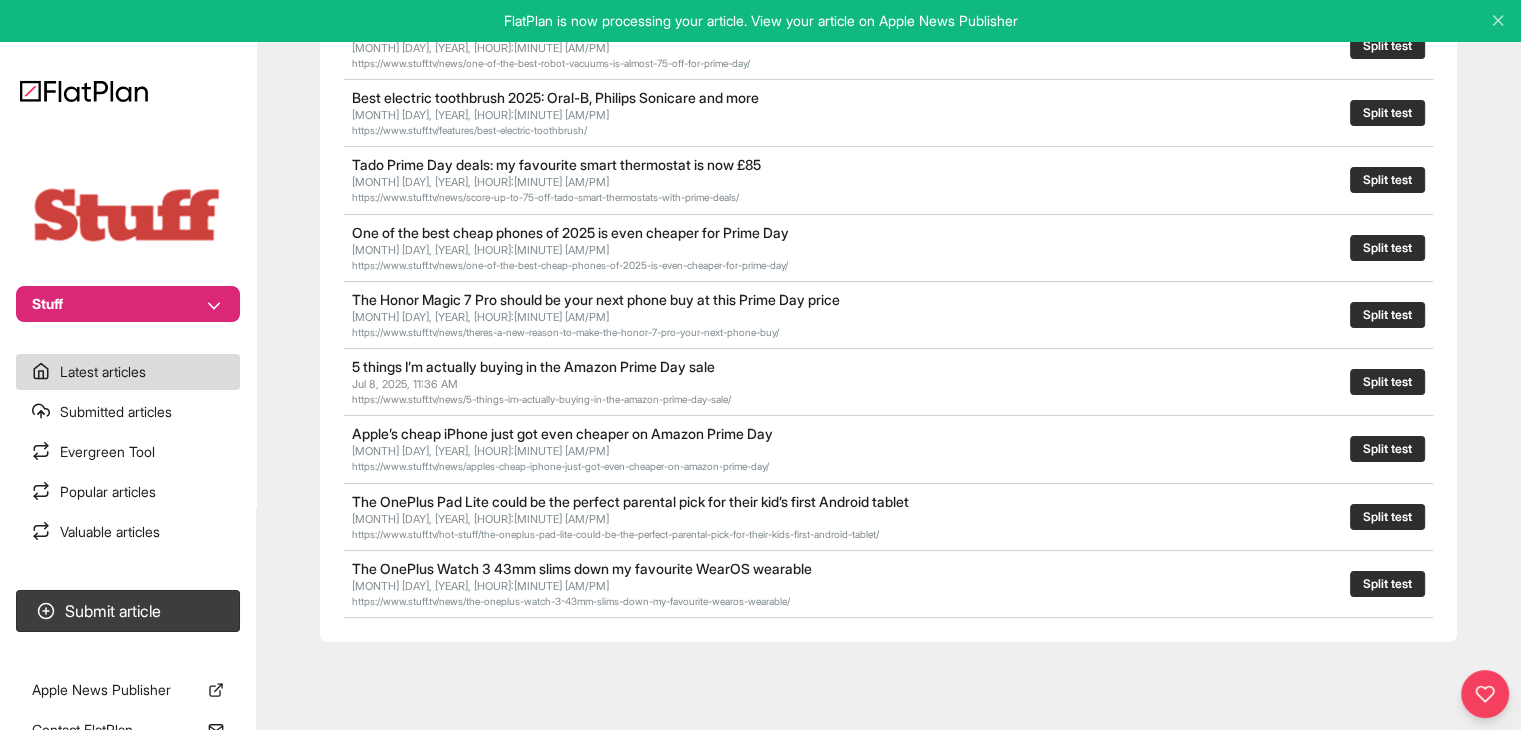 scroll, scrollTop: 1024, scrollLeft: 0, axis: vertical 